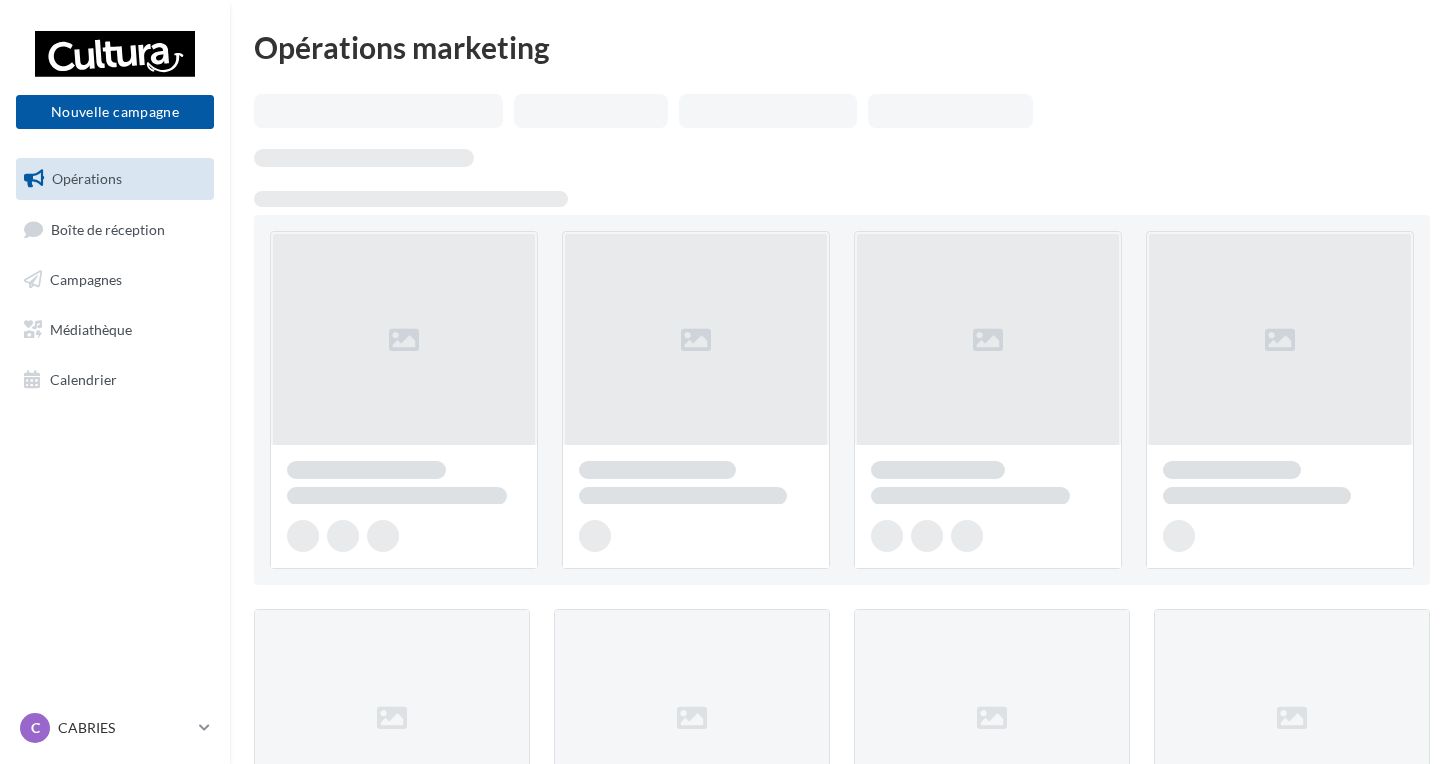 scroll, scrollTop: 0, scrollLeft: 0, axis: both 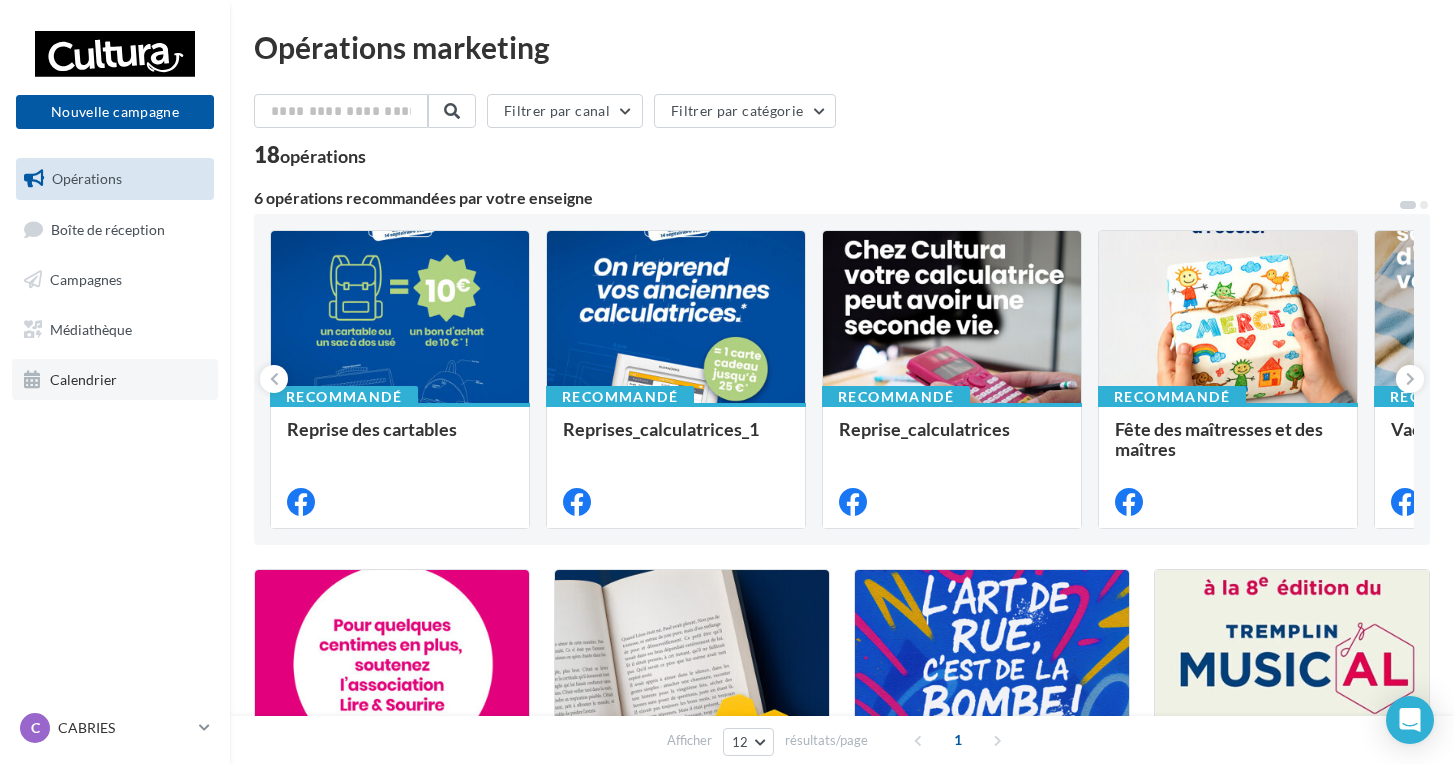 click on "Calendrier" at bounding box center [115, 380] 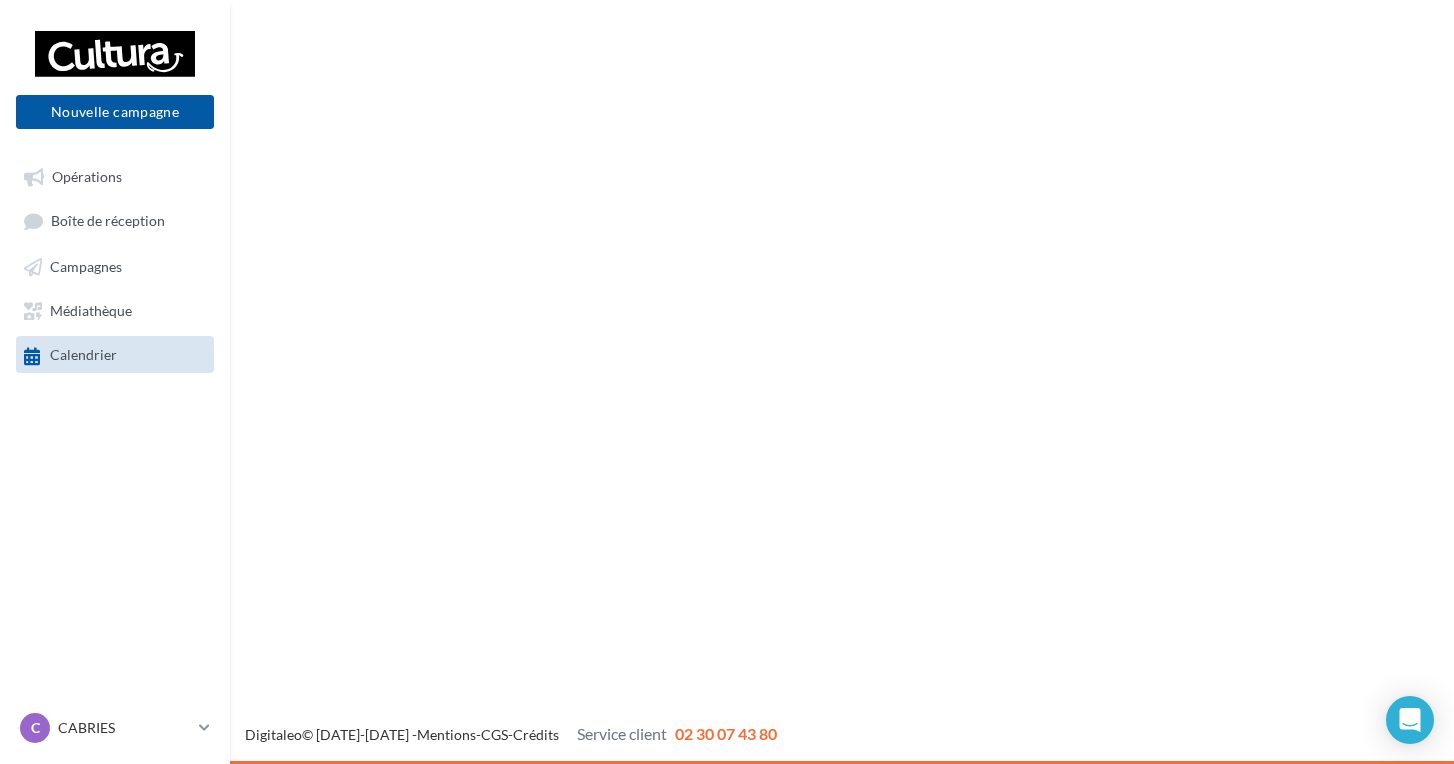 scroll, scrollTop: 0, scrollLeft: 0, axis: both 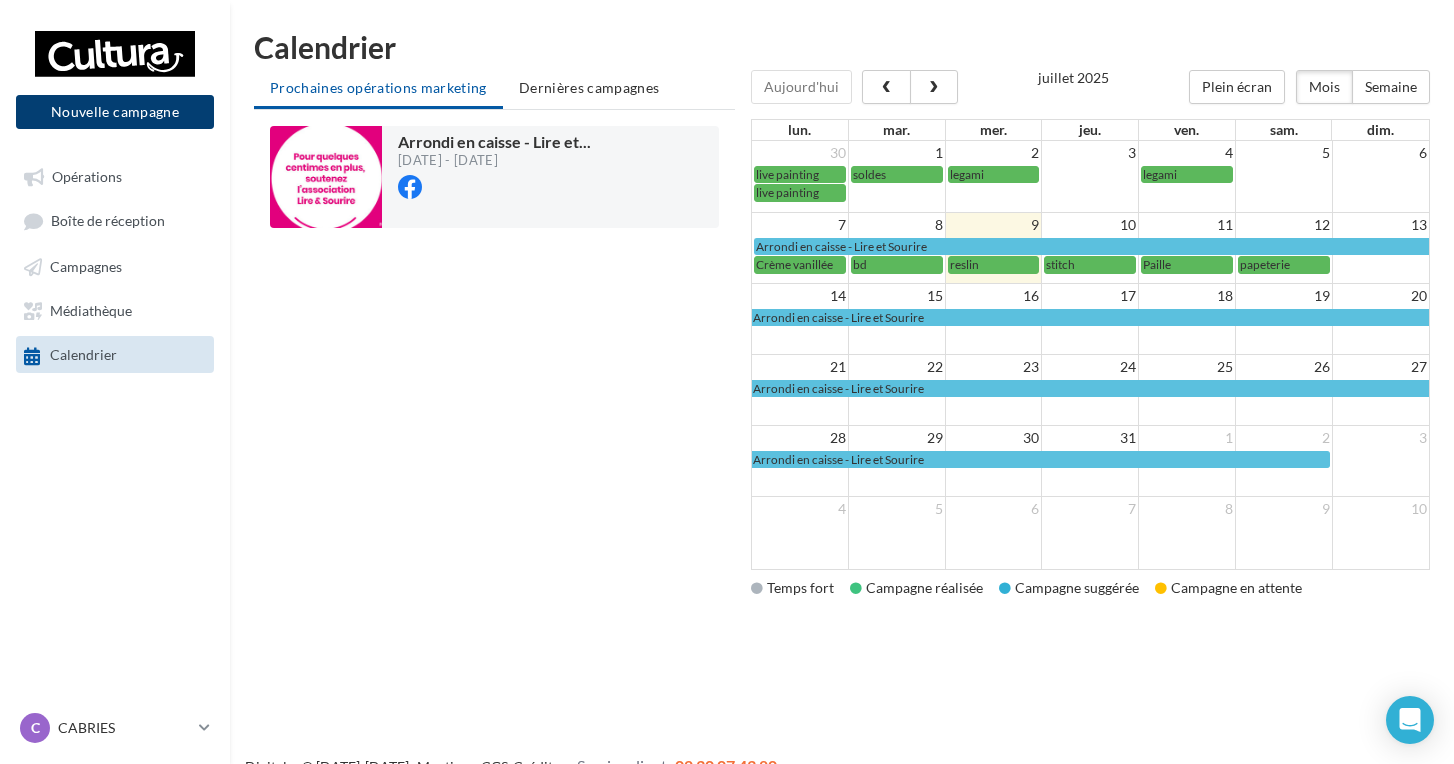 click on "Nouvelle campagne" at bounding box center (115, 112) 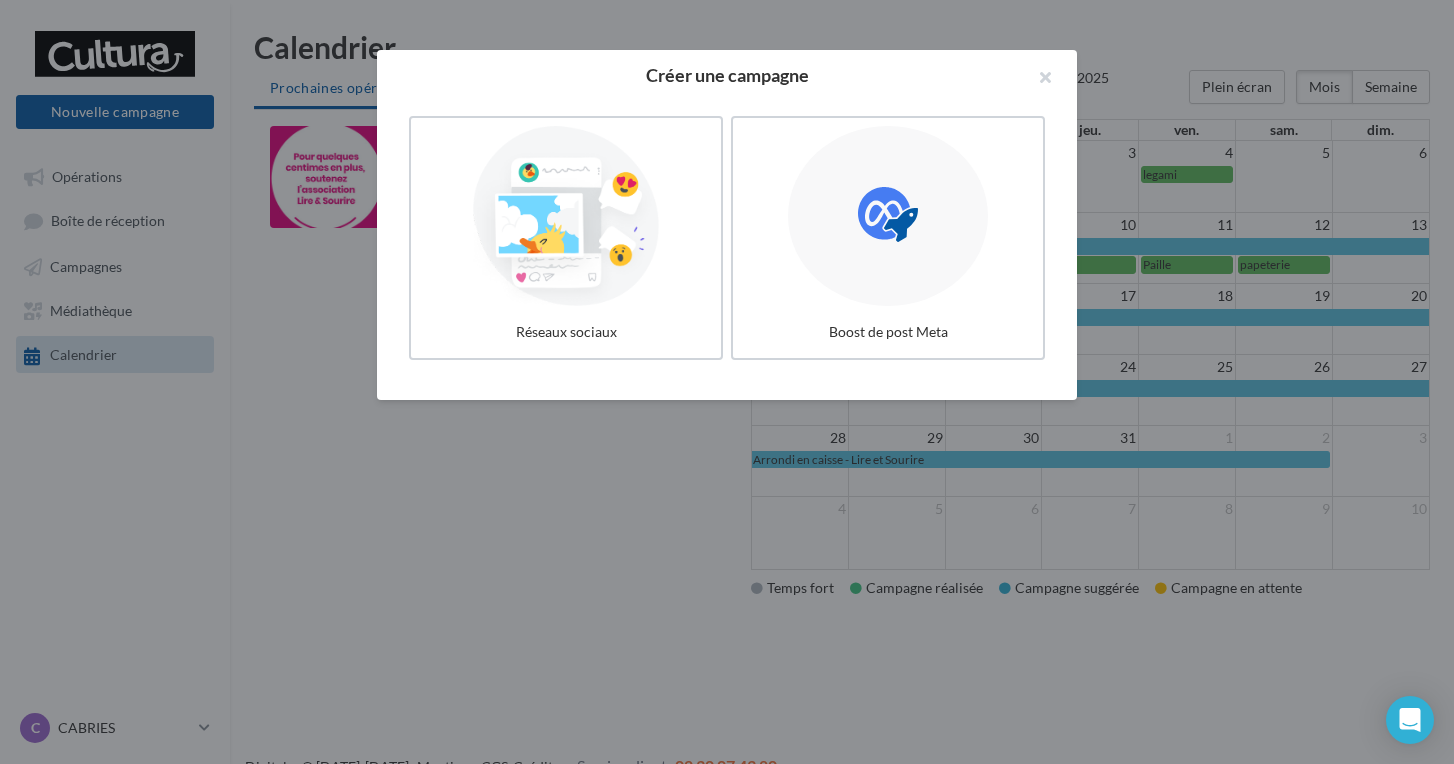 click at bounding box center (727, 382) 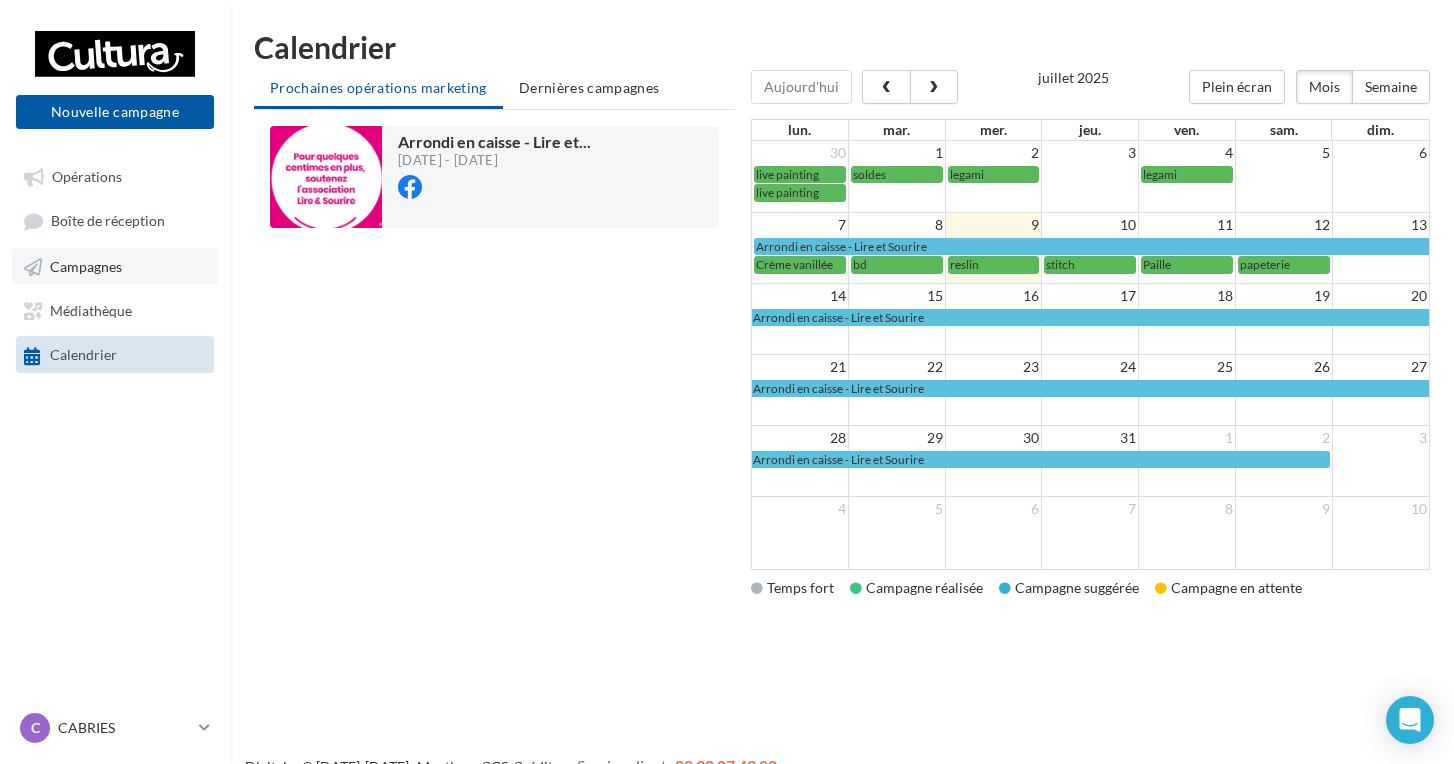 click on "Campagnes" at bounding box center [115, 266] 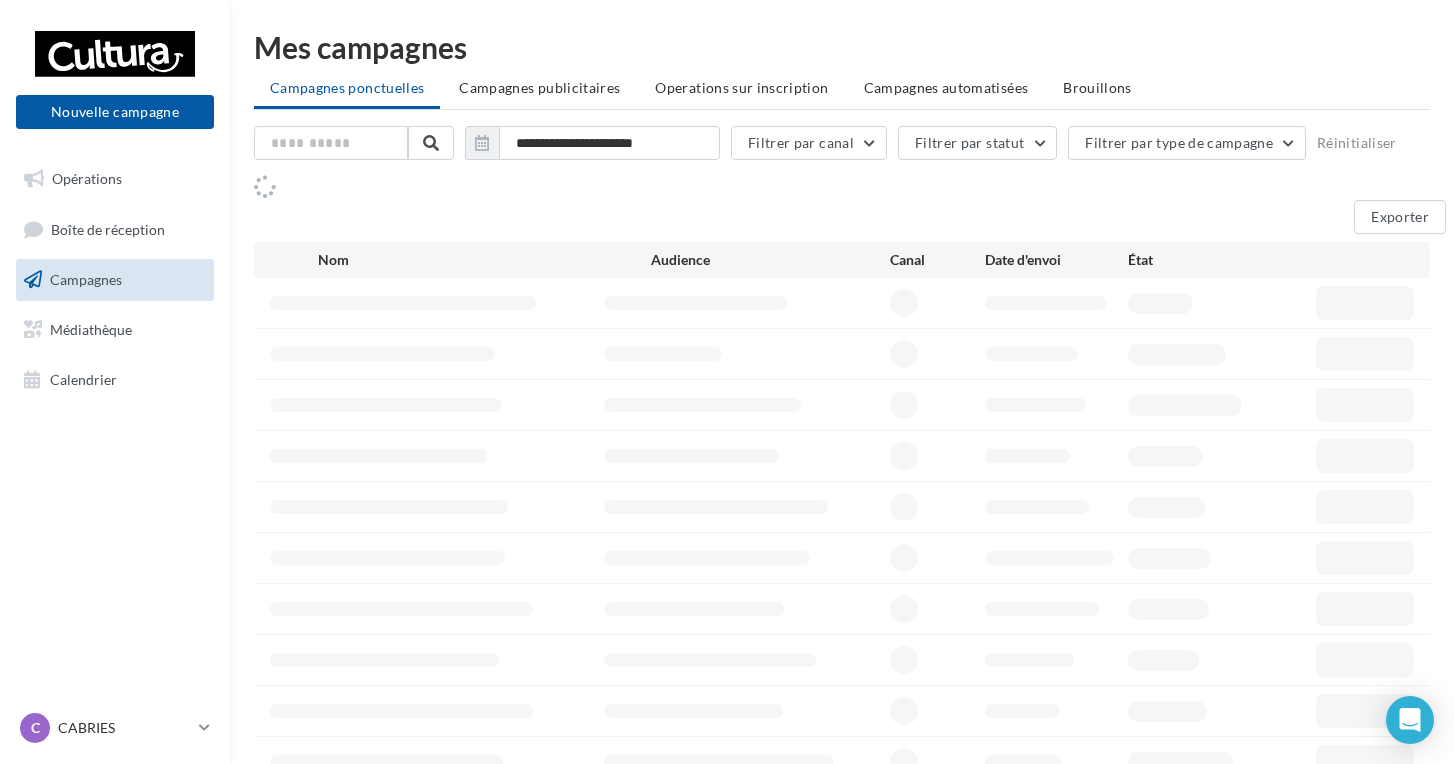 scroll, scrollTop: 0, scrollLeft: 0, axis: both 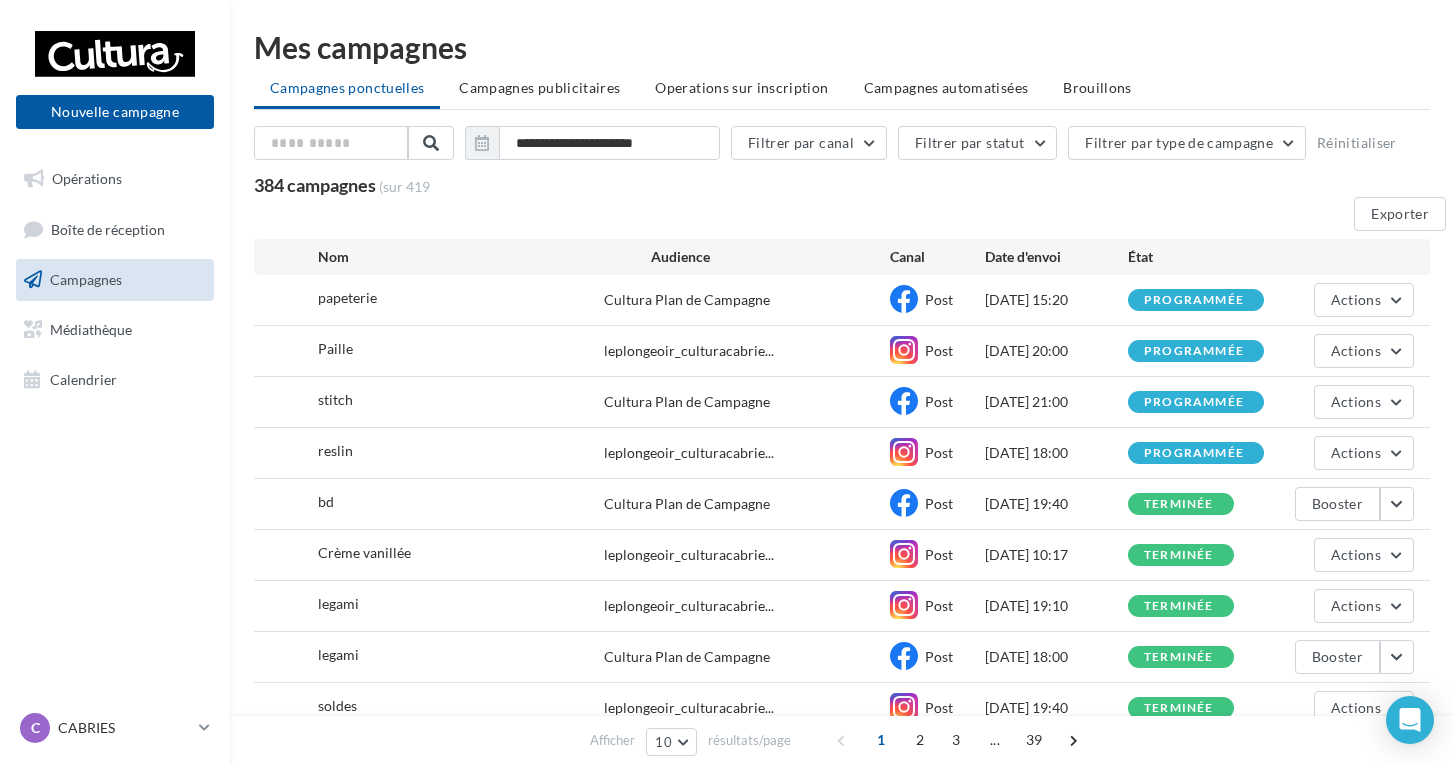 click on "Opérations
Boîte de réception
Campagnes
Médiathèque
Calendrier" at bounding box center [115, 279] 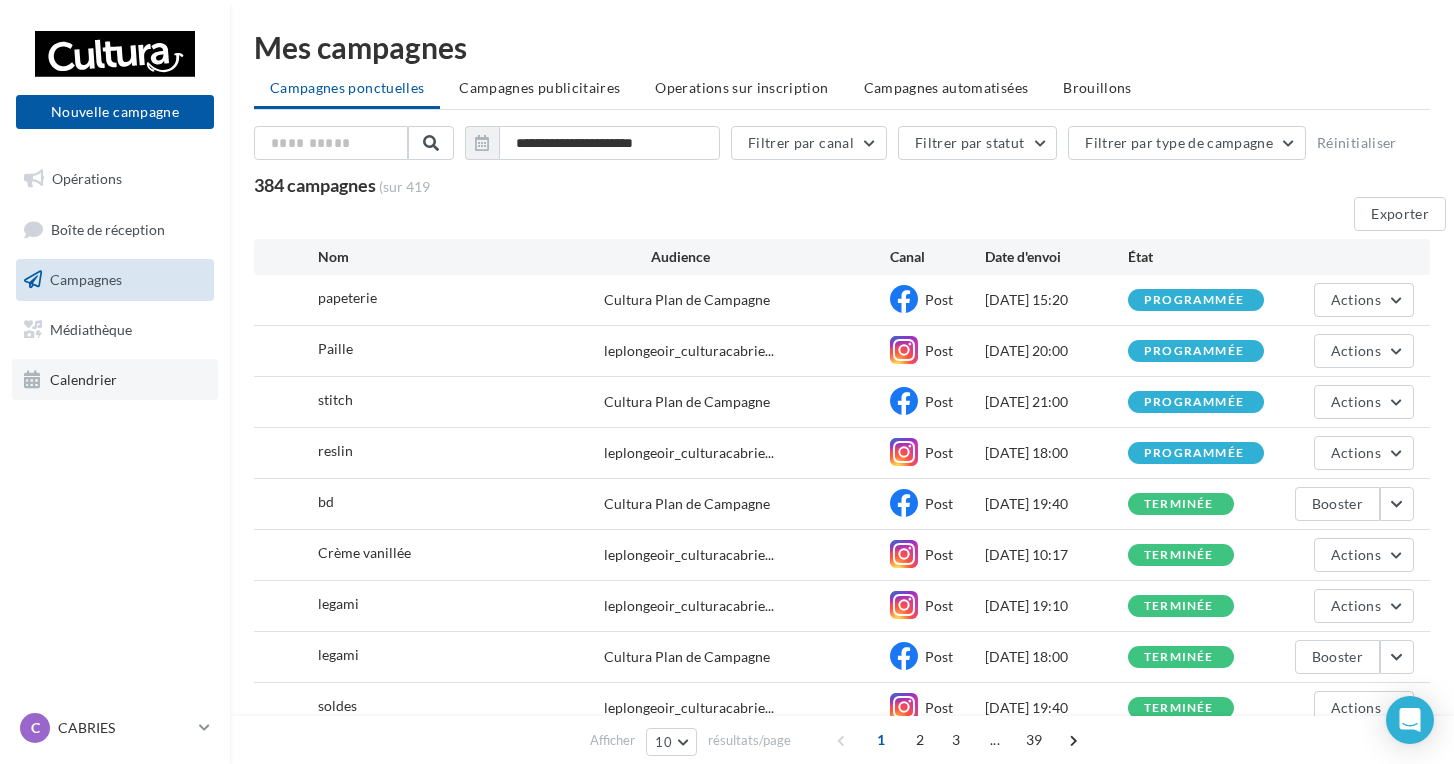 click on "Calendrier" at bounding box center [115, 380] 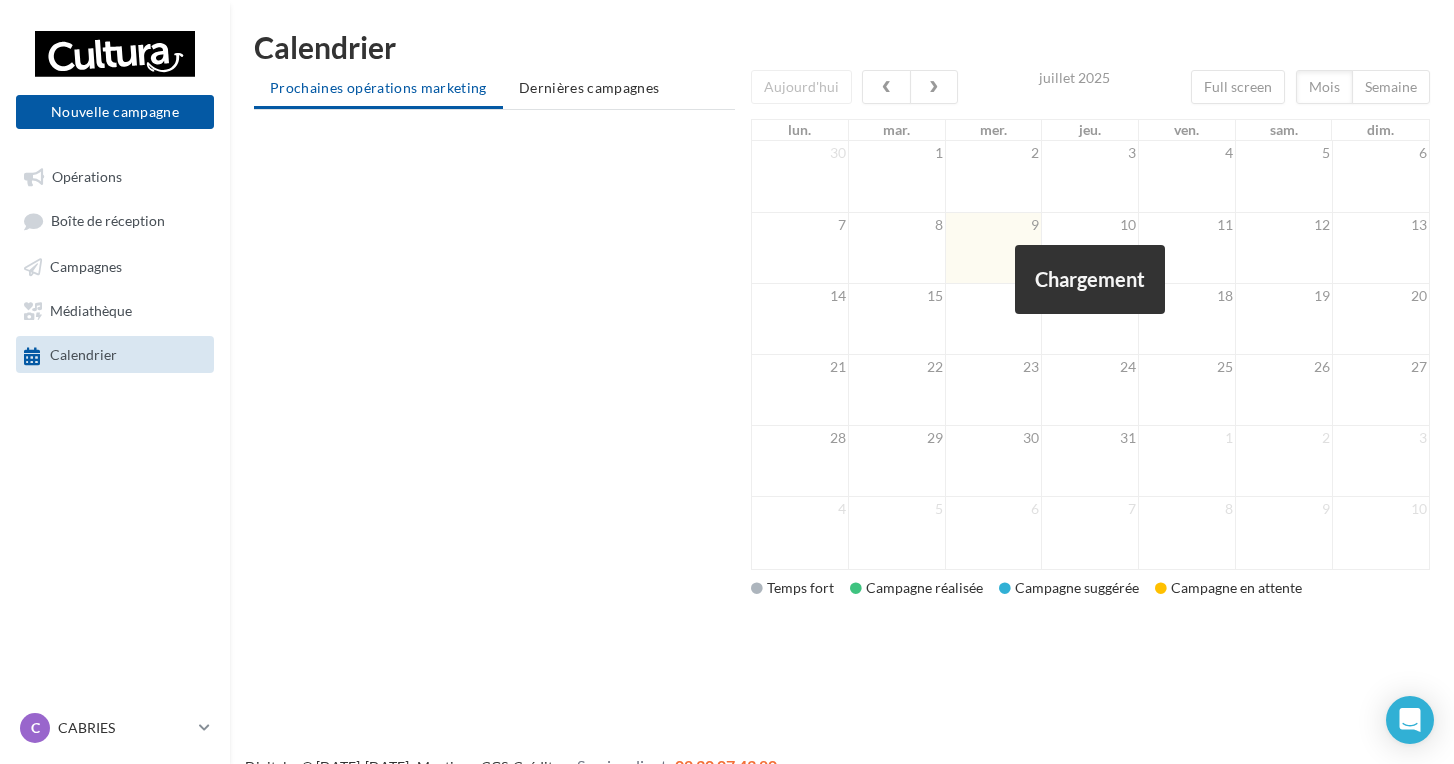 scroll, scrollTop: 0, scrollLeft: 0, axis: both 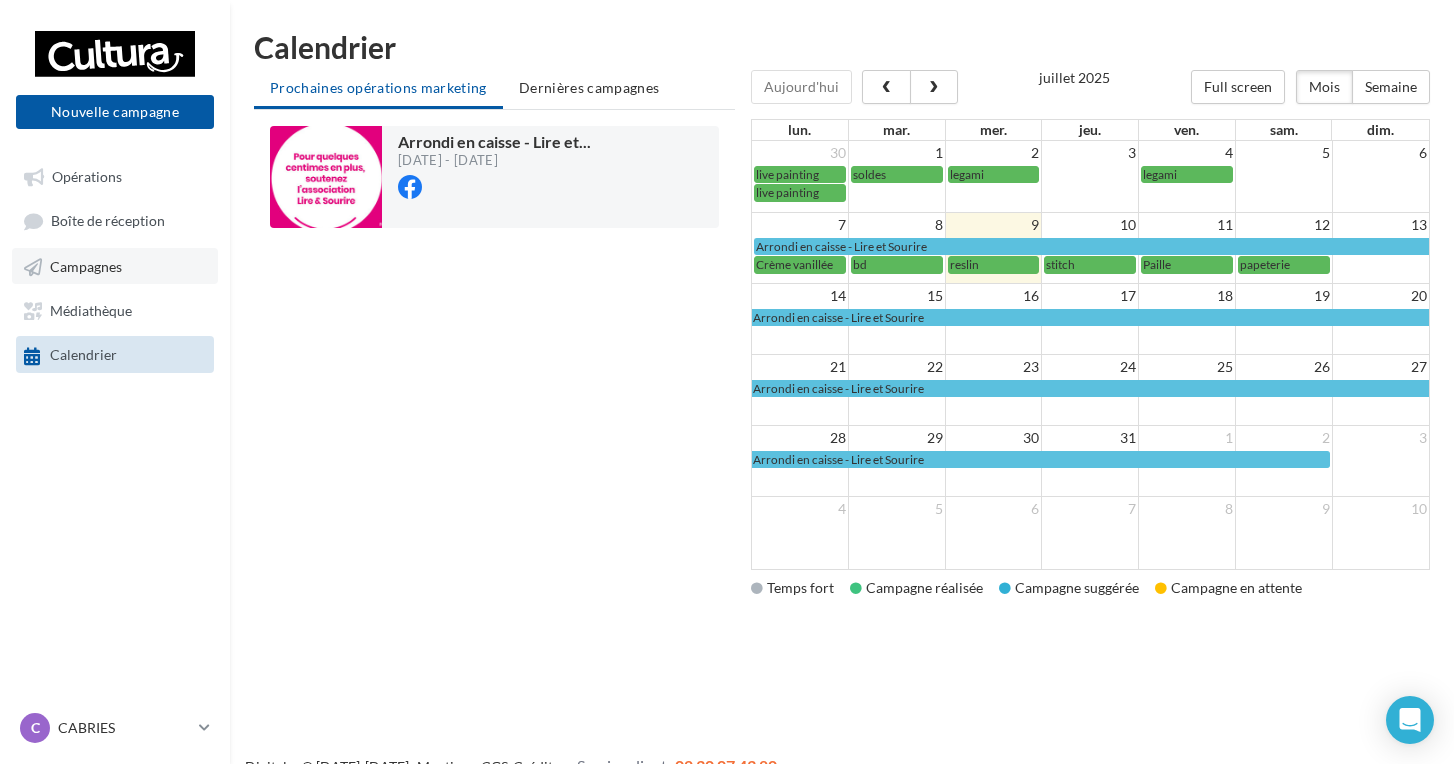 click on "Campagnes" at bounding box center (115, 266) 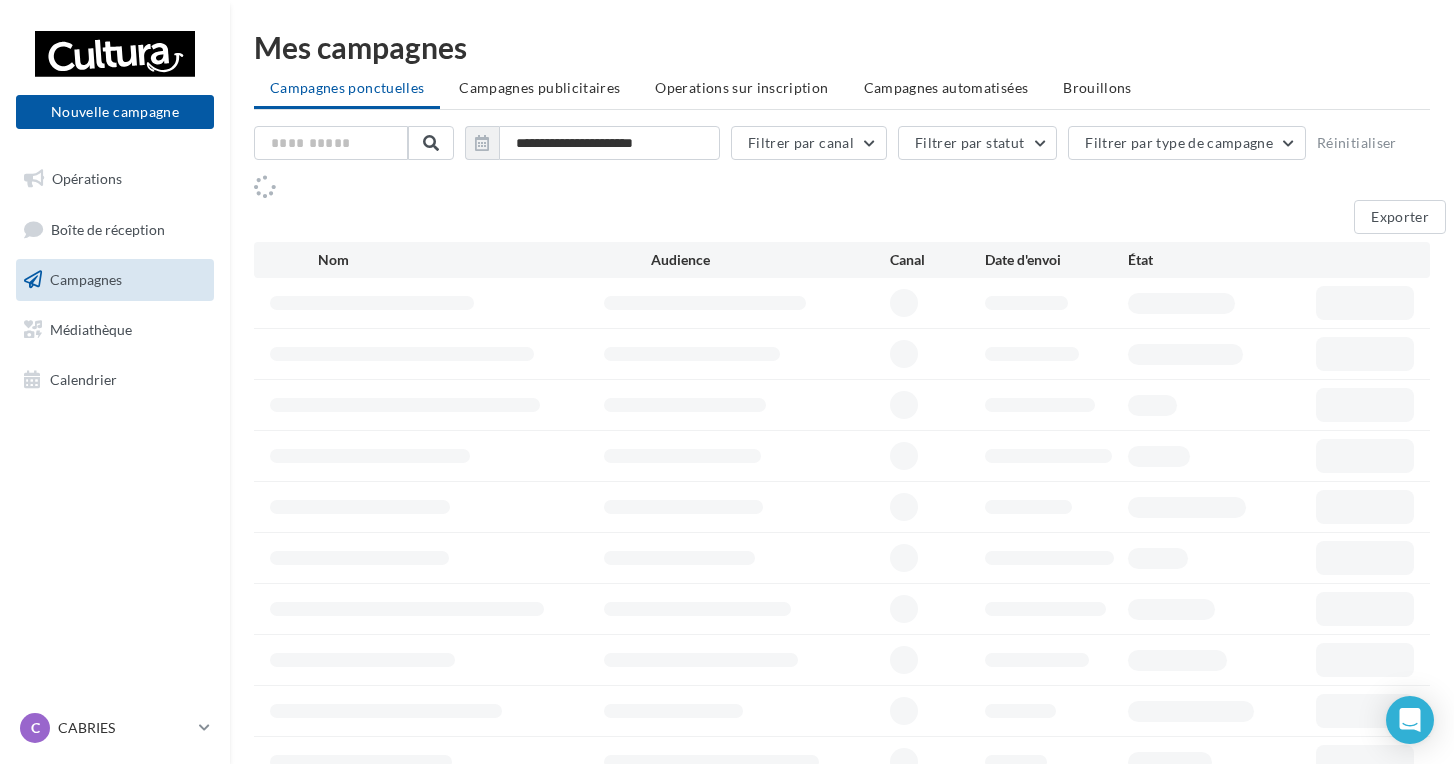 scroll, scrollTop: 0, scrollLeft: 0, axis: both 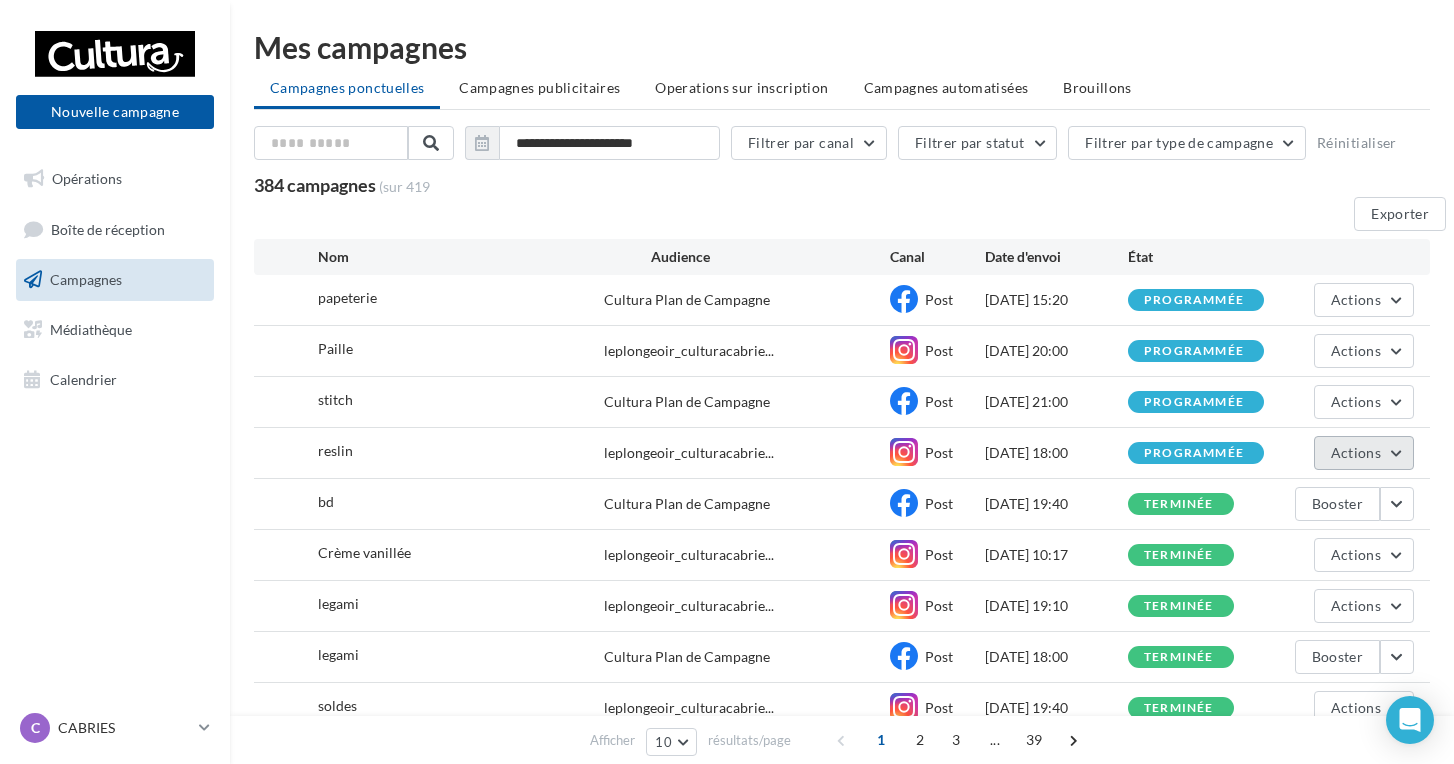 click on "Actions" at bounding box center (1356, 452) 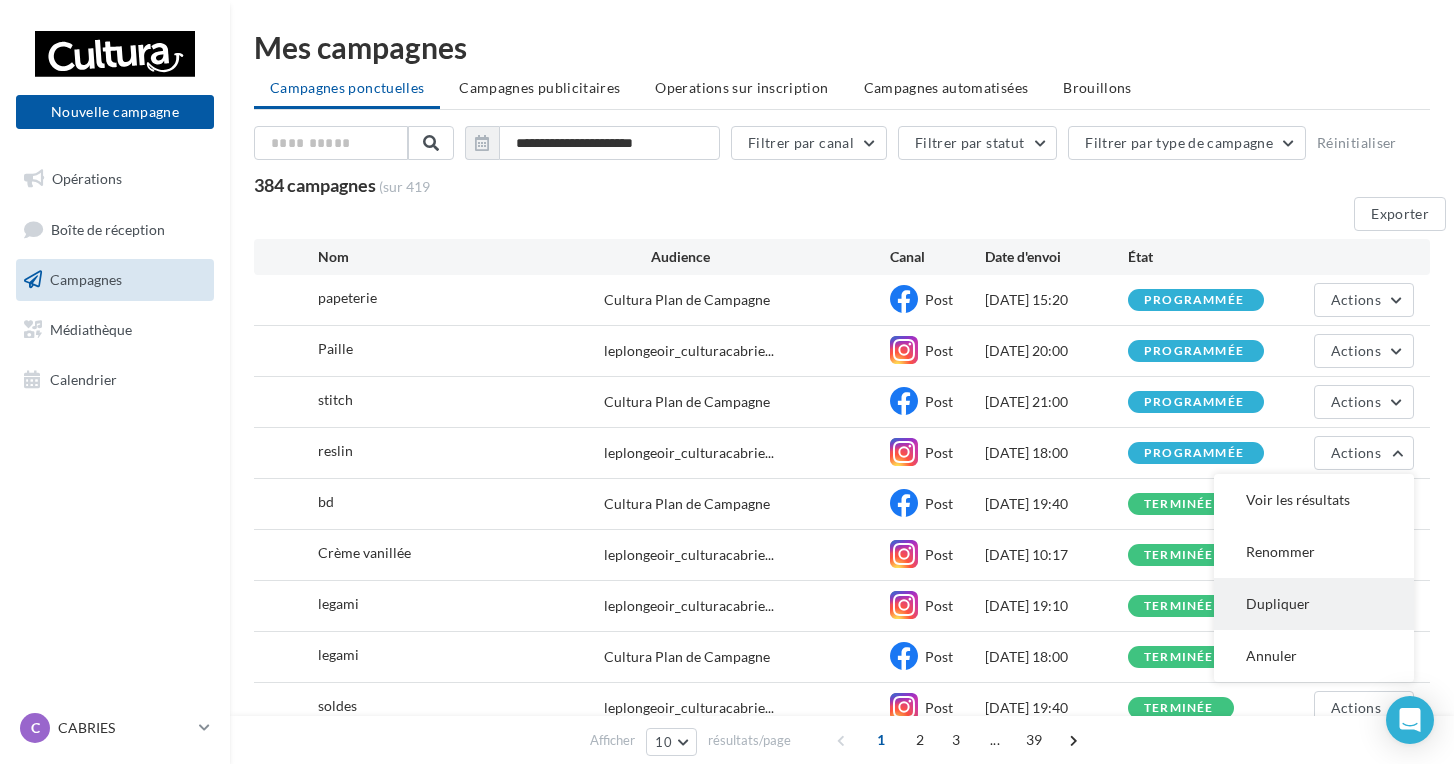 click on "Dupliquer" at bounding box center (1314, 604) 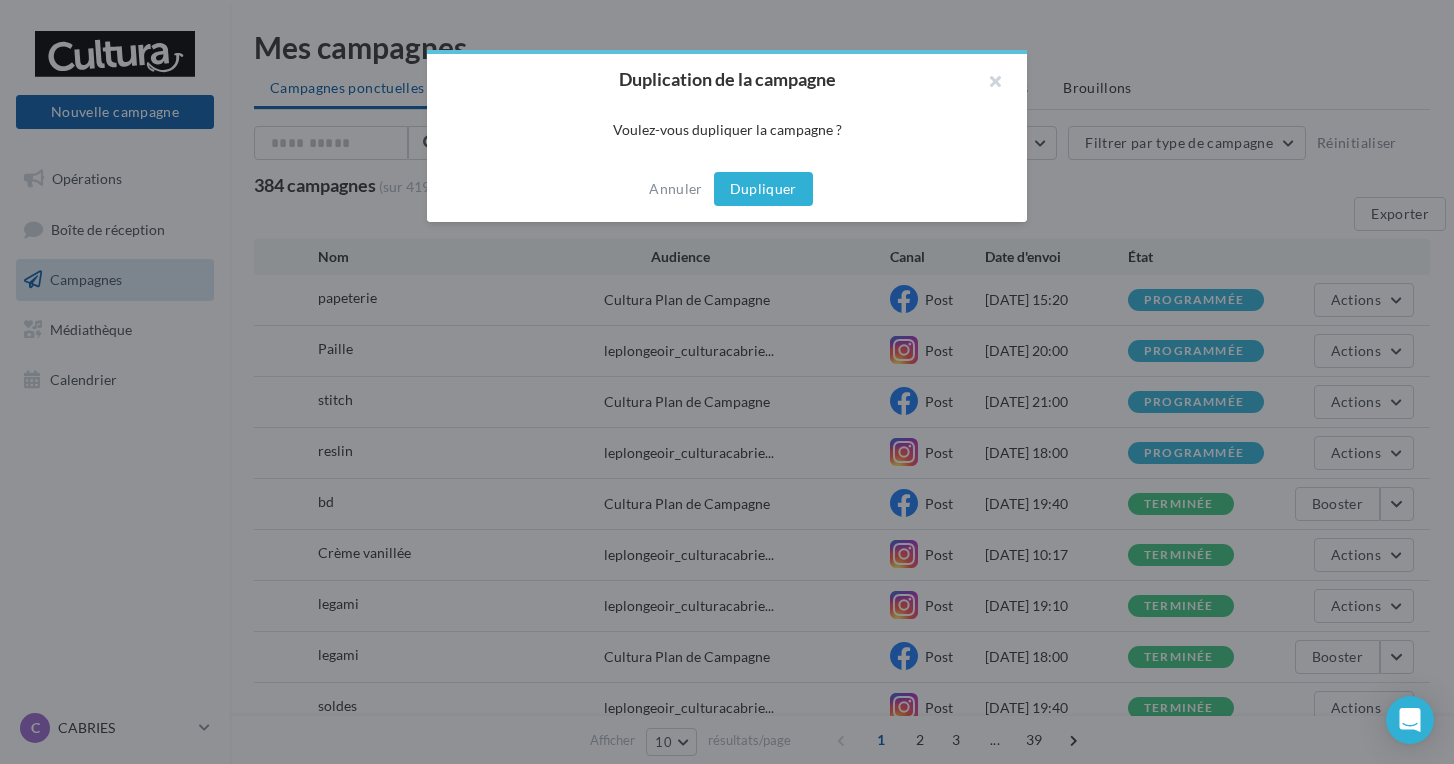 click on "Dupliquer" at bounding box center (763, 189) 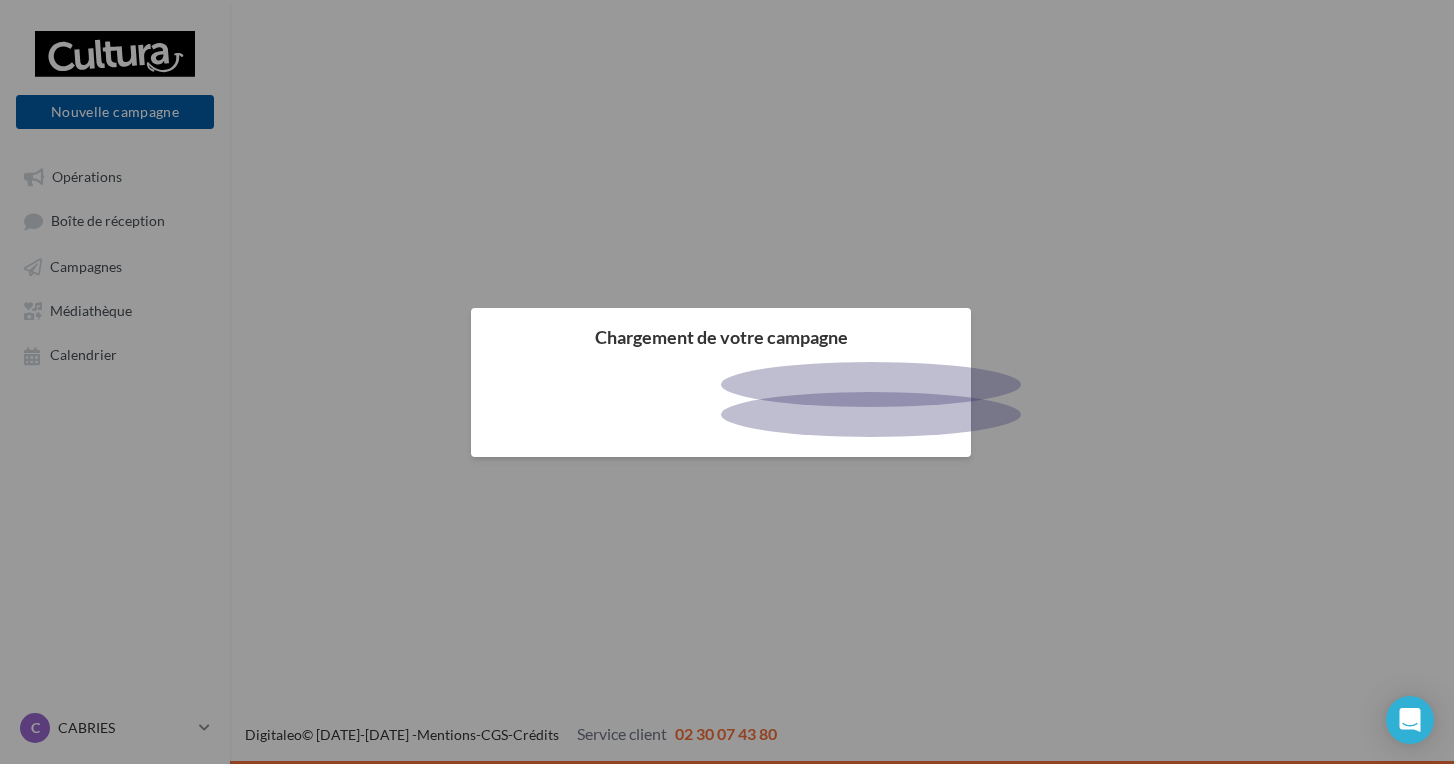scroll, scrollTop: 0, scrollLeft: 0, axis: both 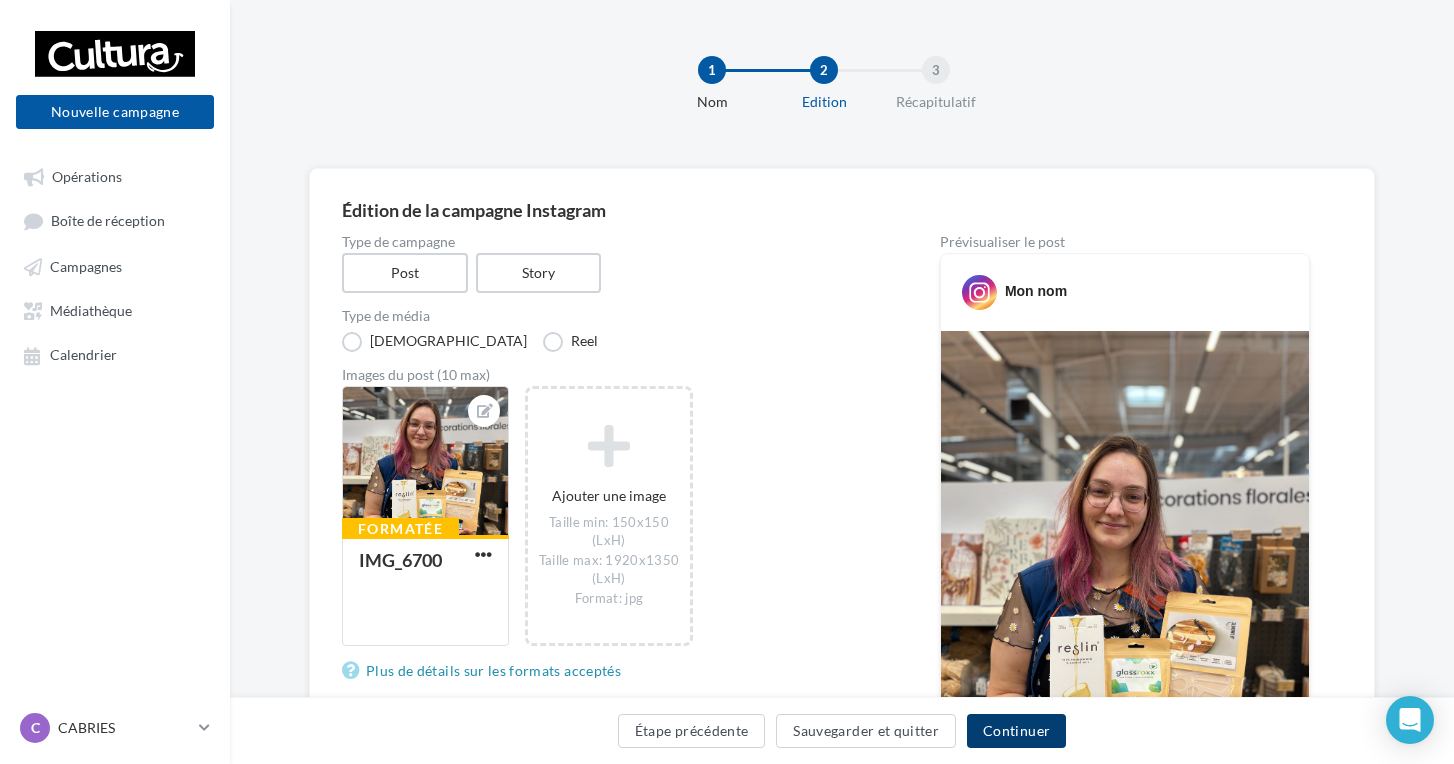 click on "Continuer" at bounding box center (1016, 731) 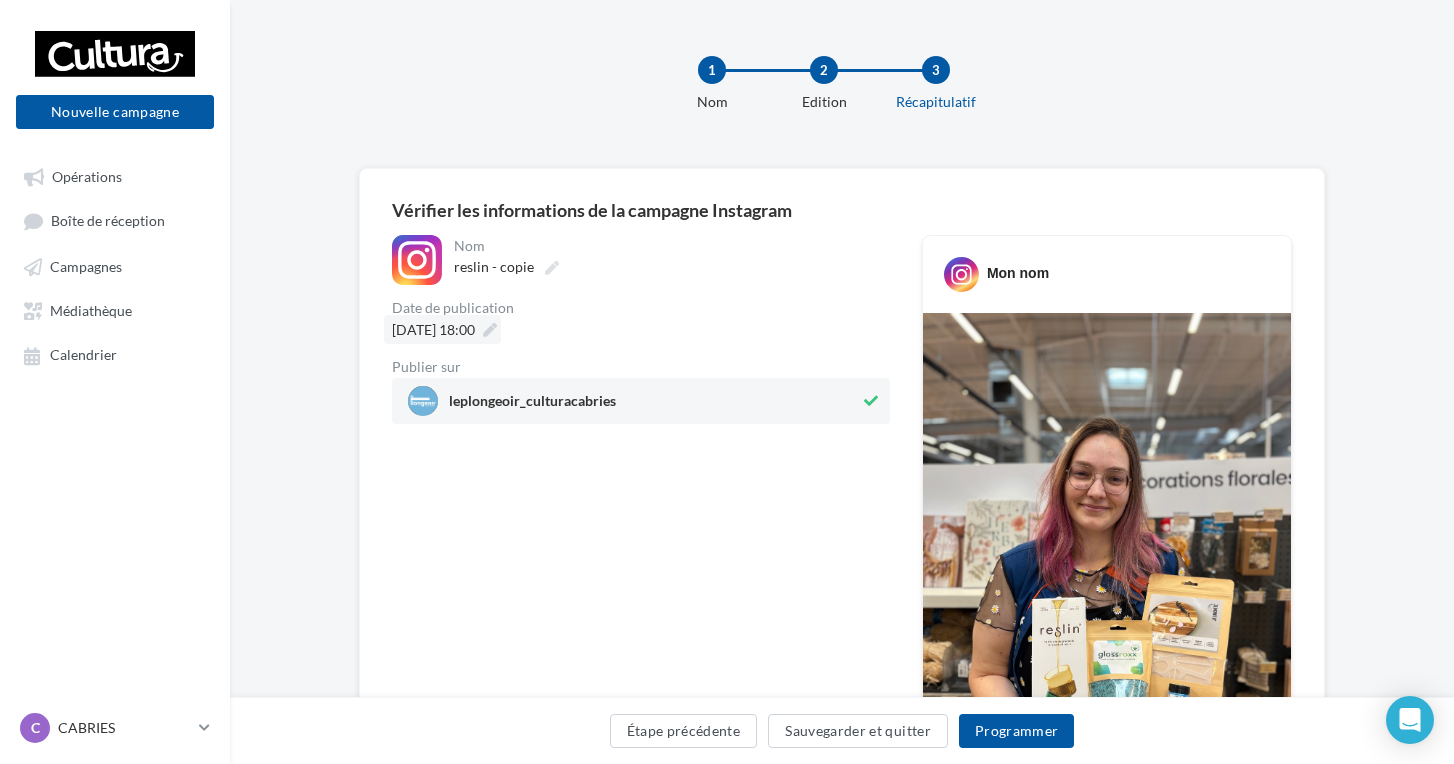 click on "09/07/2025 à 18:00" at bounding box center [433, 329] 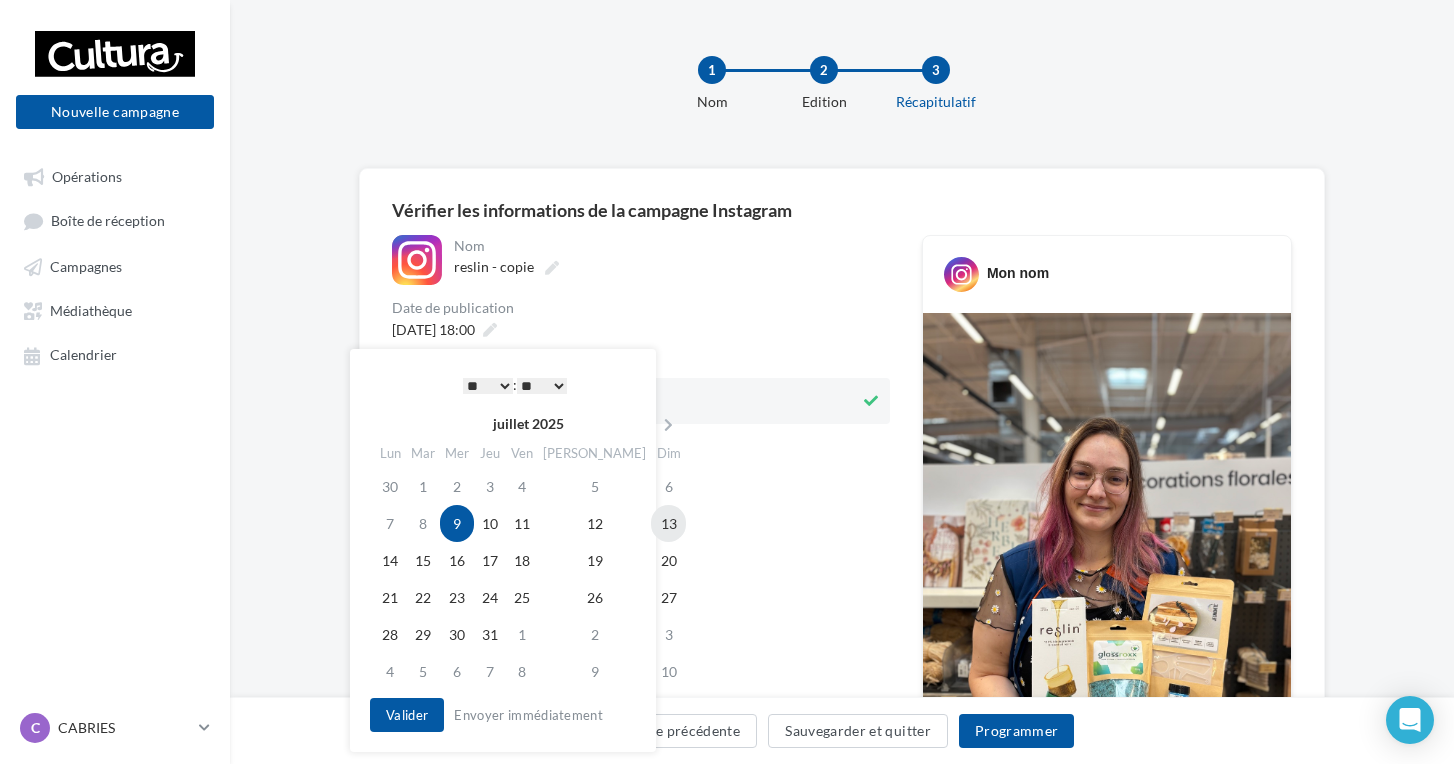 click on "13" at bounding box center [668, 523] 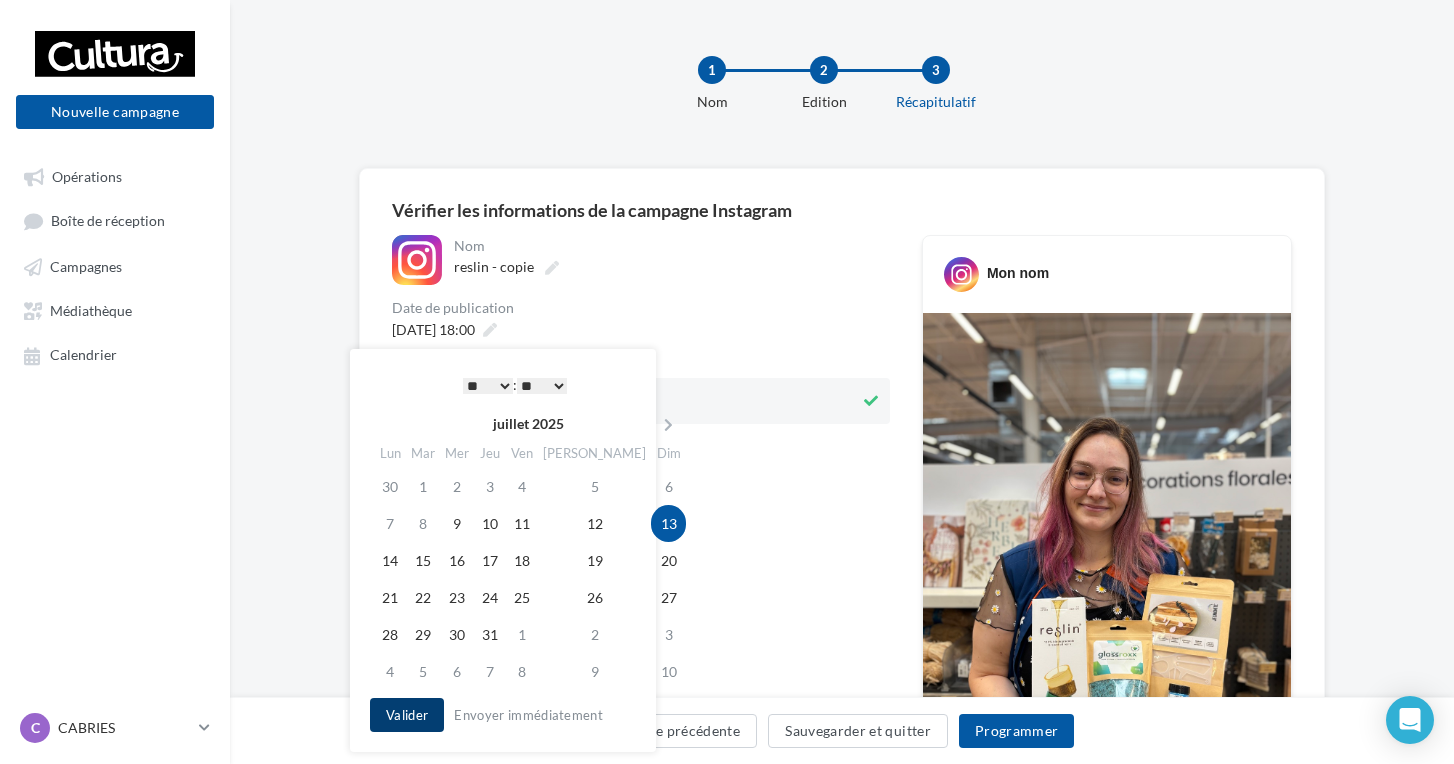 click on "Valider" at bounding box center (407, 715) 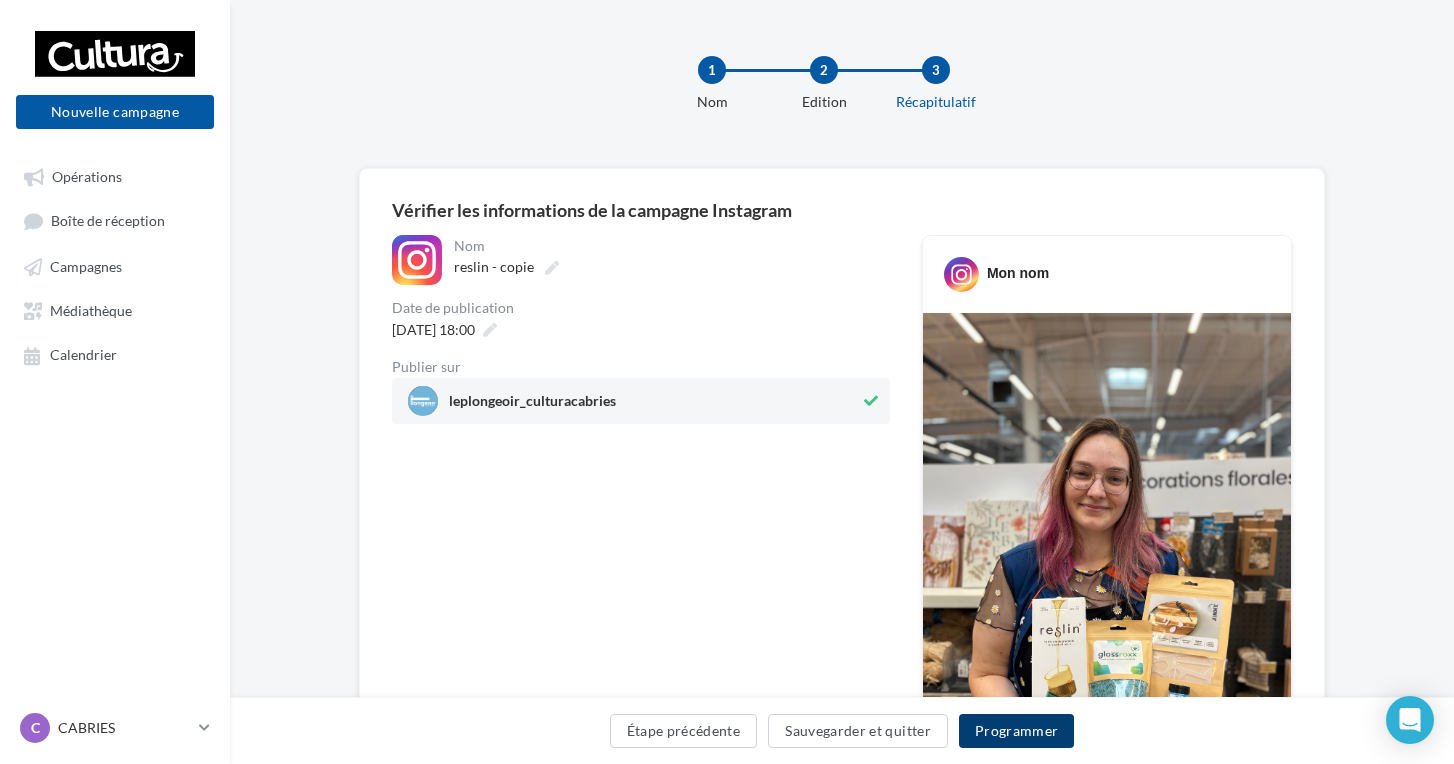 click on "Programmer" at bounding box center (1017, 731) 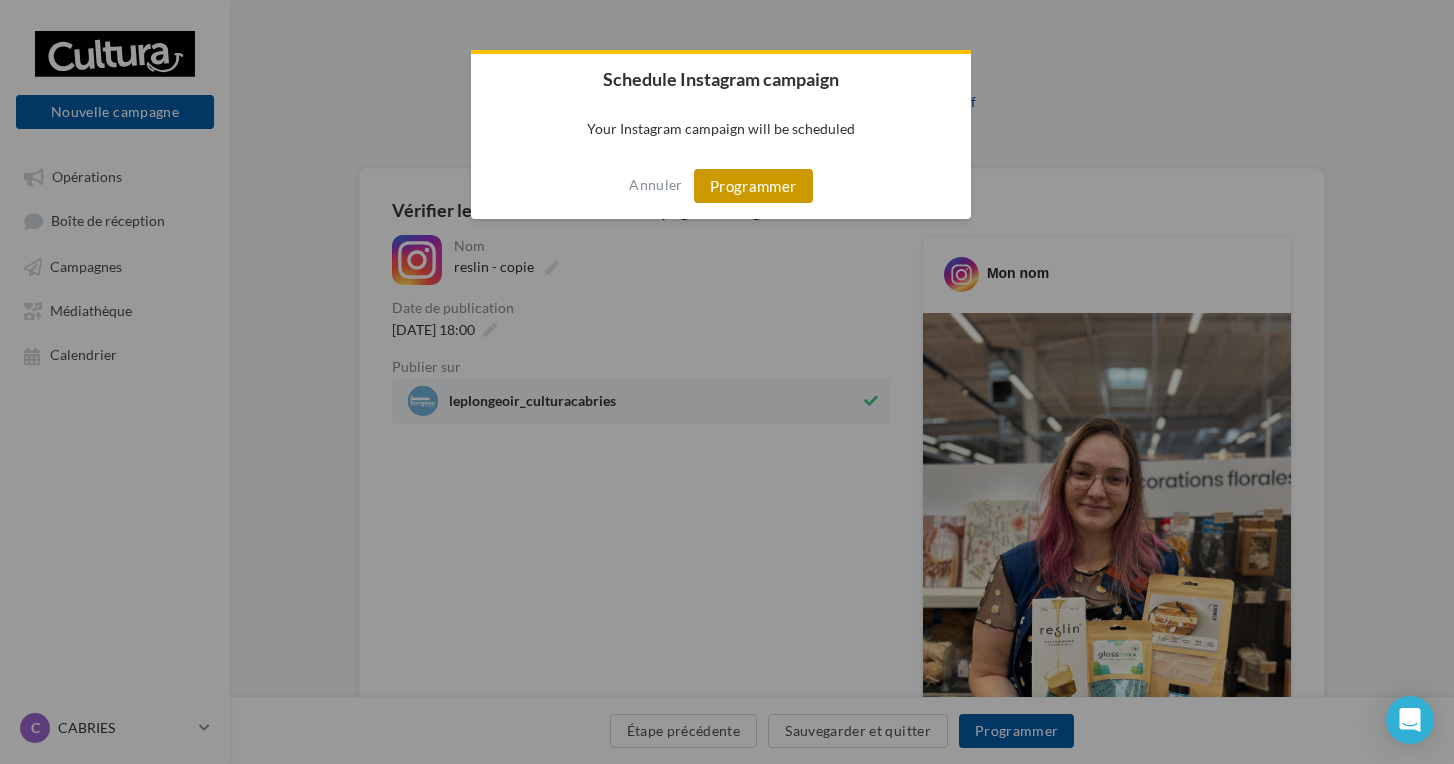 click on "Programmer" at bounding box center (753, 186) 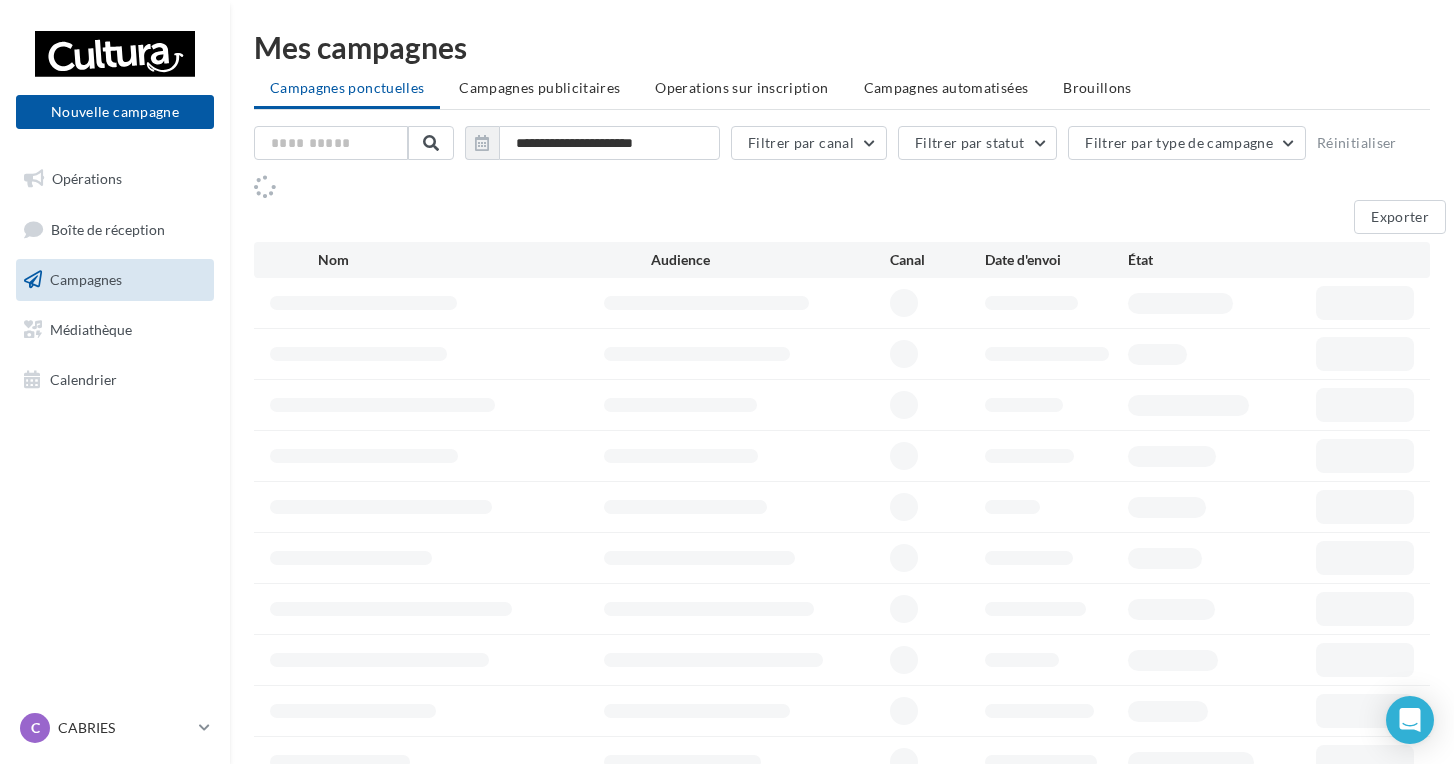 scroll, scrollTop: 0, scrollLeft: 0, axis: both 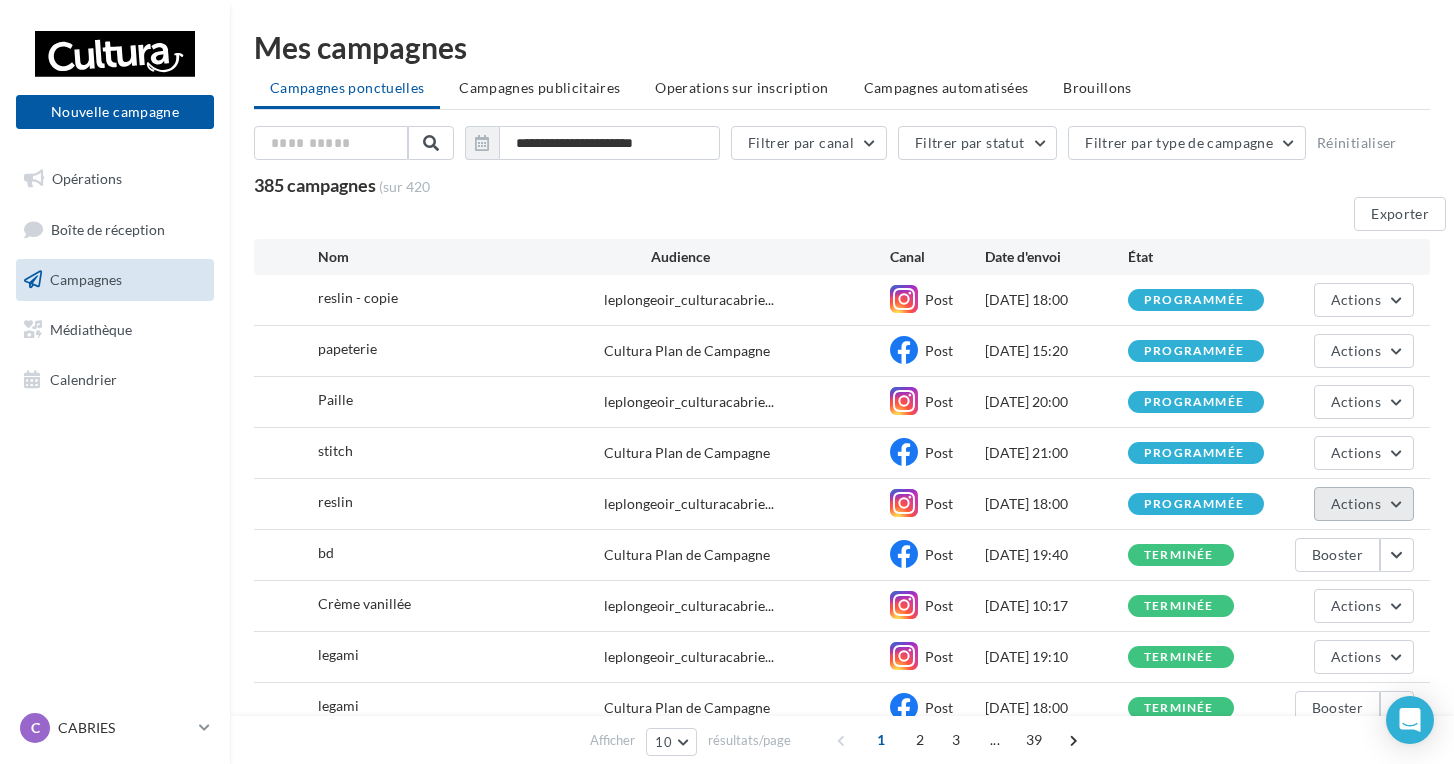 click on "Actions" at bounding box center [1356, 503] 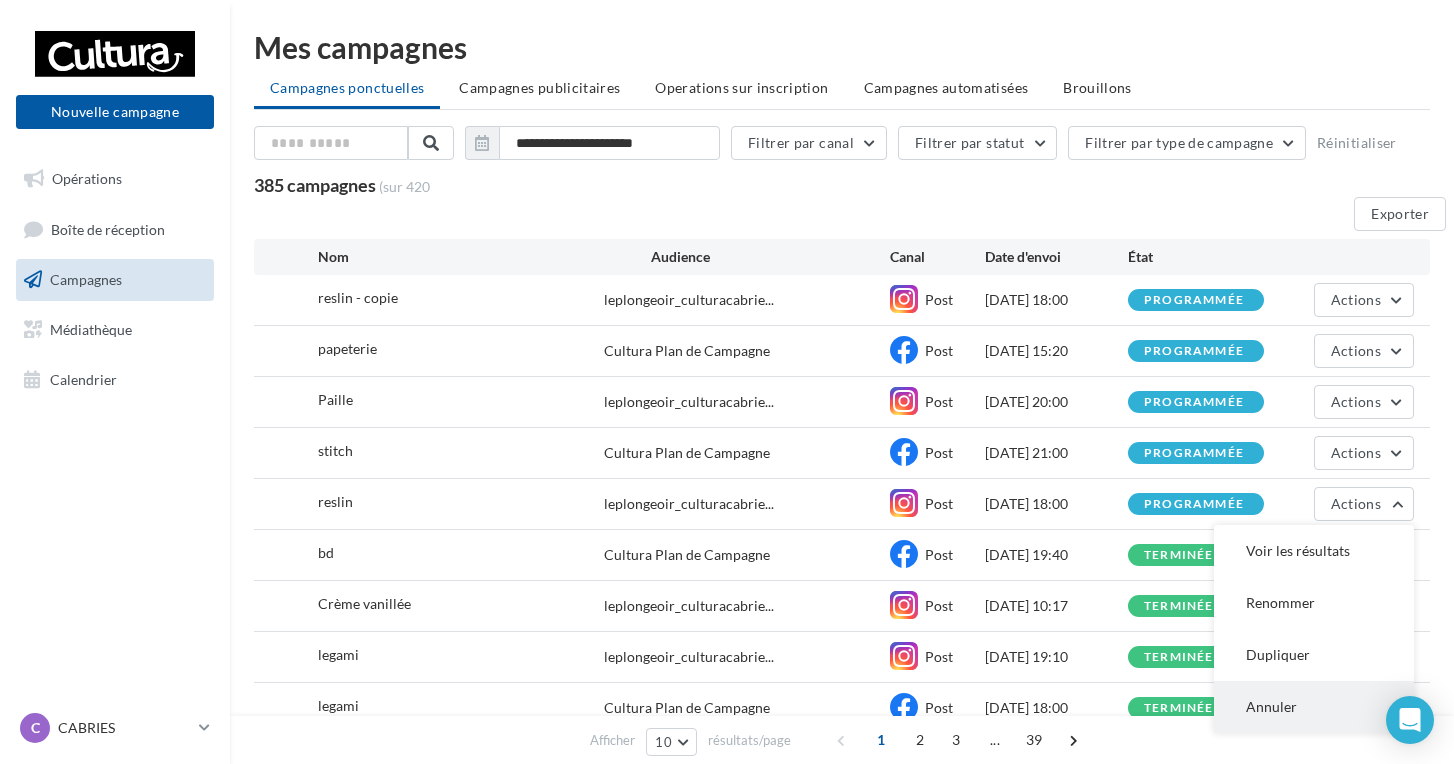 click on "Annuler" at bounding box center (1314, 707) 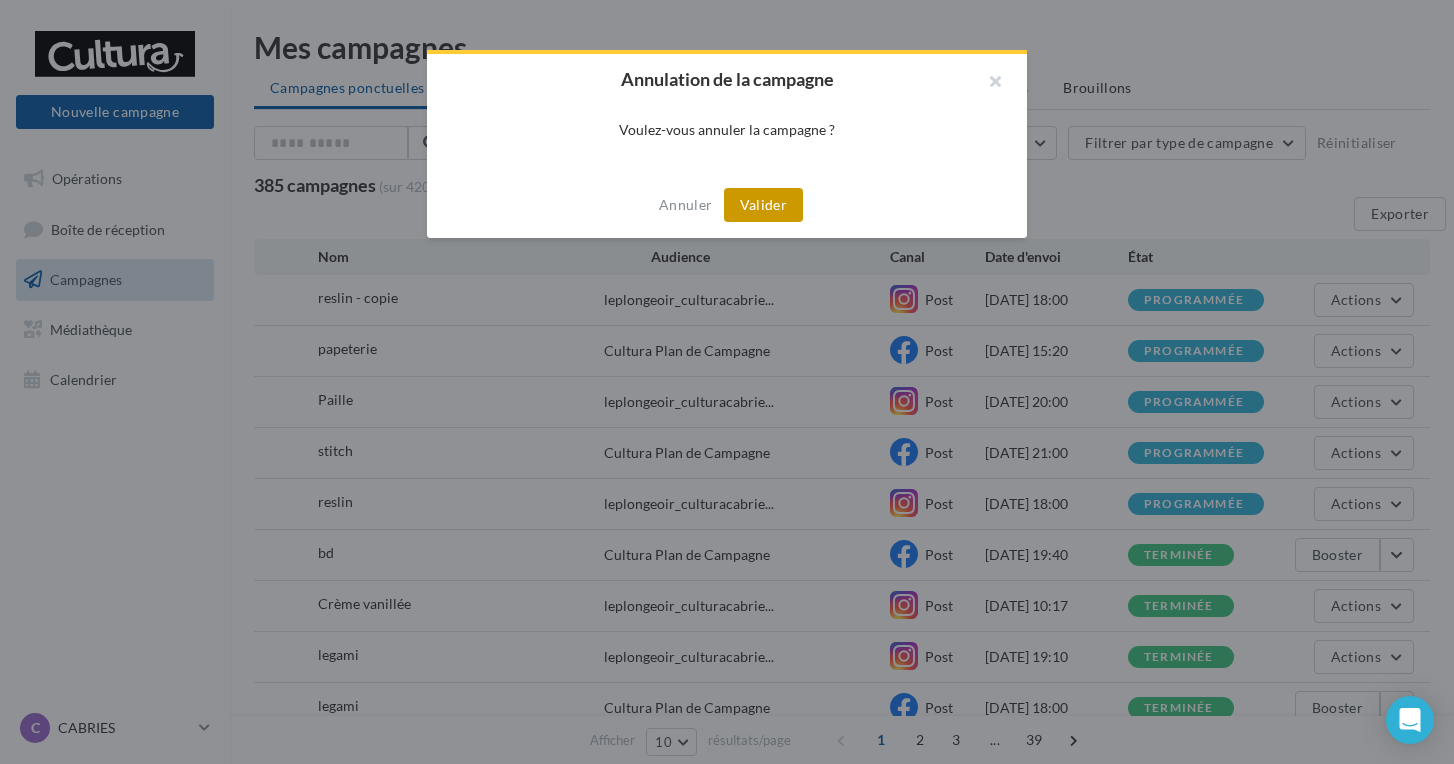 click on "Valider" at bounding box center (763, 205) 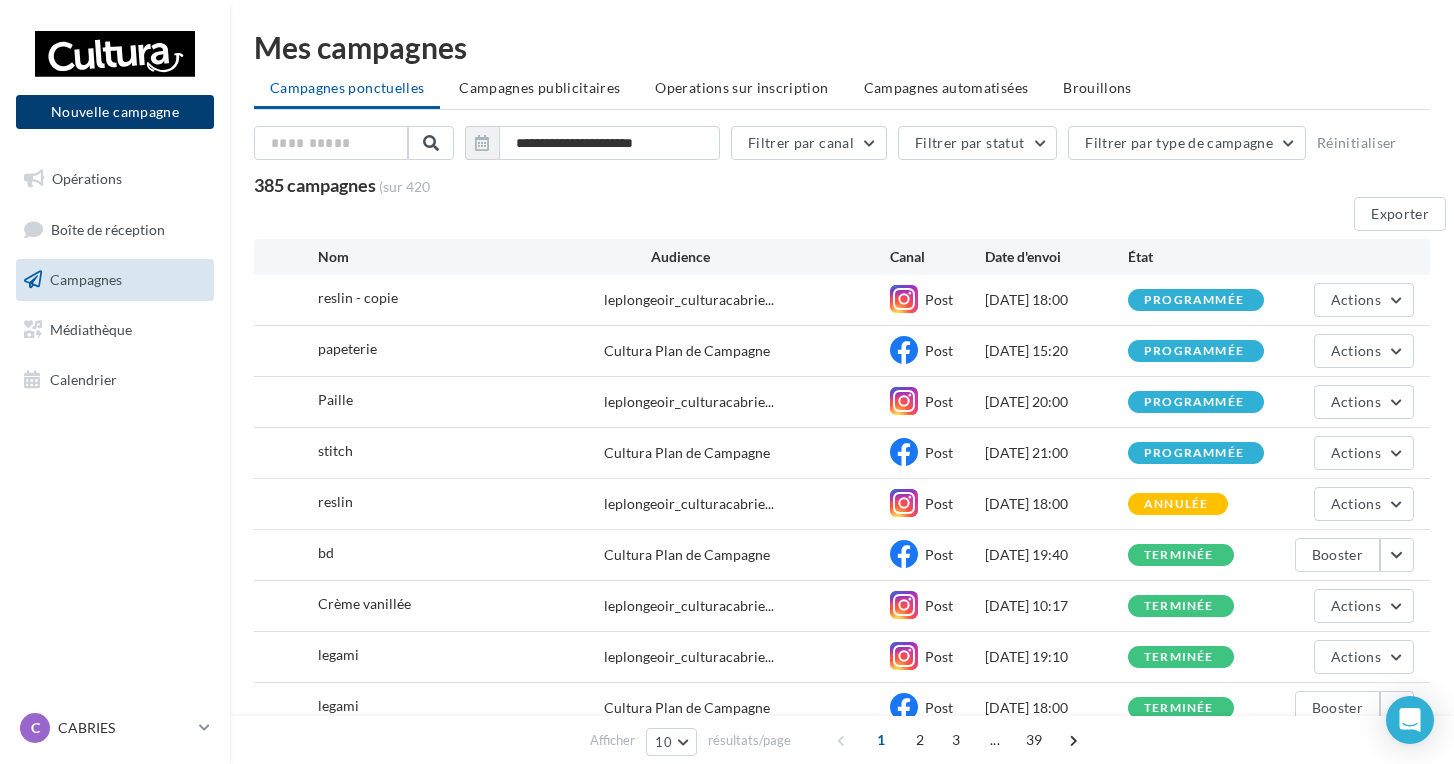 click on "Nouvelle campagne" at bounding box center [115, 112] 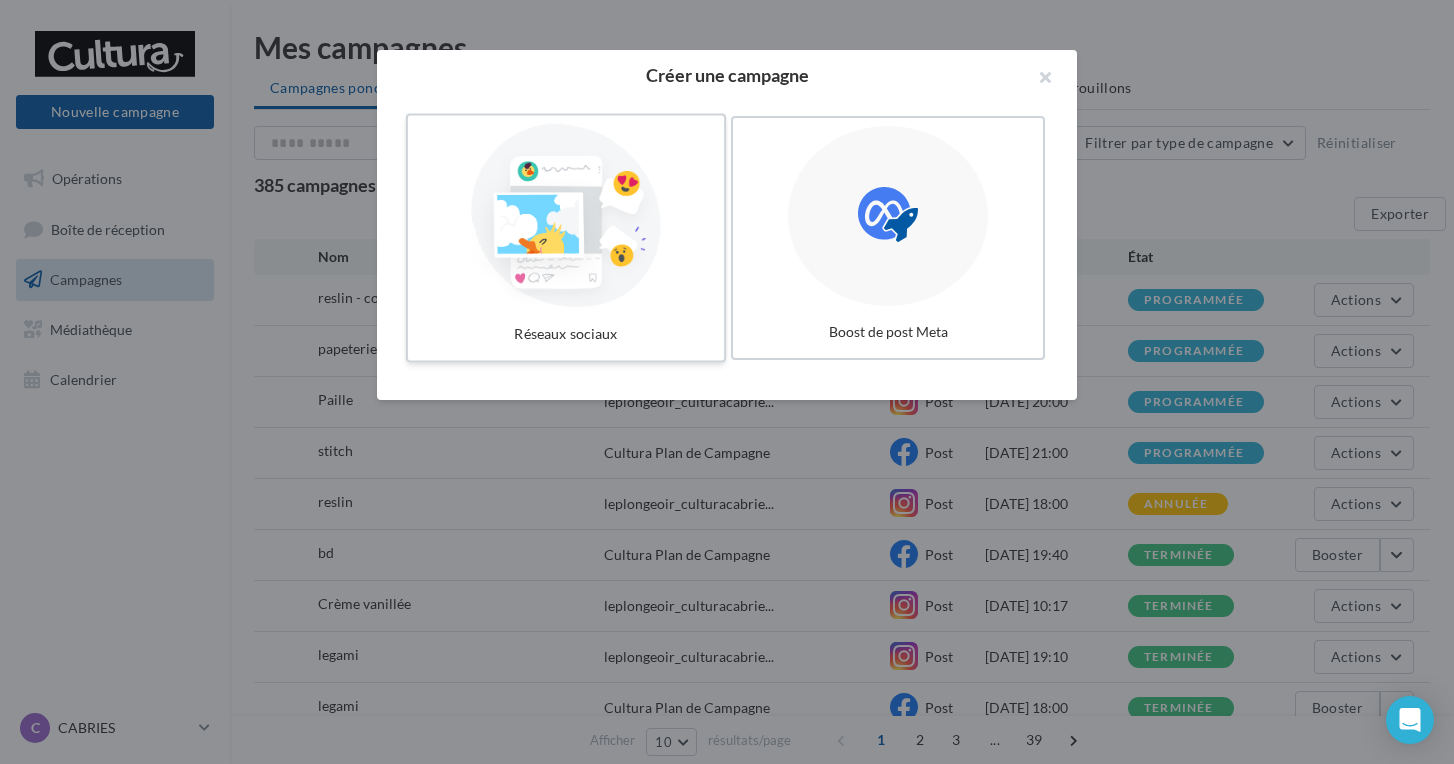 click at bounding box center [566, 216] 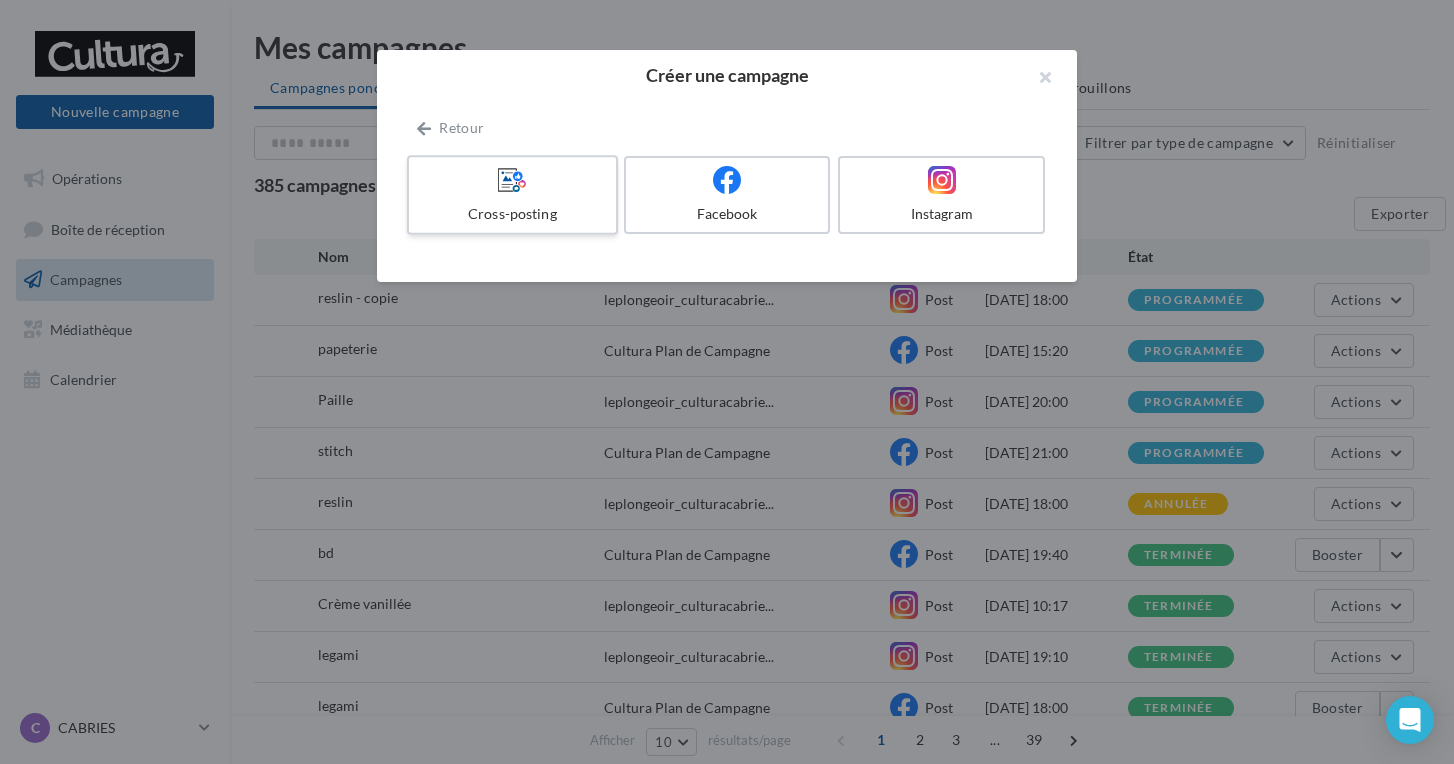 click on "Cross-posting" at bounding box center (512, 195) 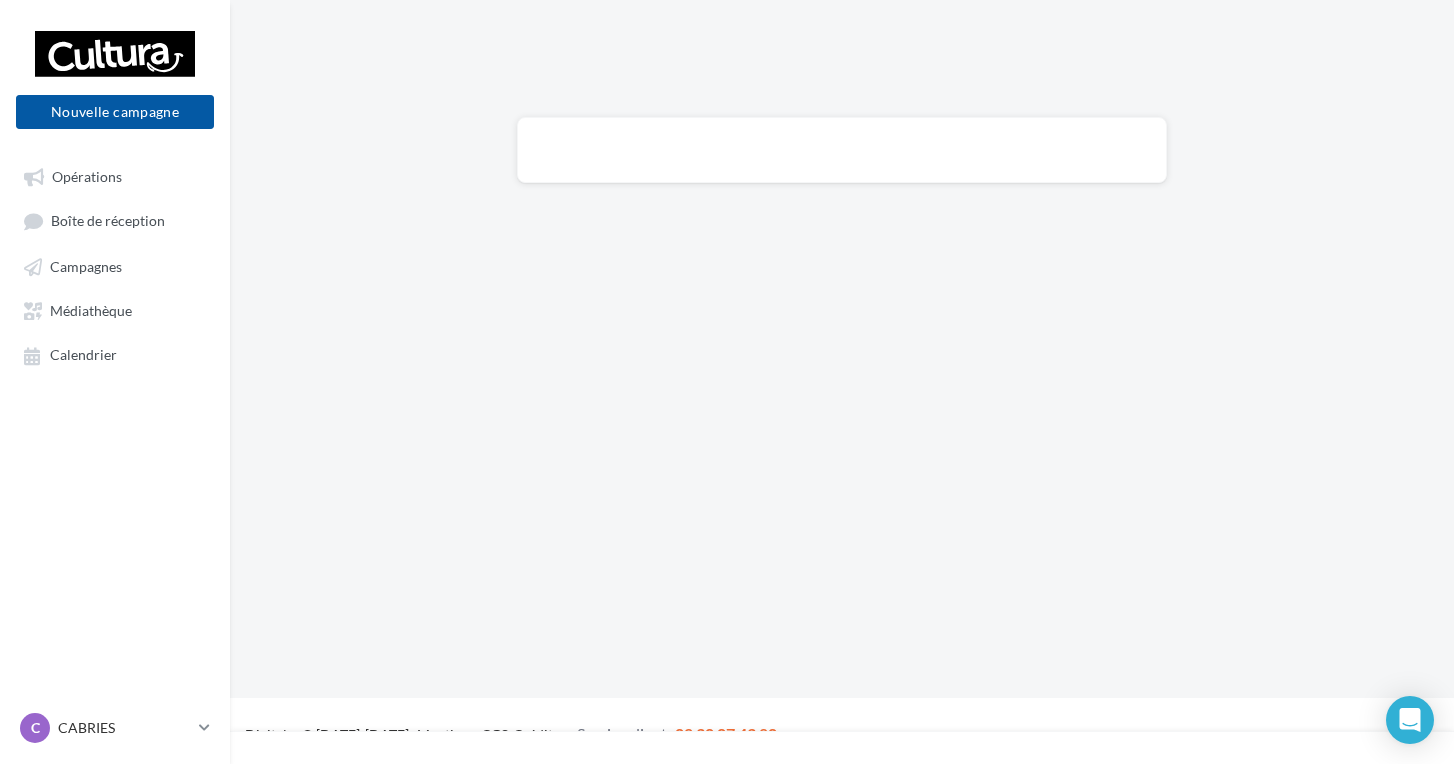 scroll, scrollTop: 0, scrollLeft: 0, axis: both 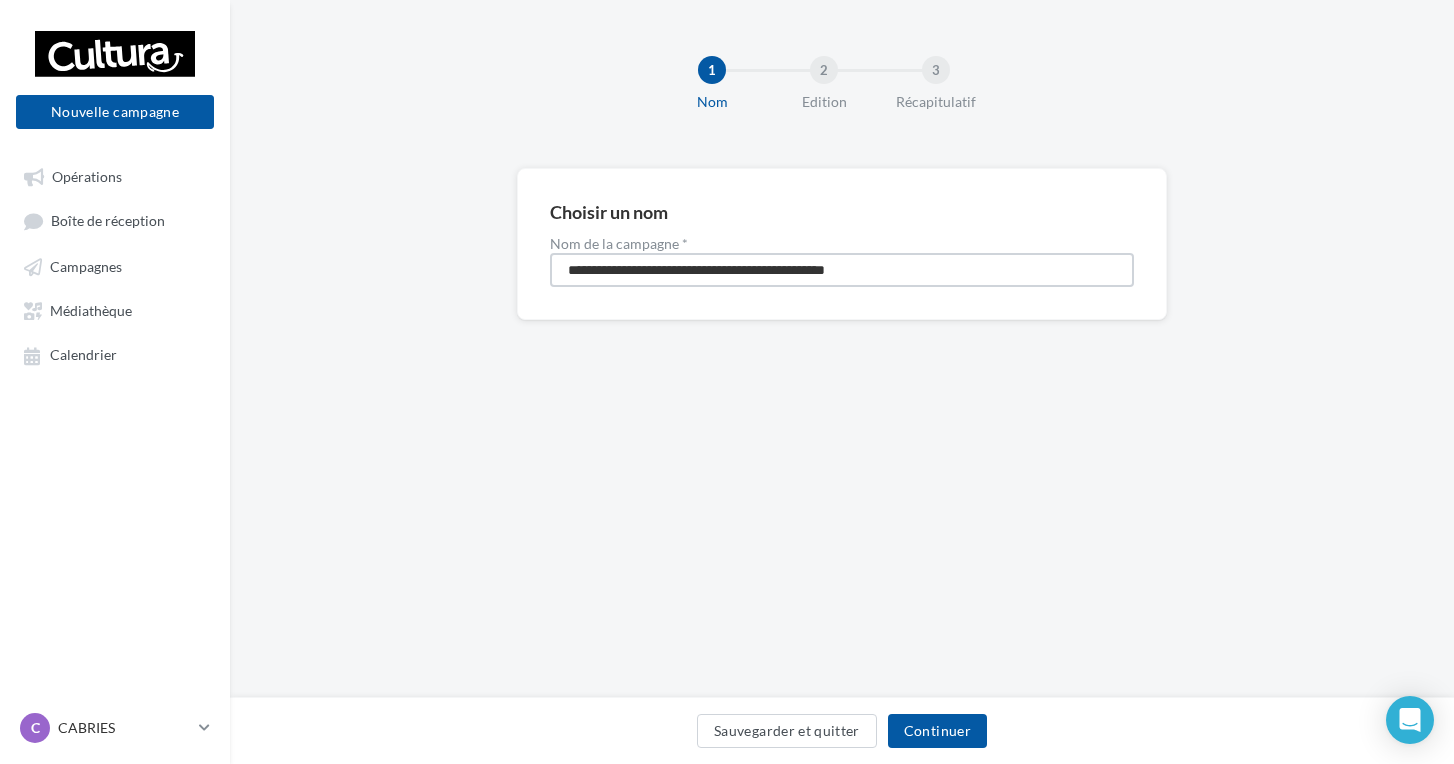 click on "**********" at bounding box center [842, 270] 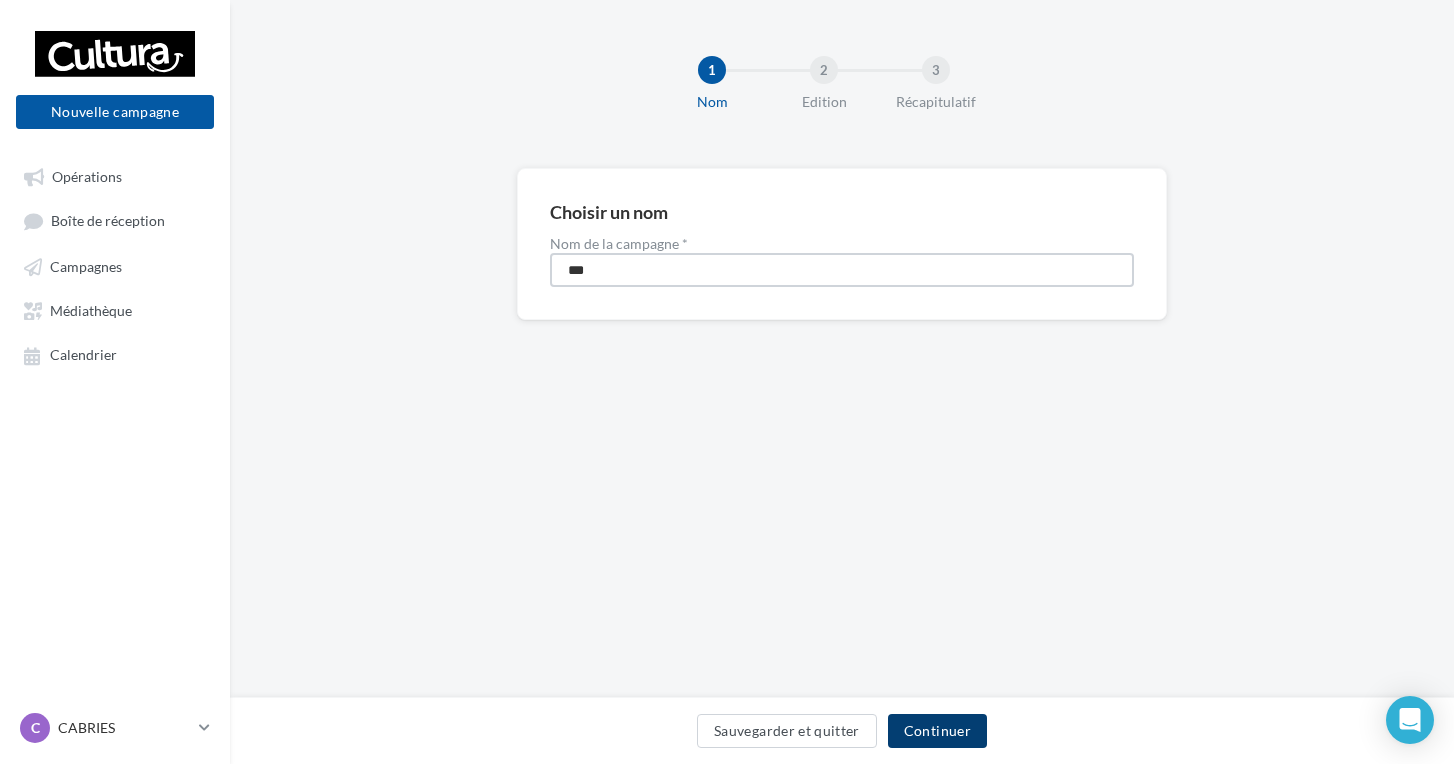type on "***" 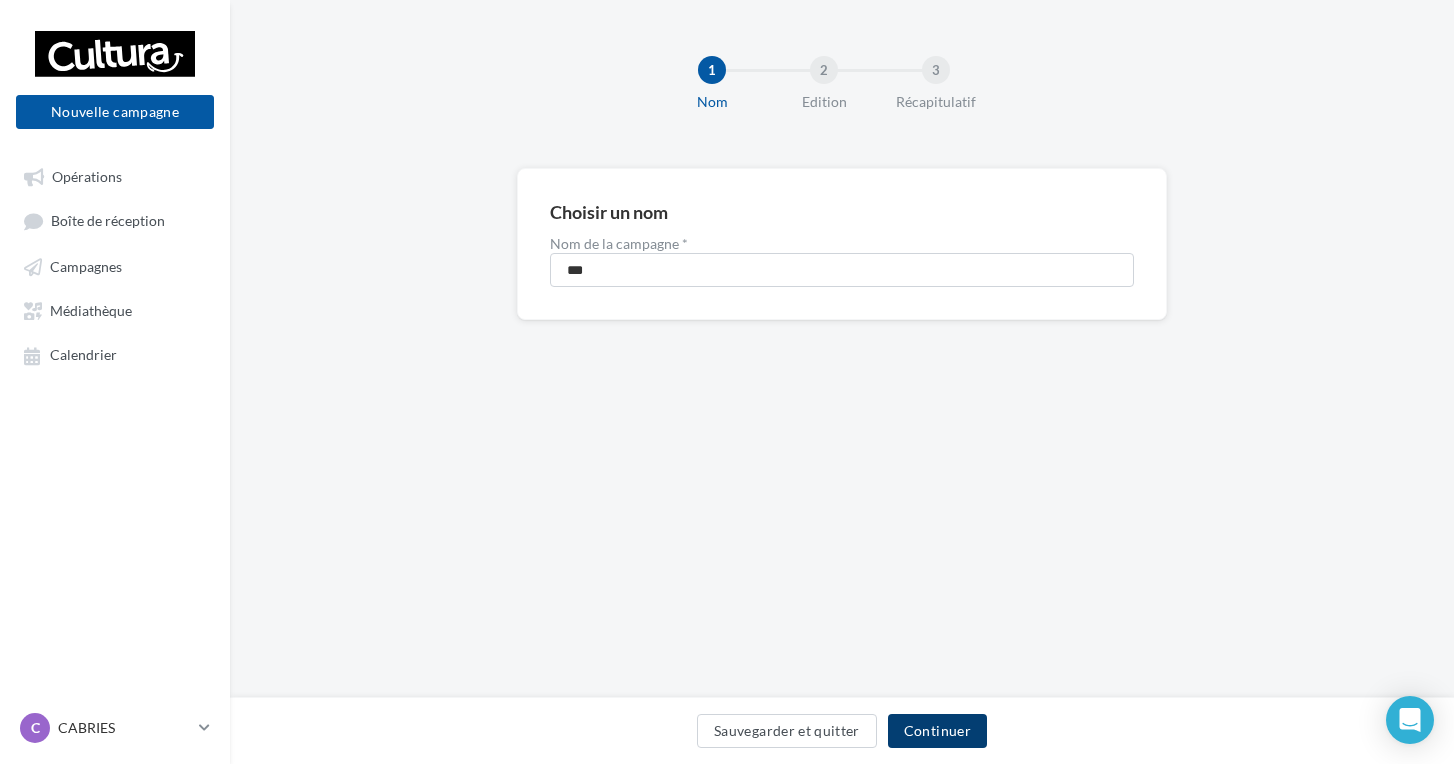 click on "Continuer" at bounding box center (937, 731) 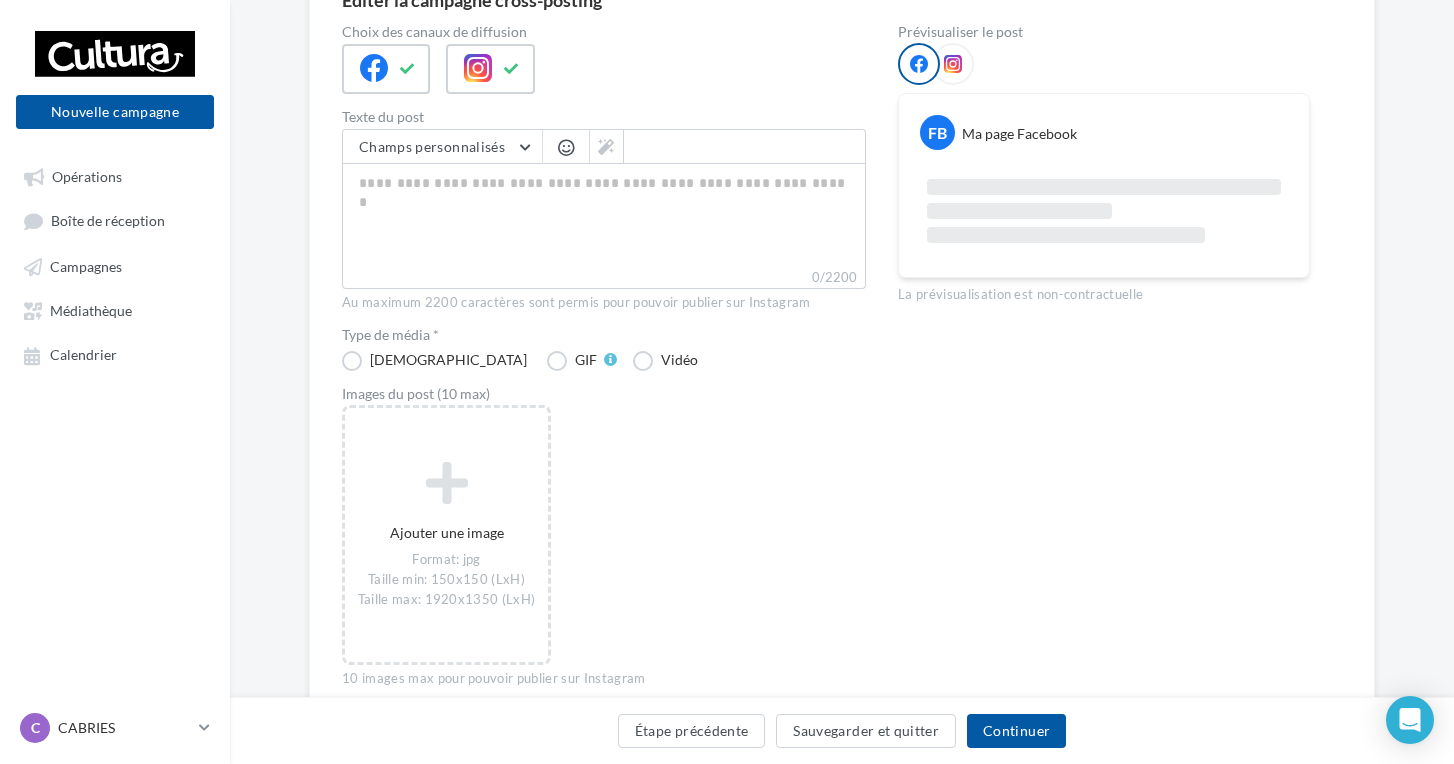 scroll, scrollTop: 221, scrollLeft: 0, axis: vertical 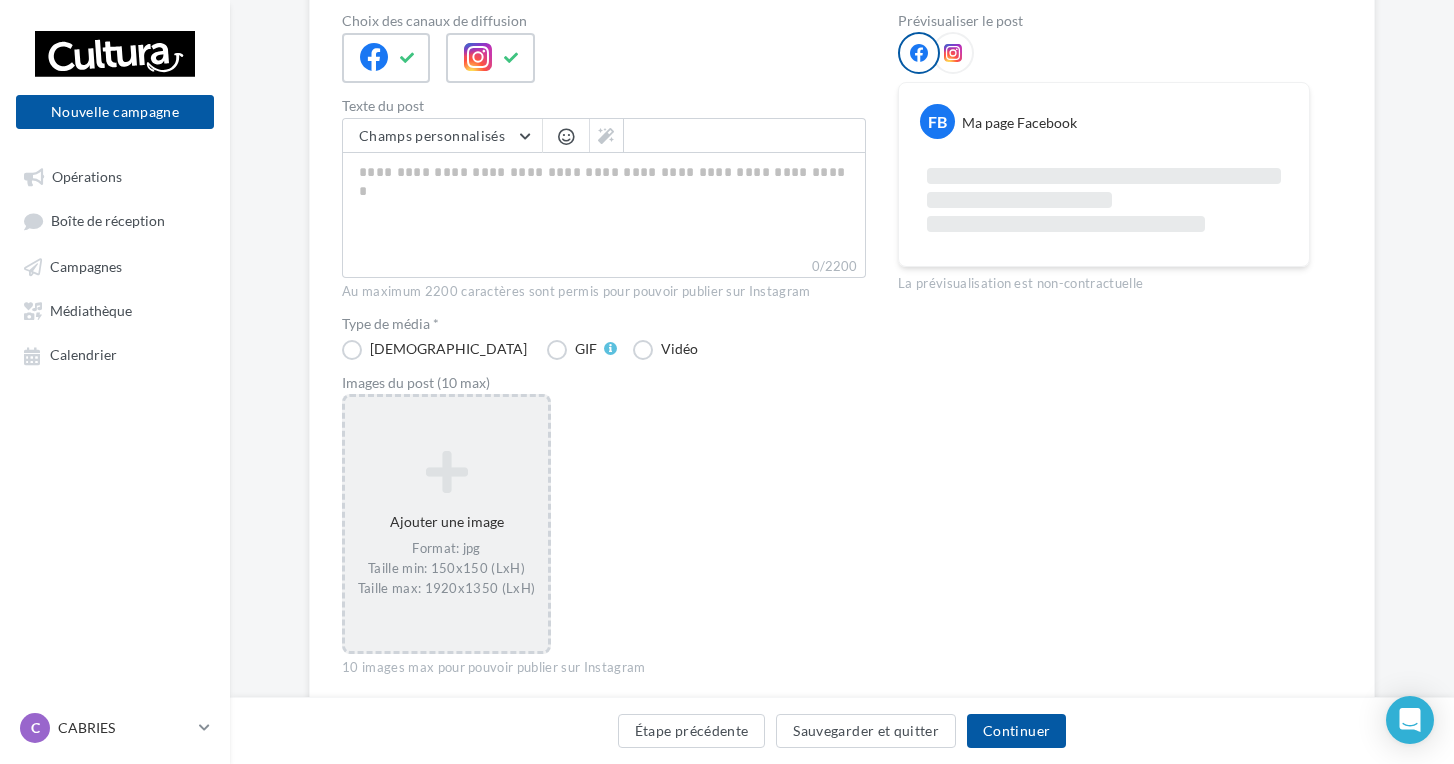 click on "Ajouter une image     Format: jpg   Taille min: 150x150 (LxH)   Taille max: 1920x1350 (LxH)" at bounding box center [446, 524] 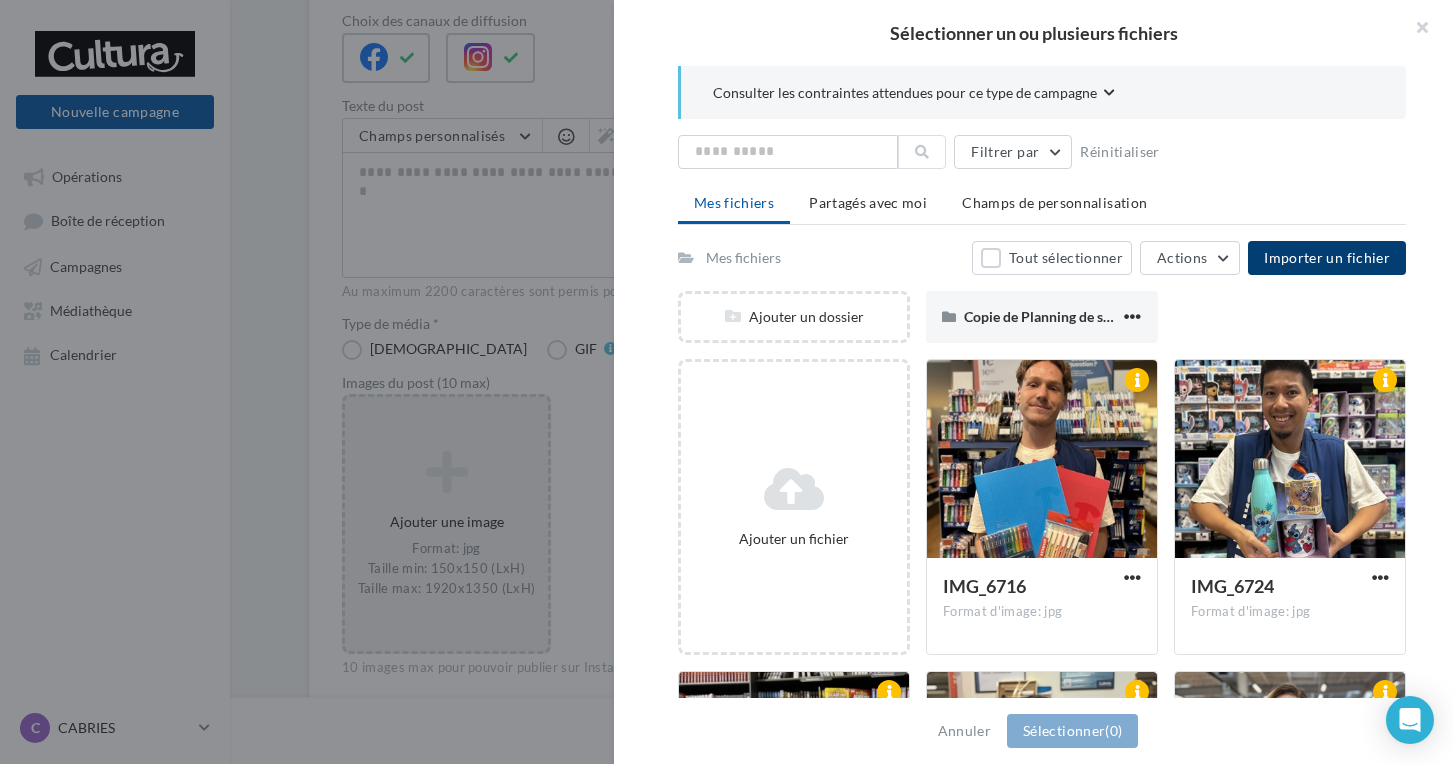 click on "Importer un fichier" at bounding box center (1327, 257) 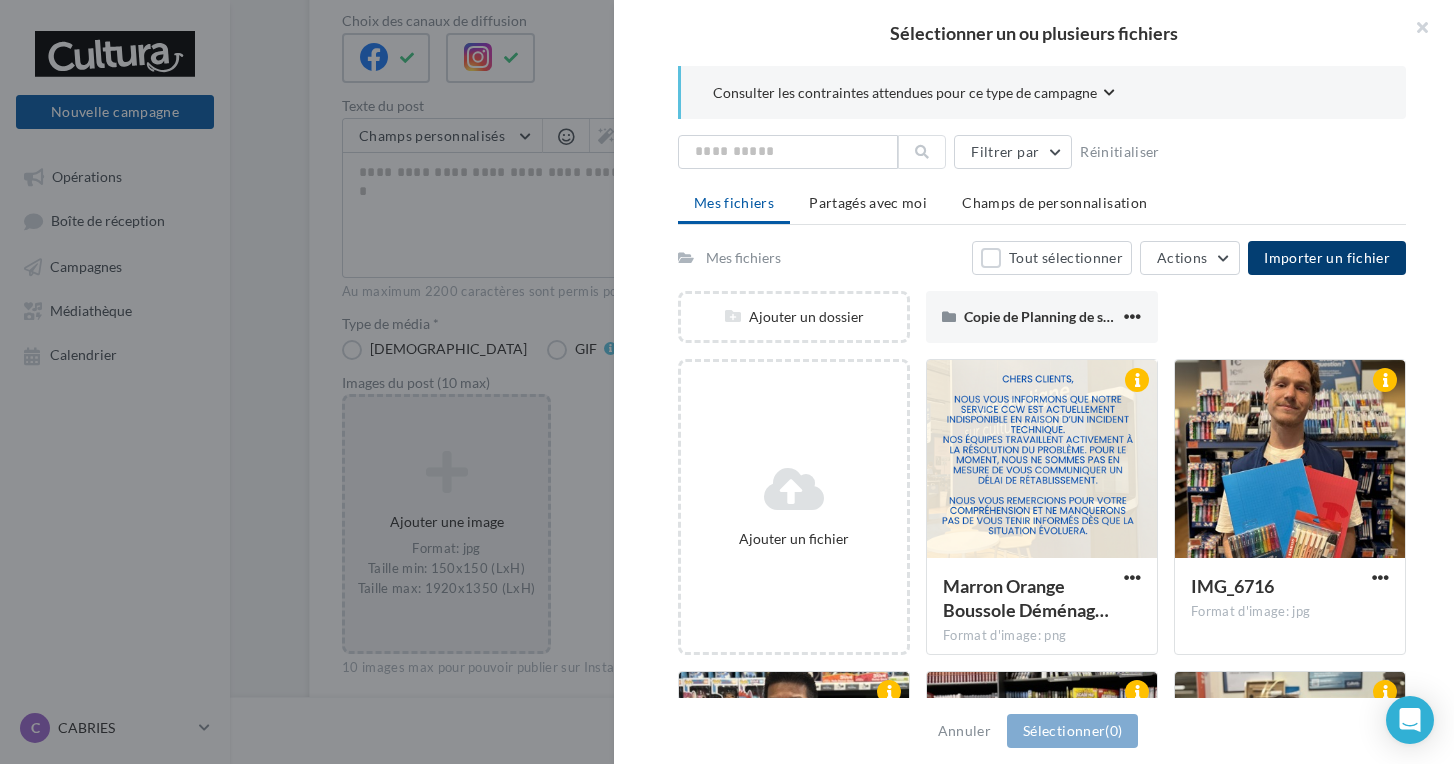 click on "Importer un fichier" at bounding box center (1327, 258) 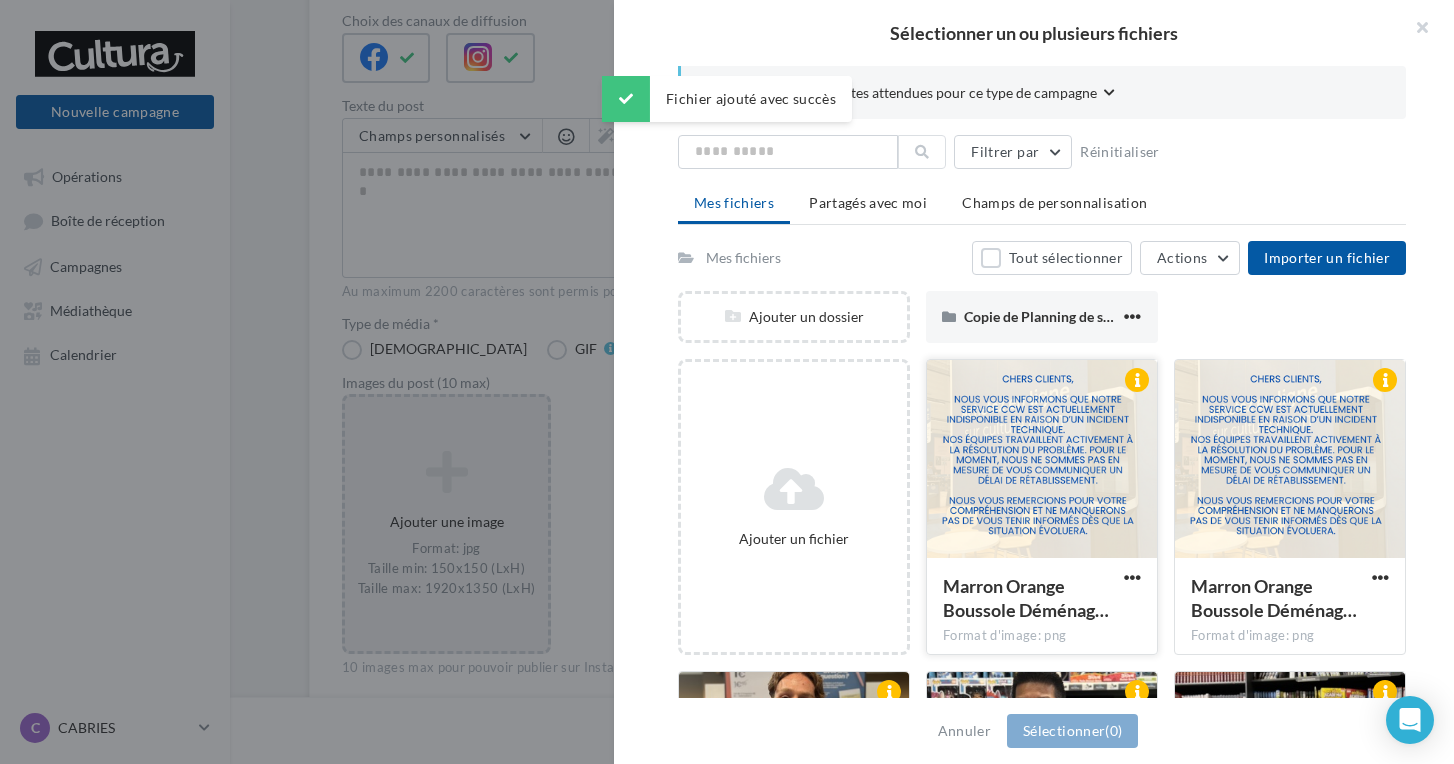 click at bounding box center (1042, 460) 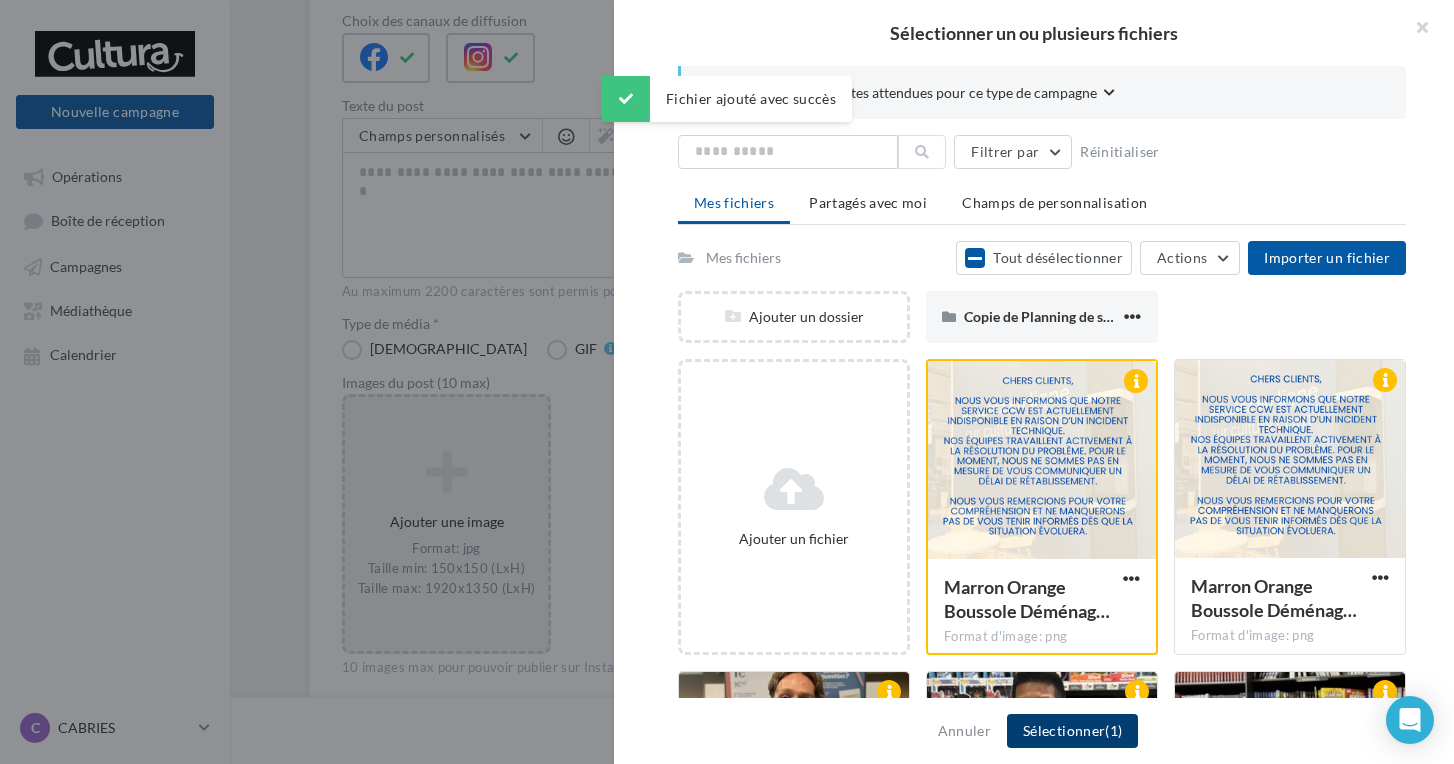 click on "Sélectionner   (1)" at bounding box center (1072, 731) 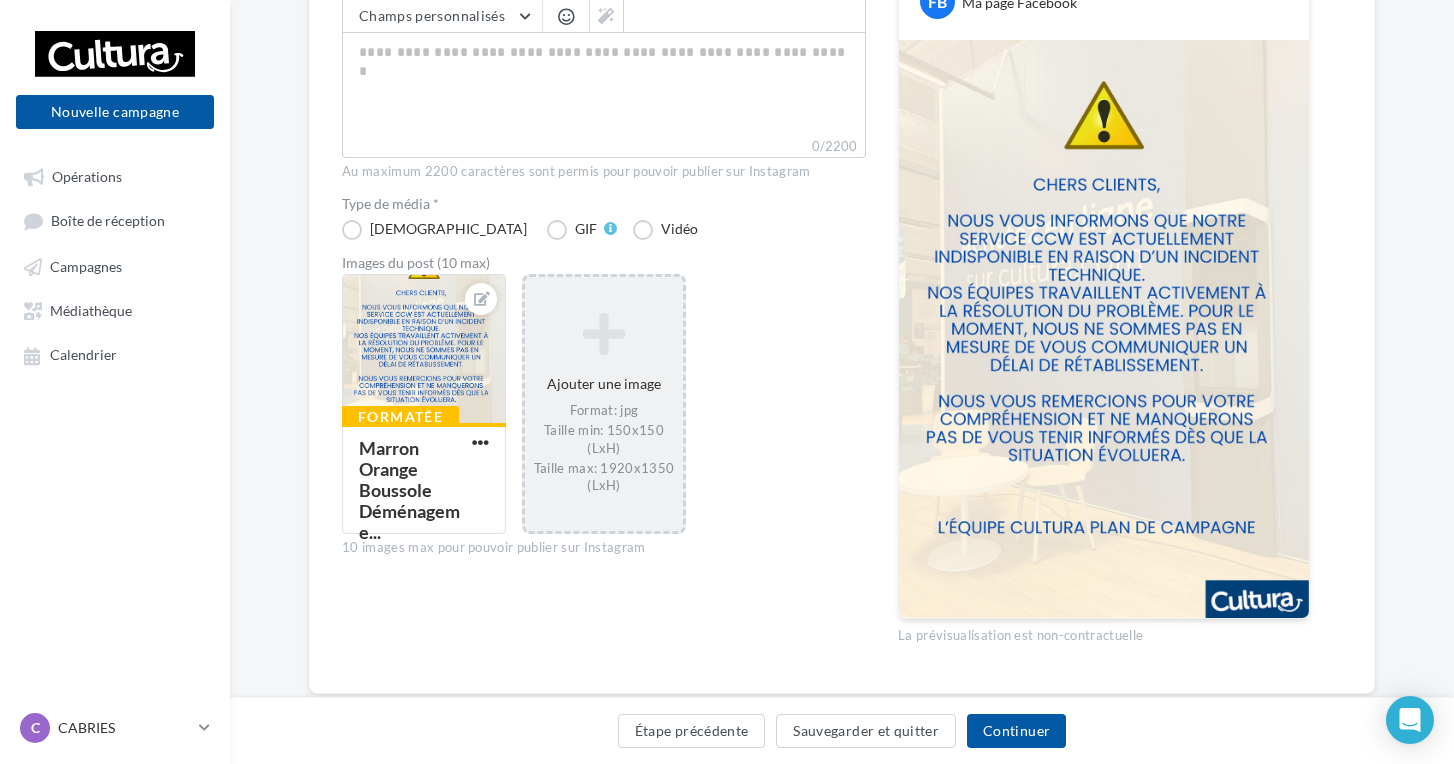 scroll, scrollTop: 357, scrollLeft: 0, axis: vertical 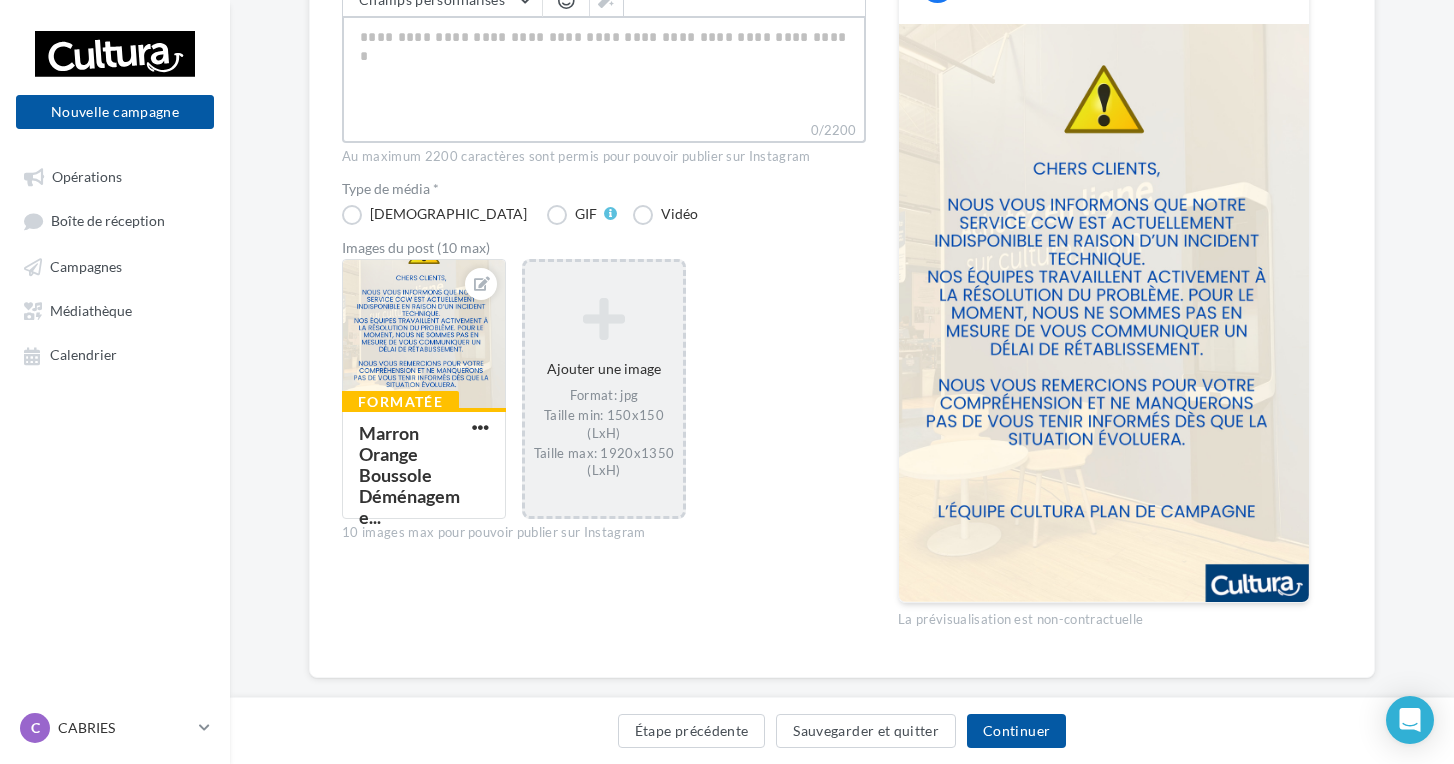 click on "0/2200" at bounding box center [604, 68] 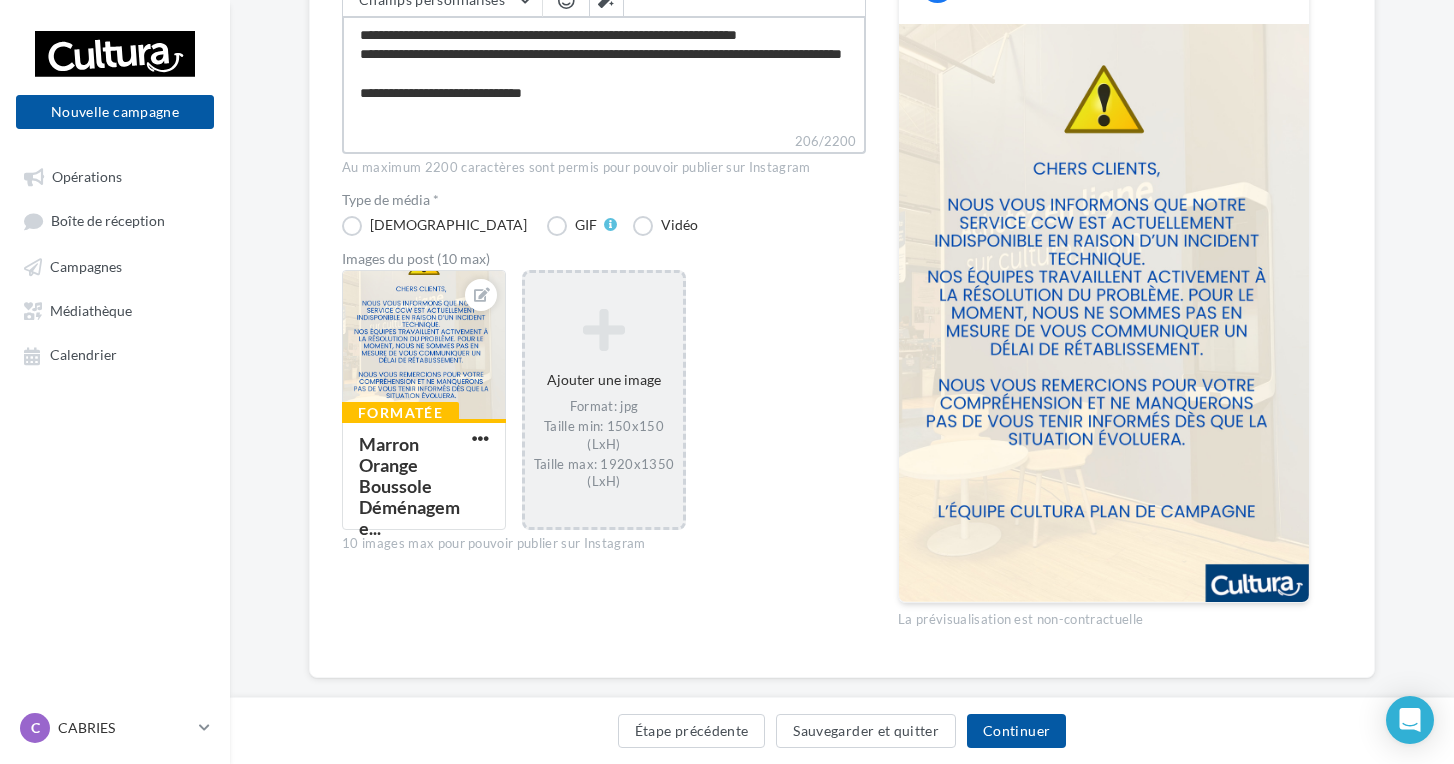 type on "**********" 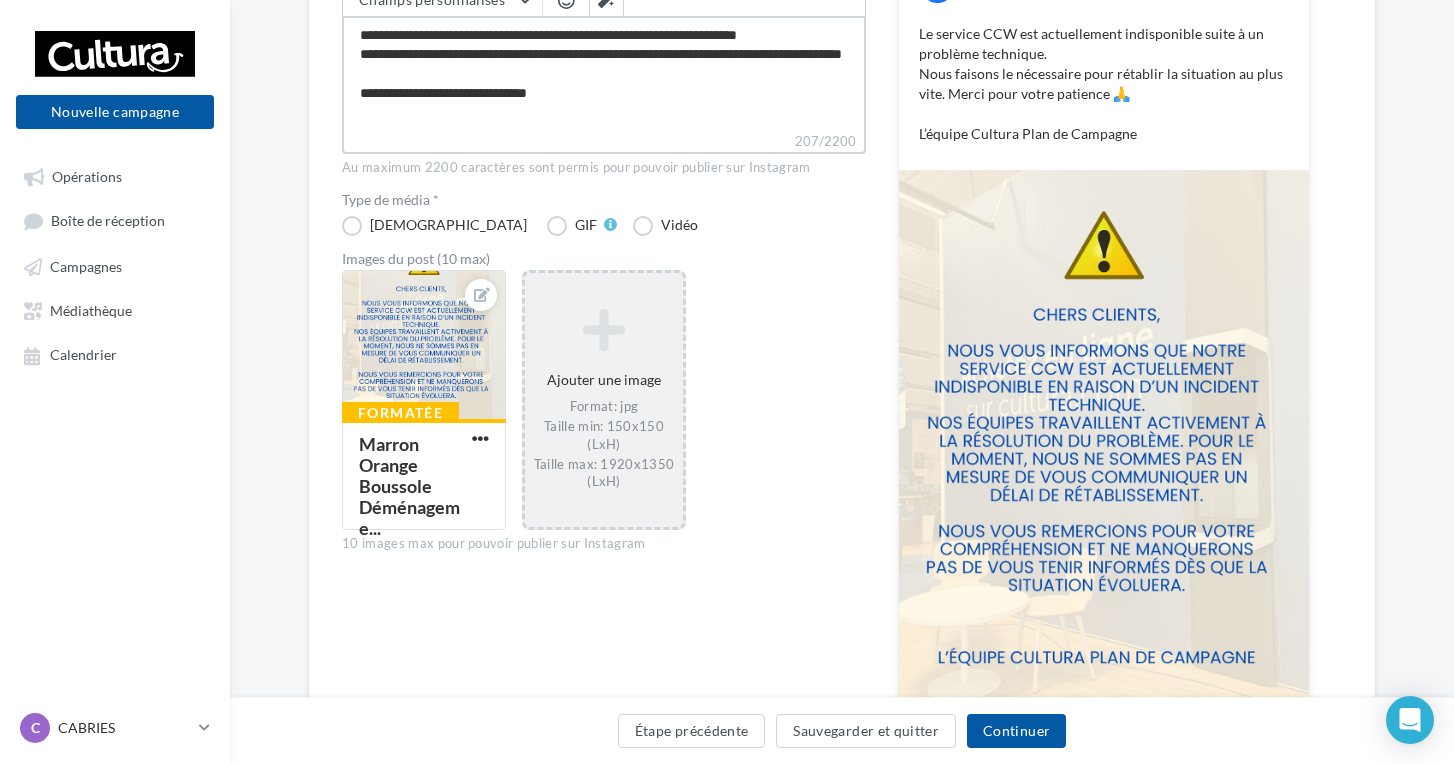 click on "**********" at bounding box center [604, 73] 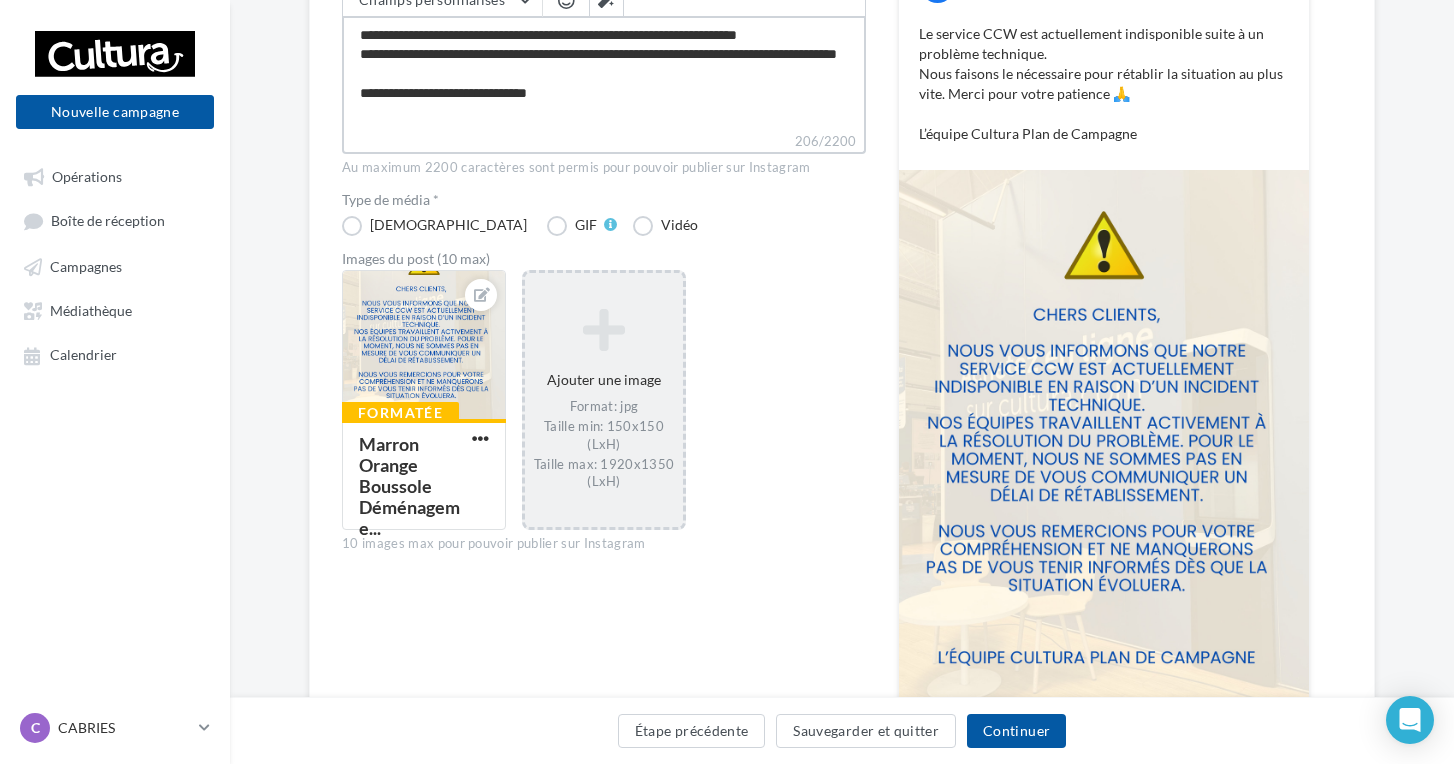 type on "**********" 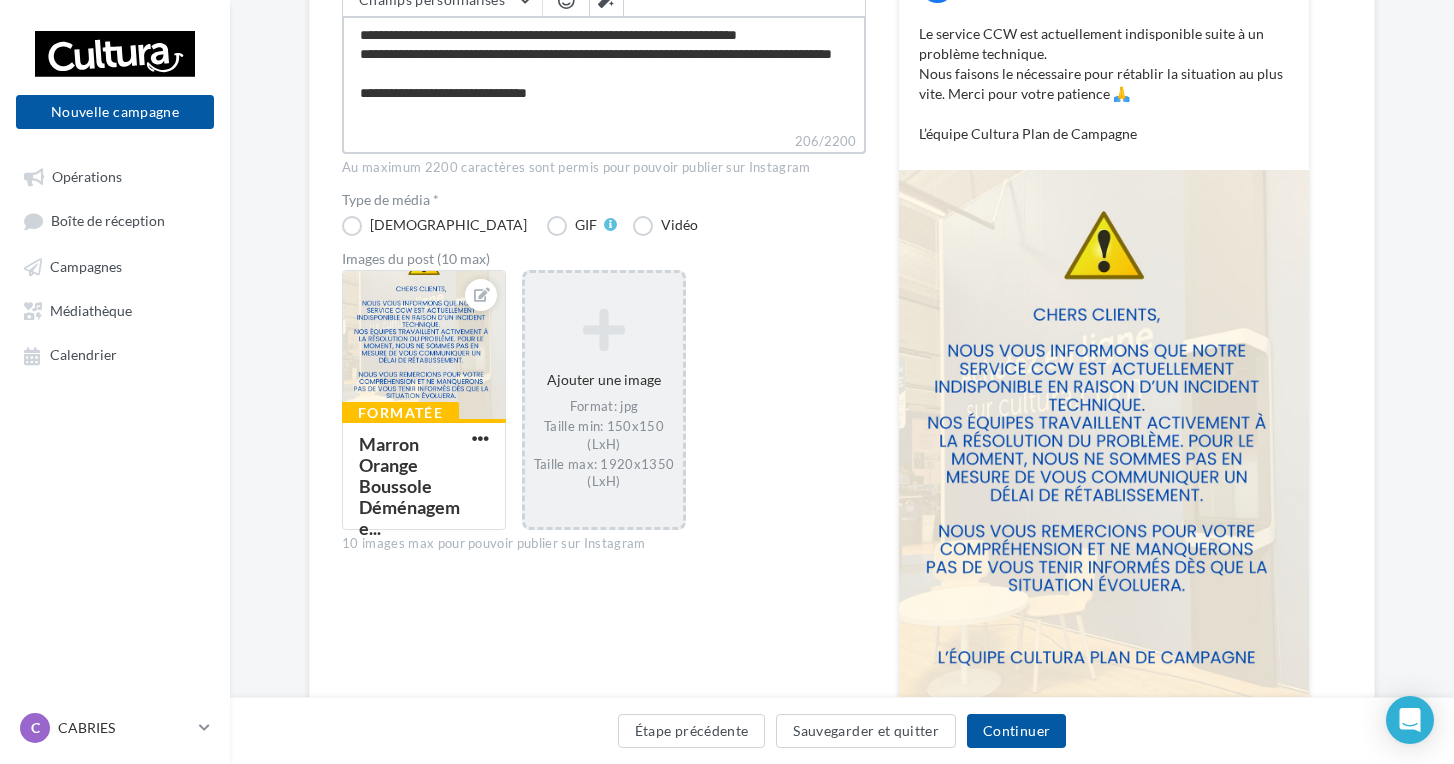 type on "**********" 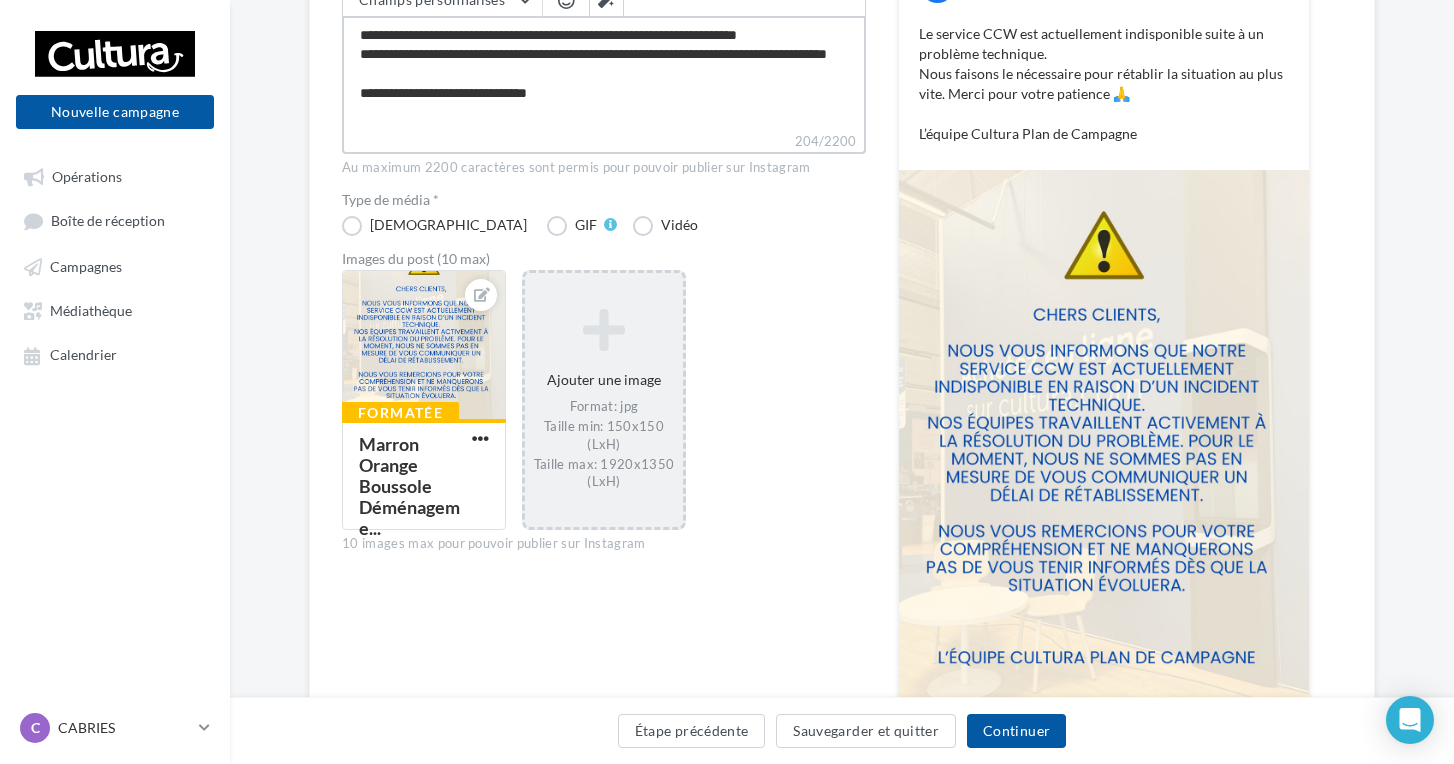 type on "**********" 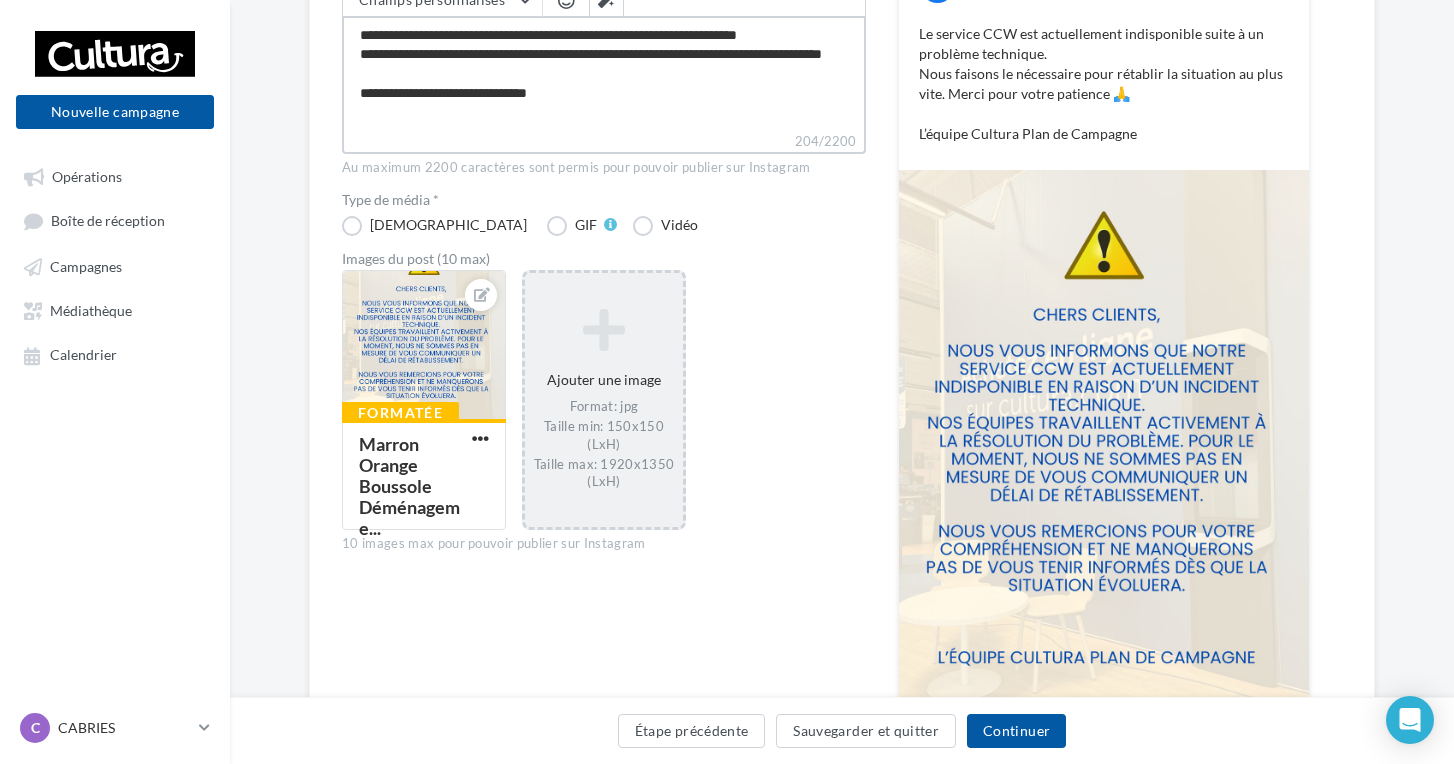 type on "**********" 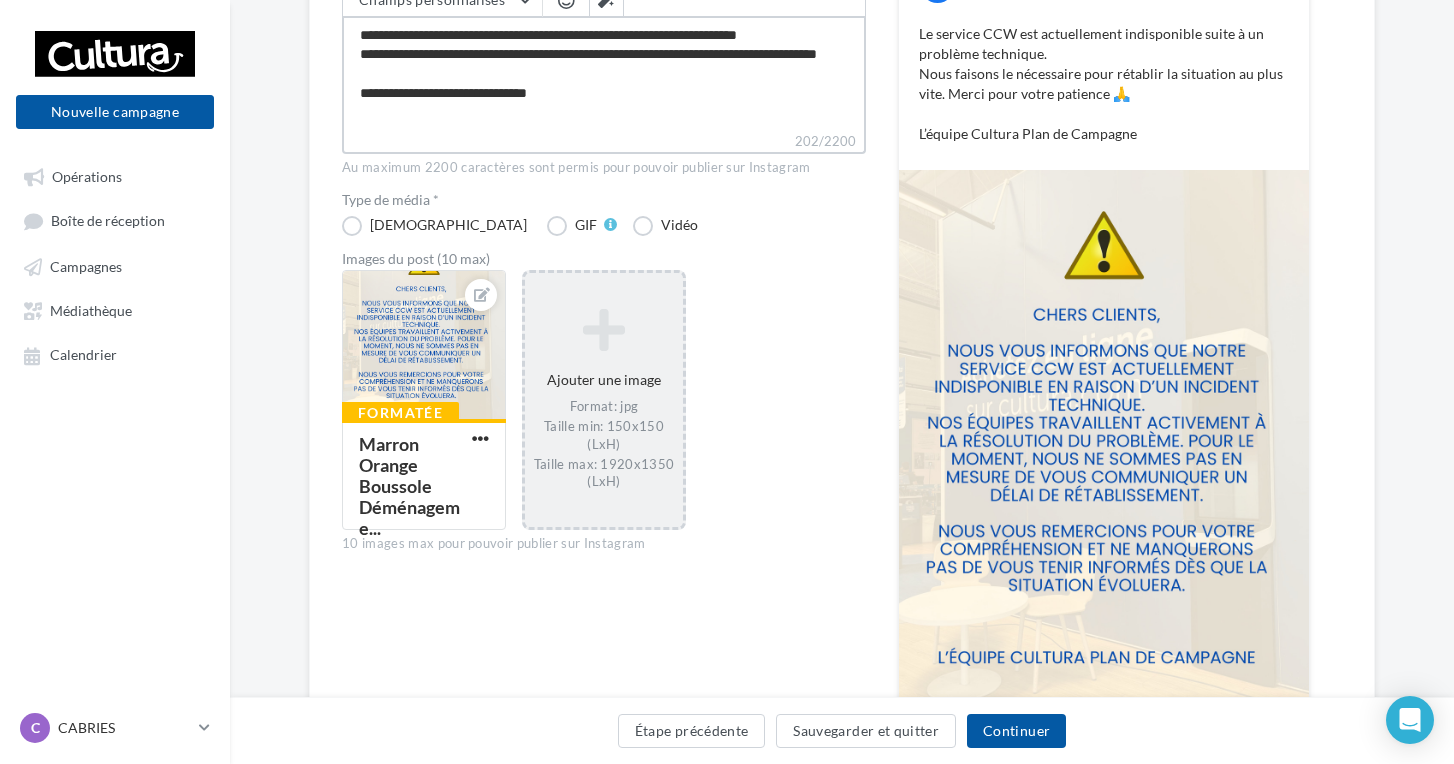 type on "**********" 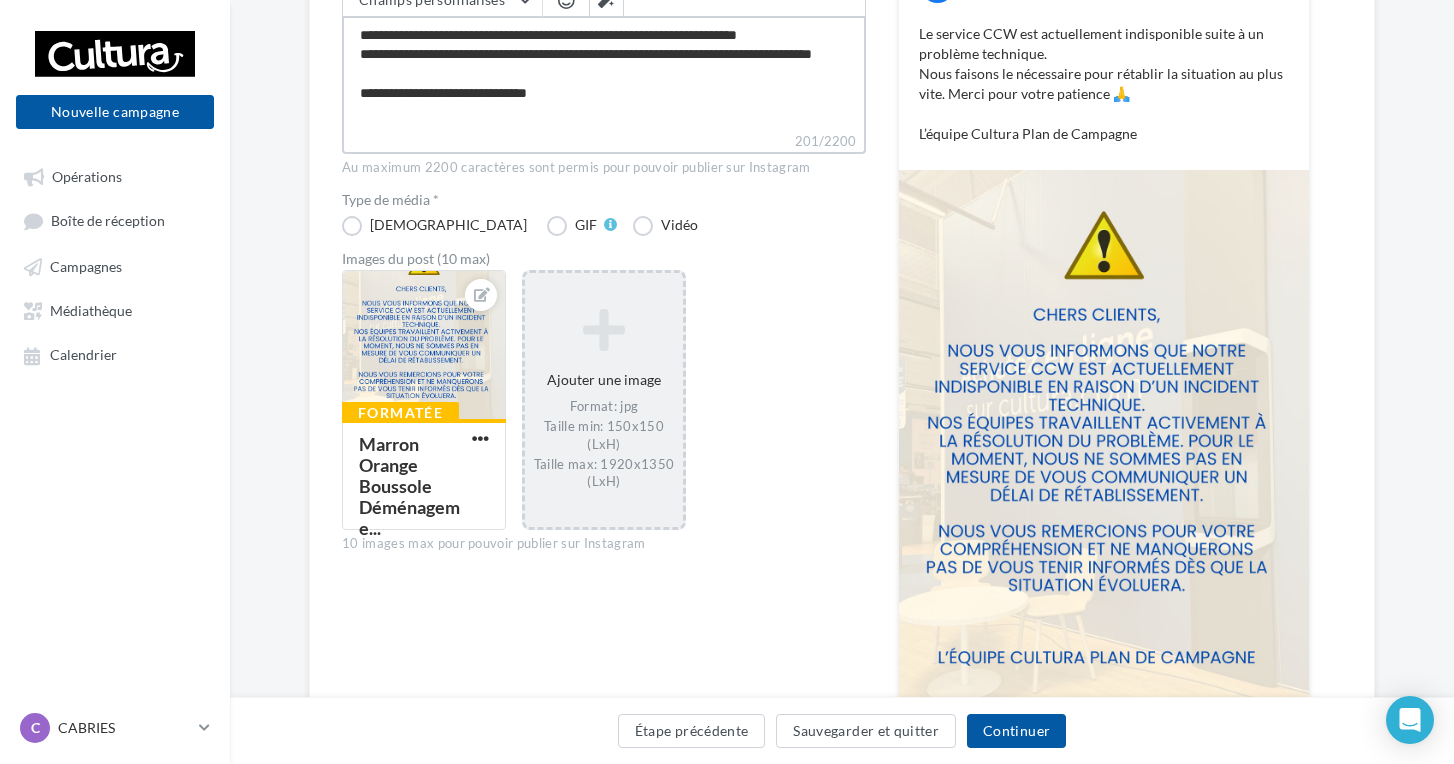 type on "**********" 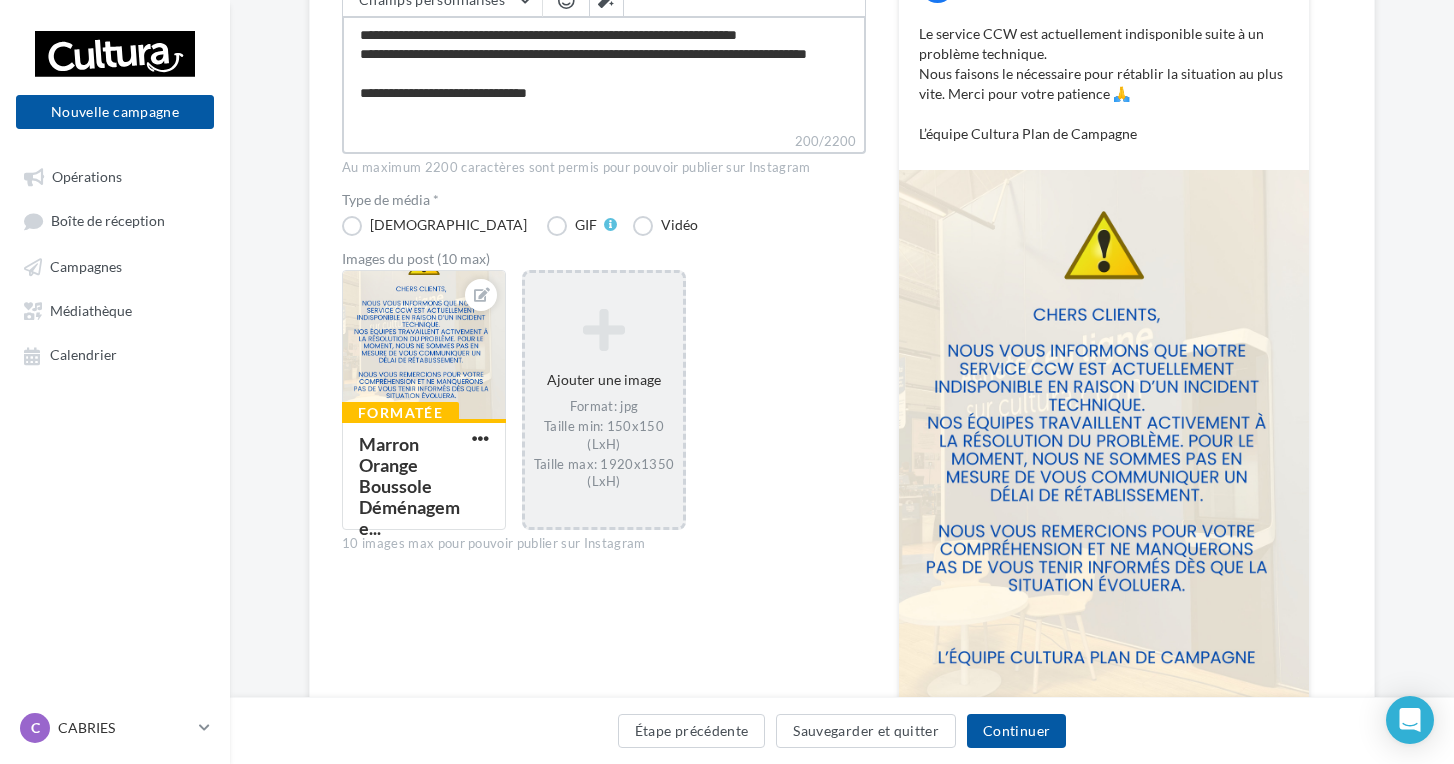 type on "**********" 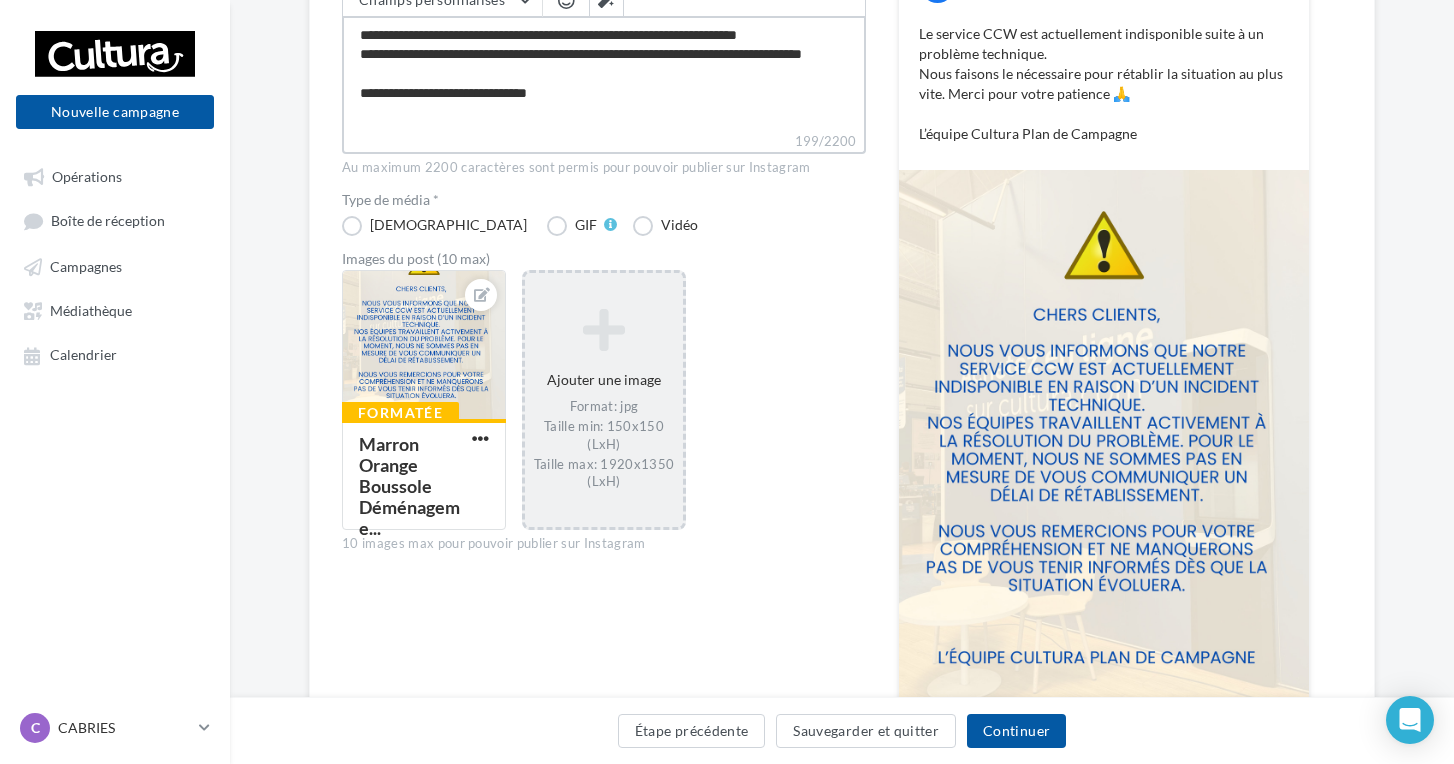 type on "**********" 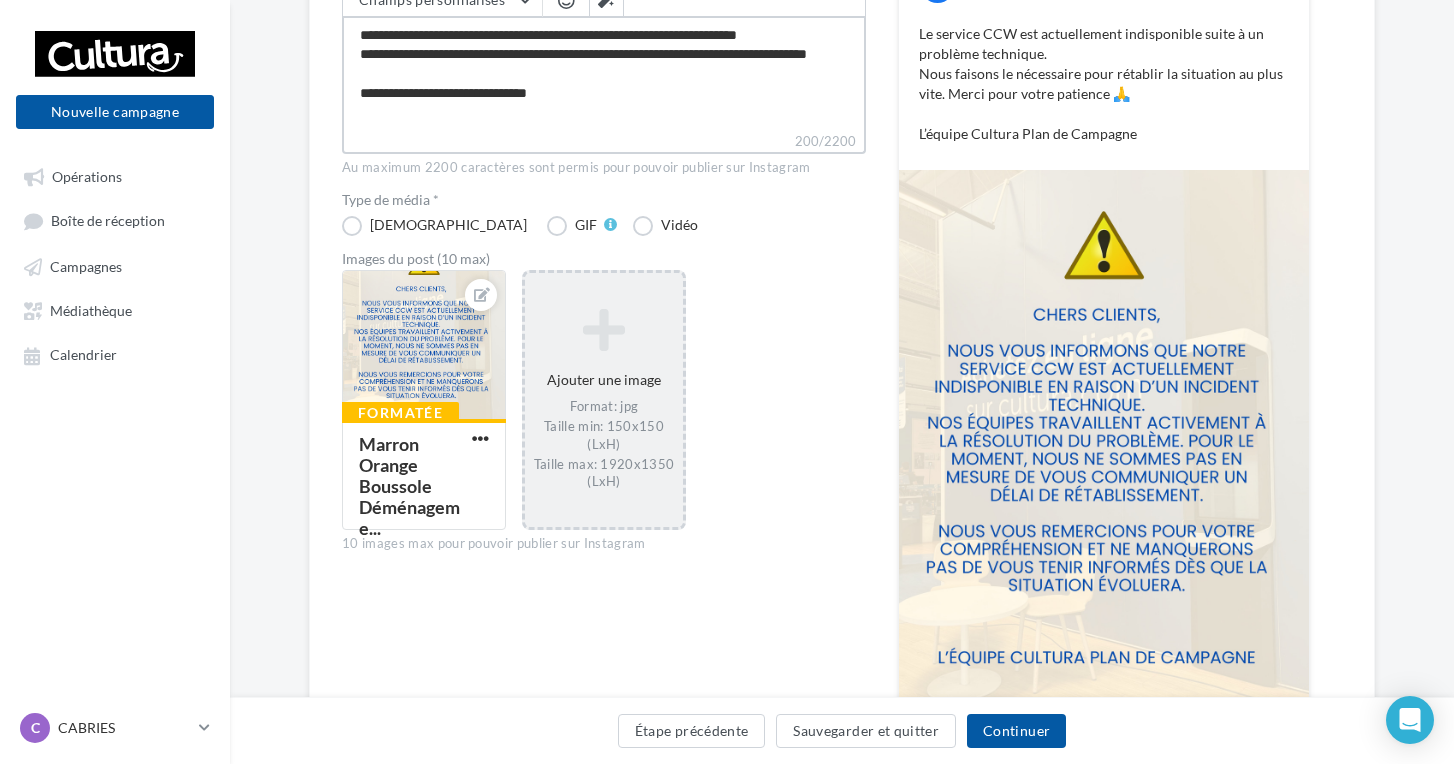 type on "**********" 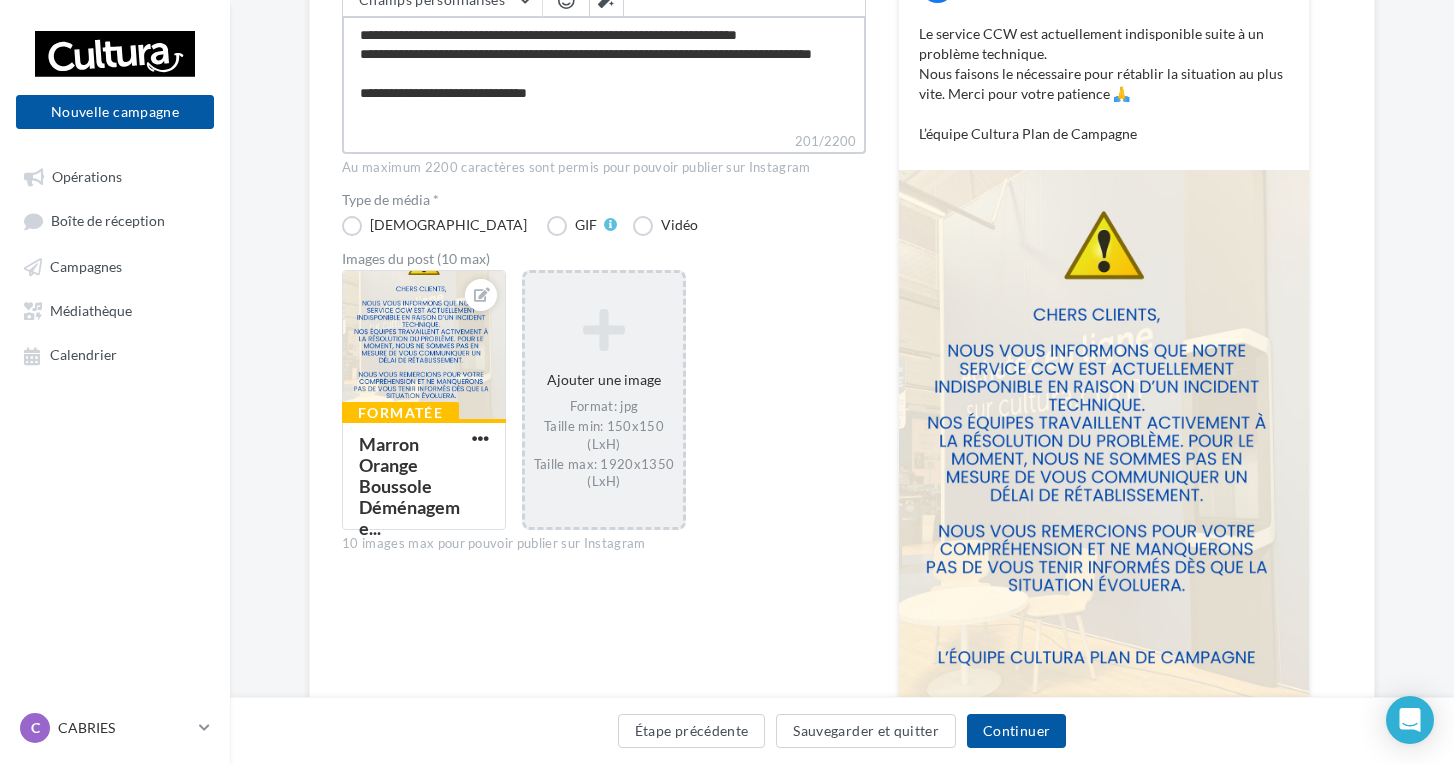type on "**********" 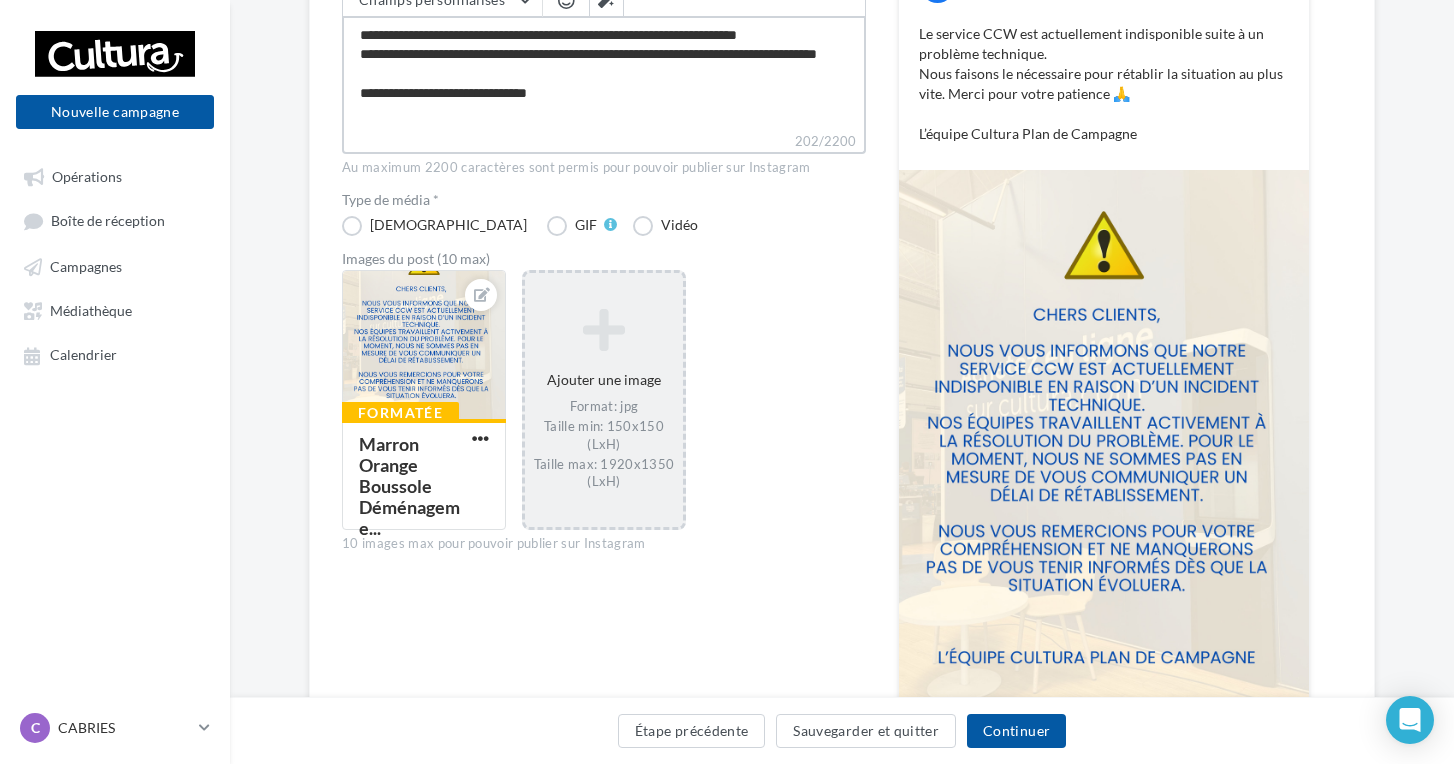 type on "**********" 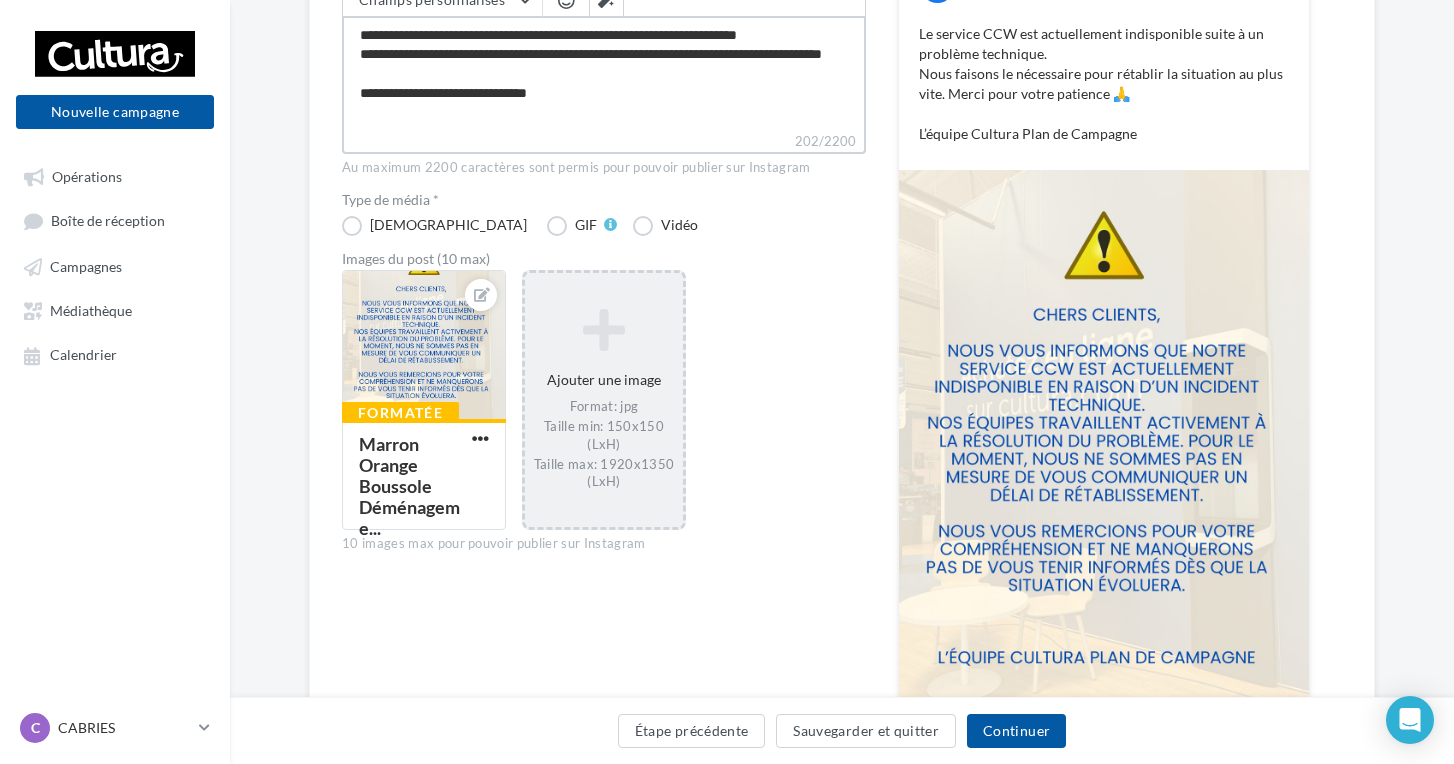 type on "**********" 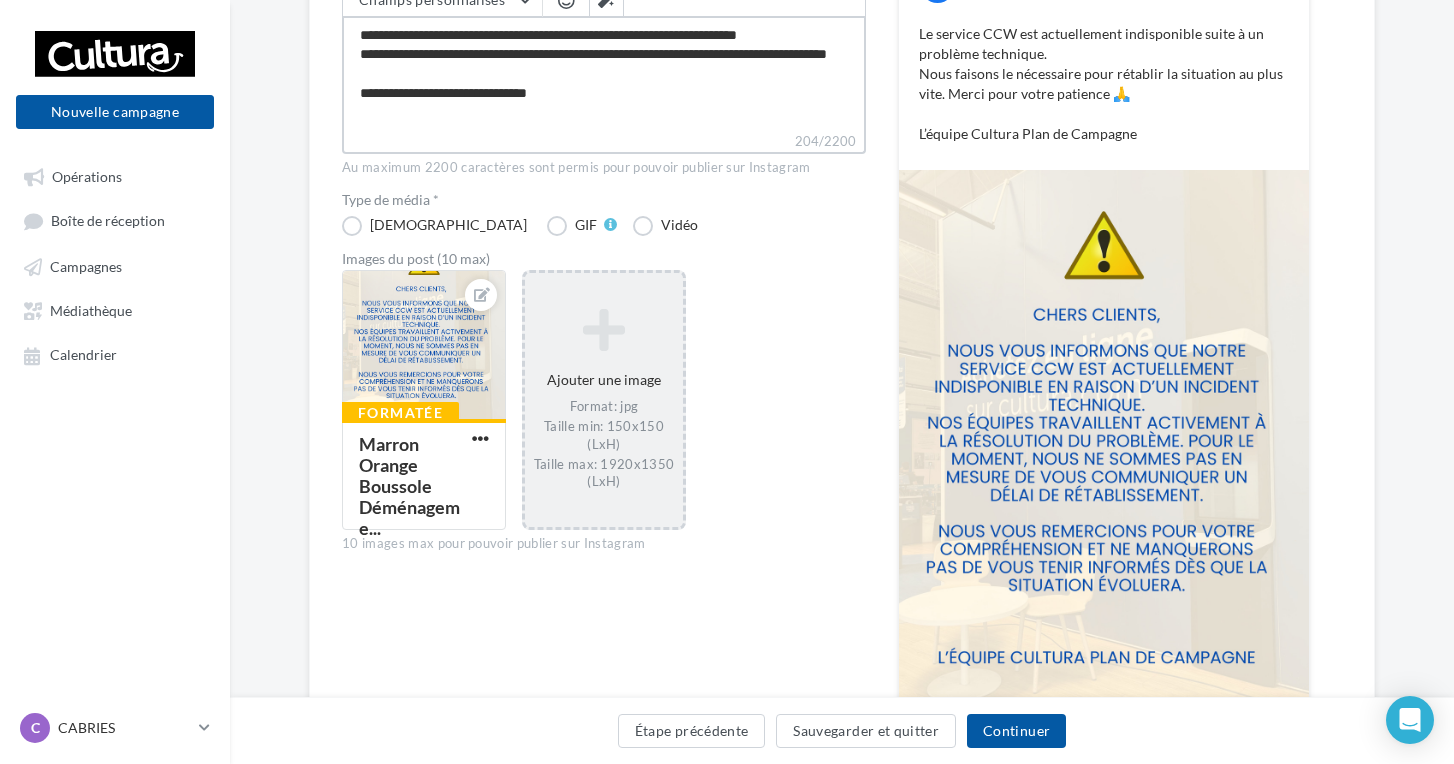 type on "**********" 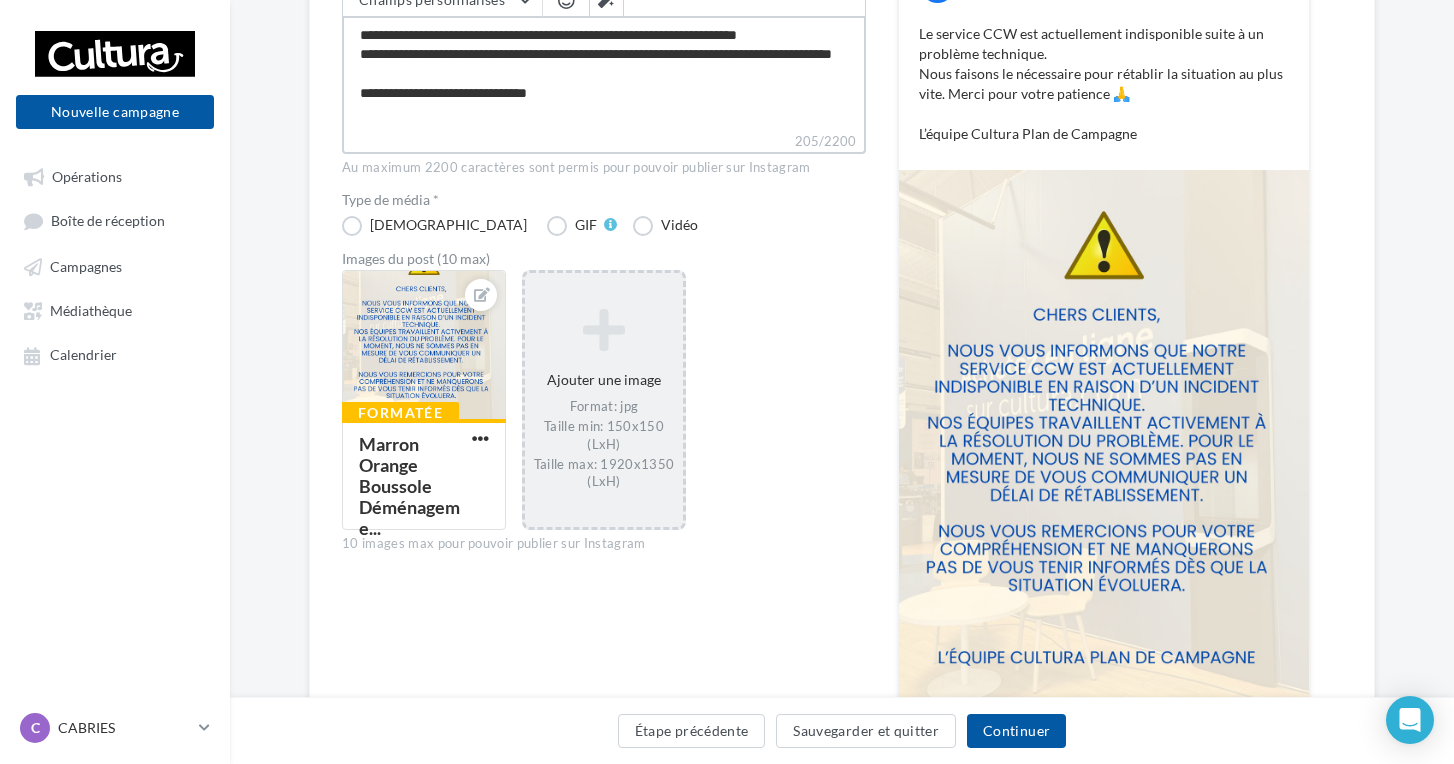 type on "**********" 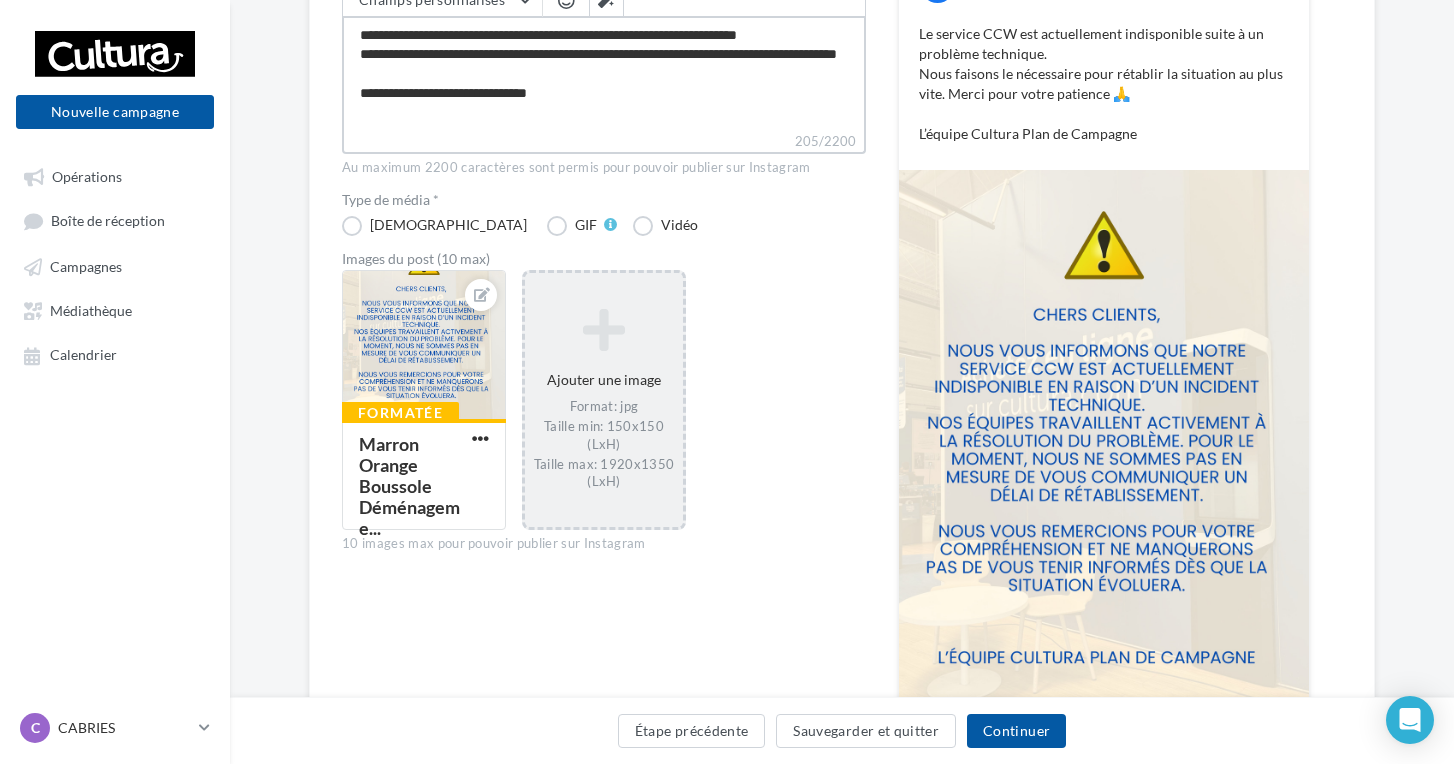 type on "**********" 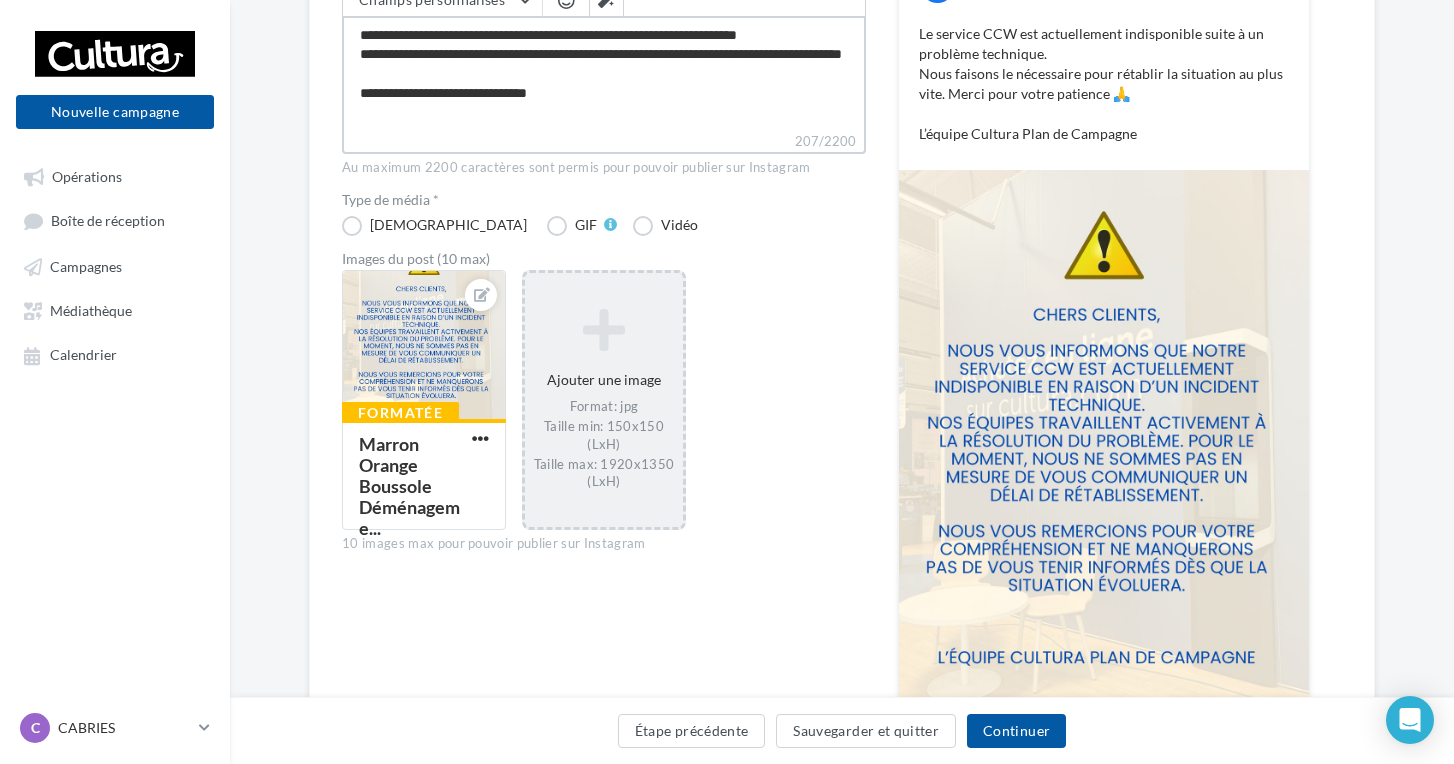 type on "**********" 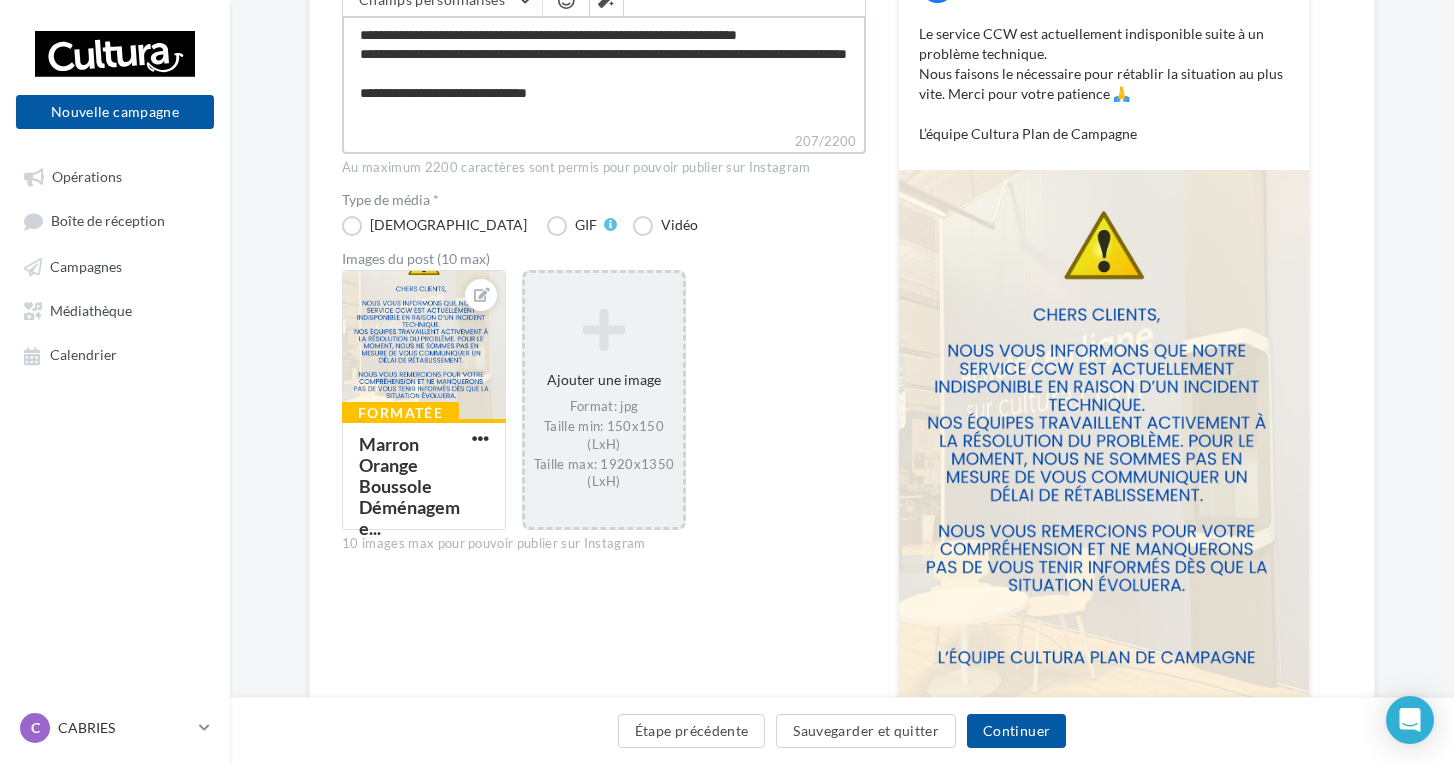 type on "**********" 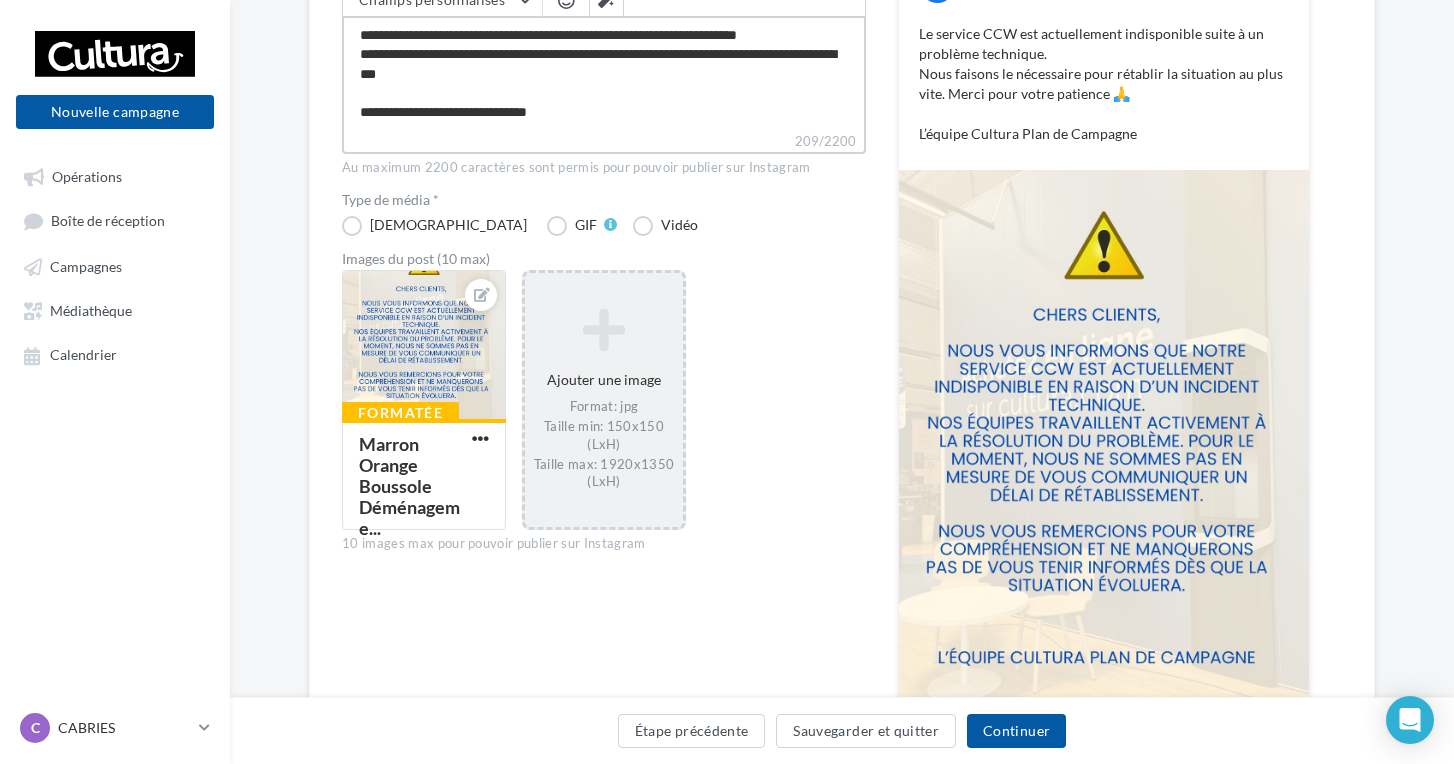 type on "**********" 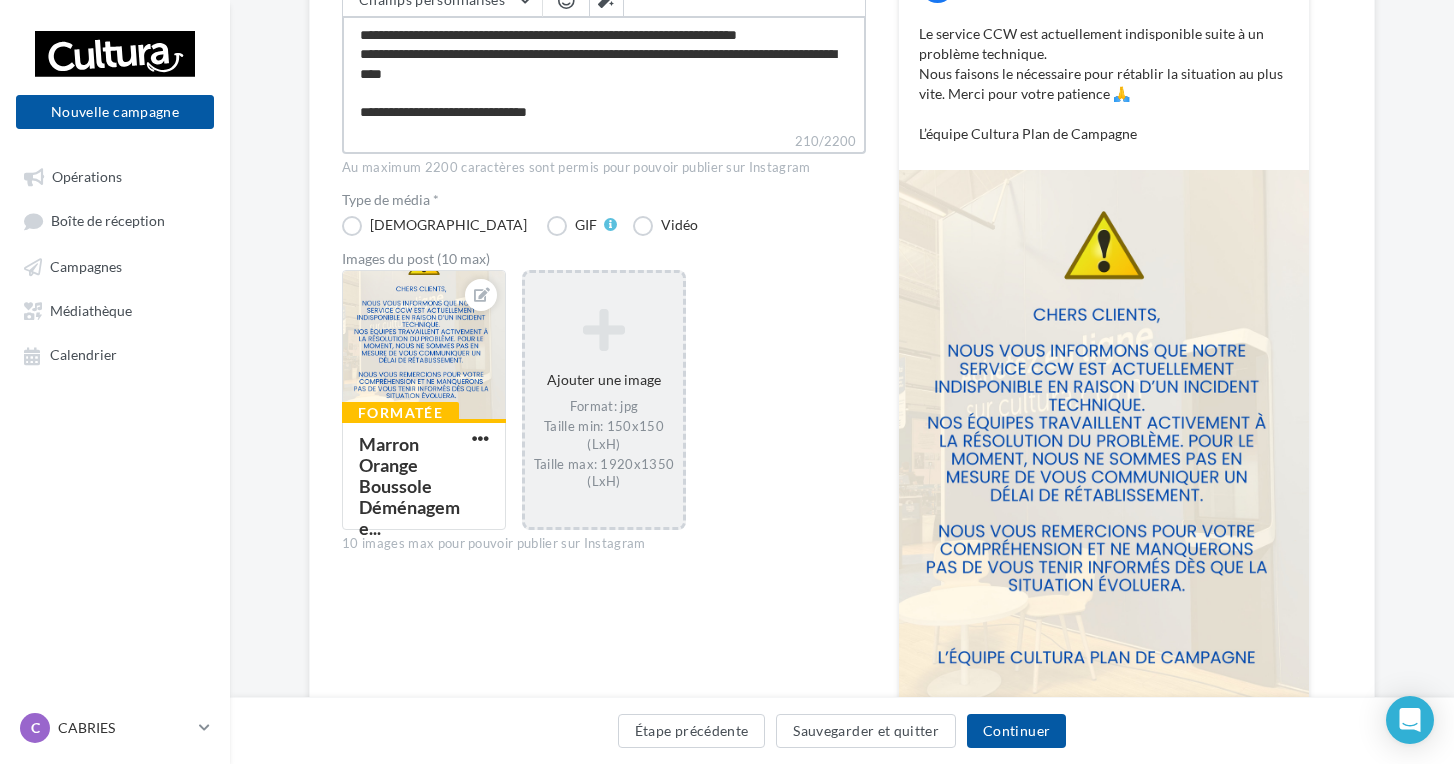 type on "**********" 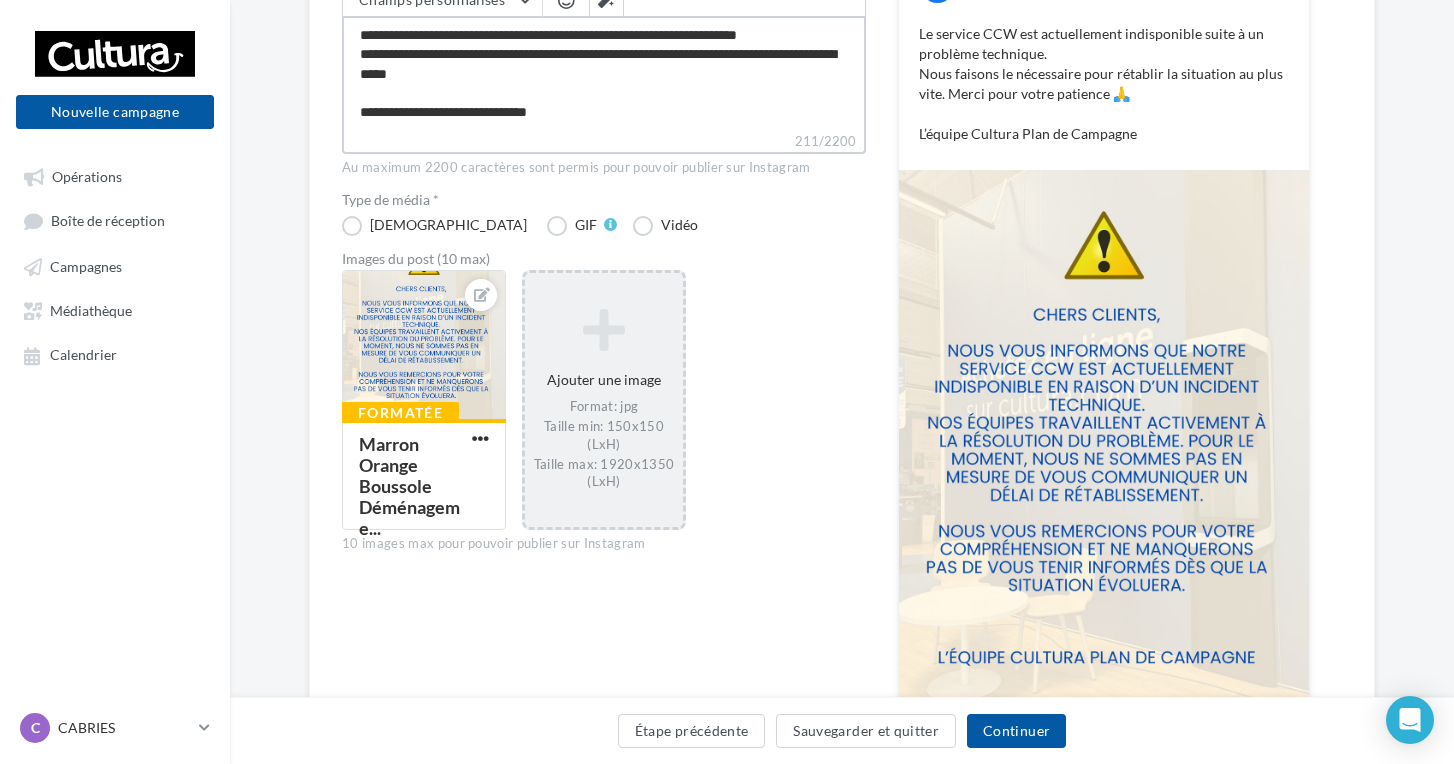 type on "**********" 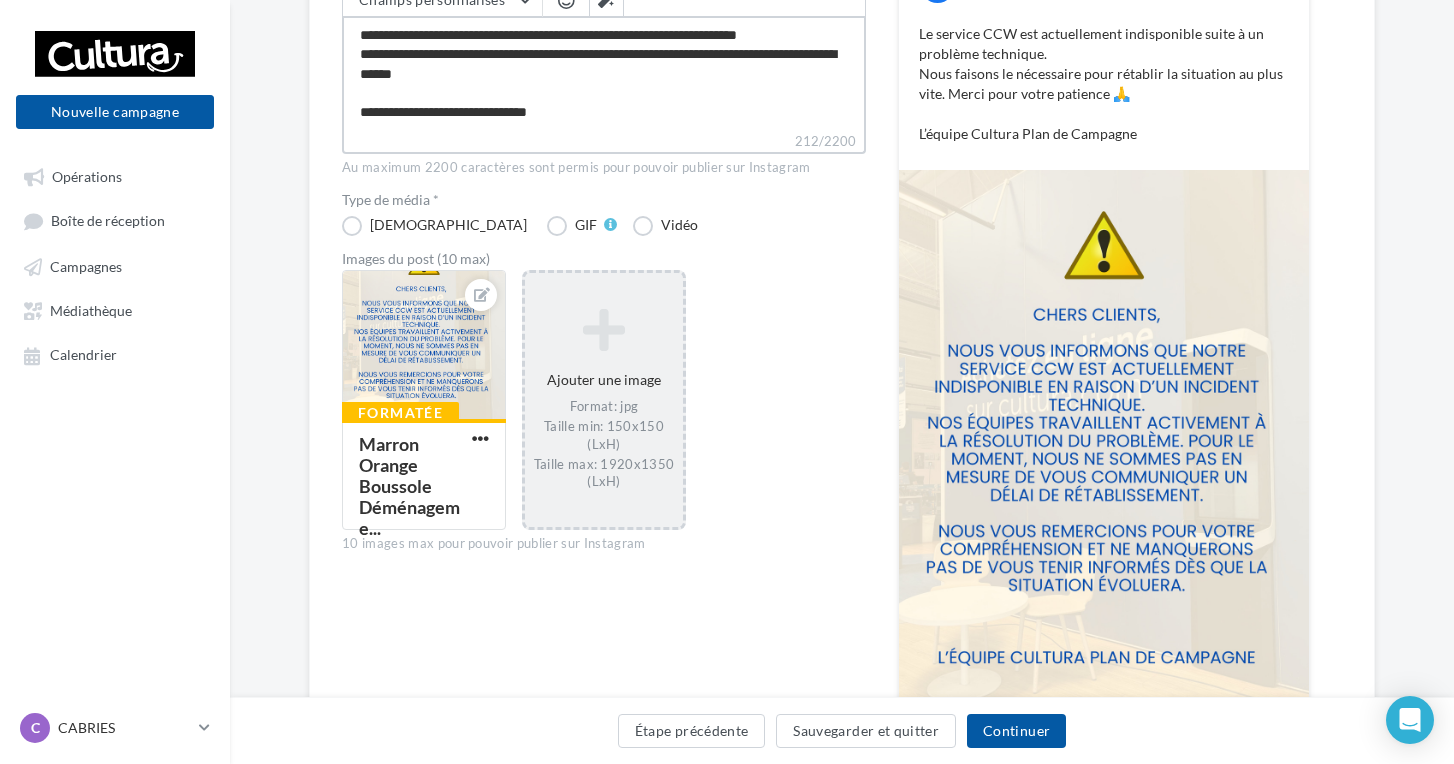 click on "**********" at bounding box center (604, 73) 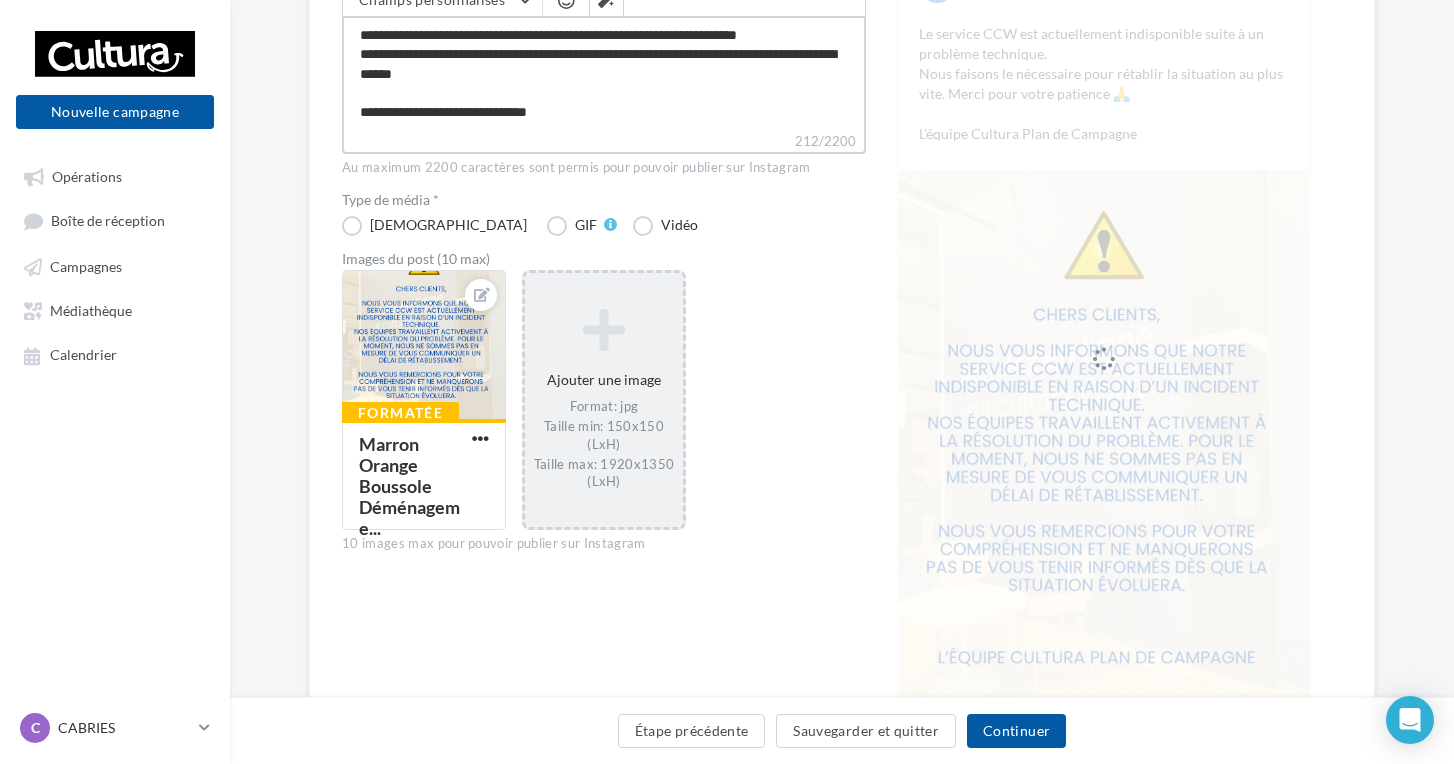 click on "**********" at bounding box center [604, 73] 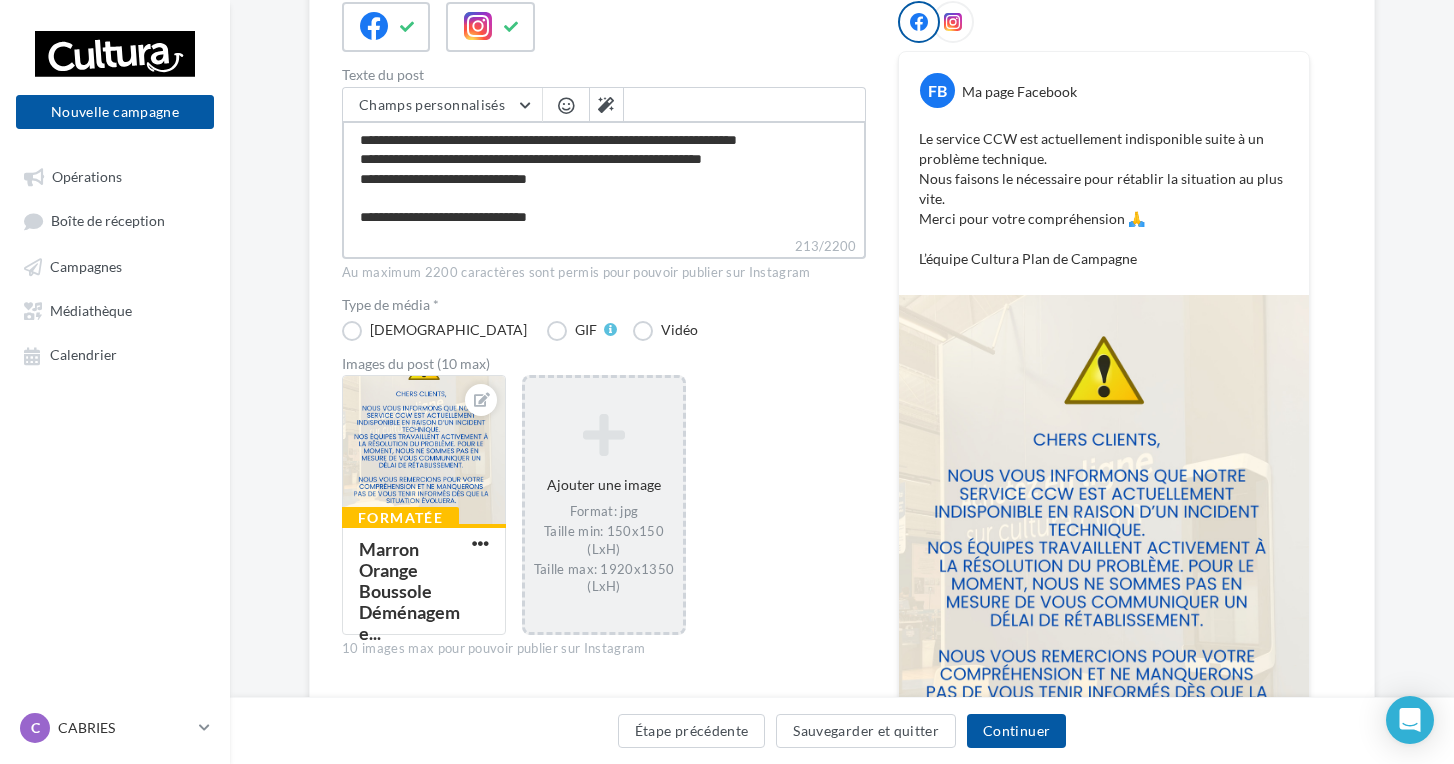 scroll, scrollTop: 248, scrollLeft: 0, axis: vertical 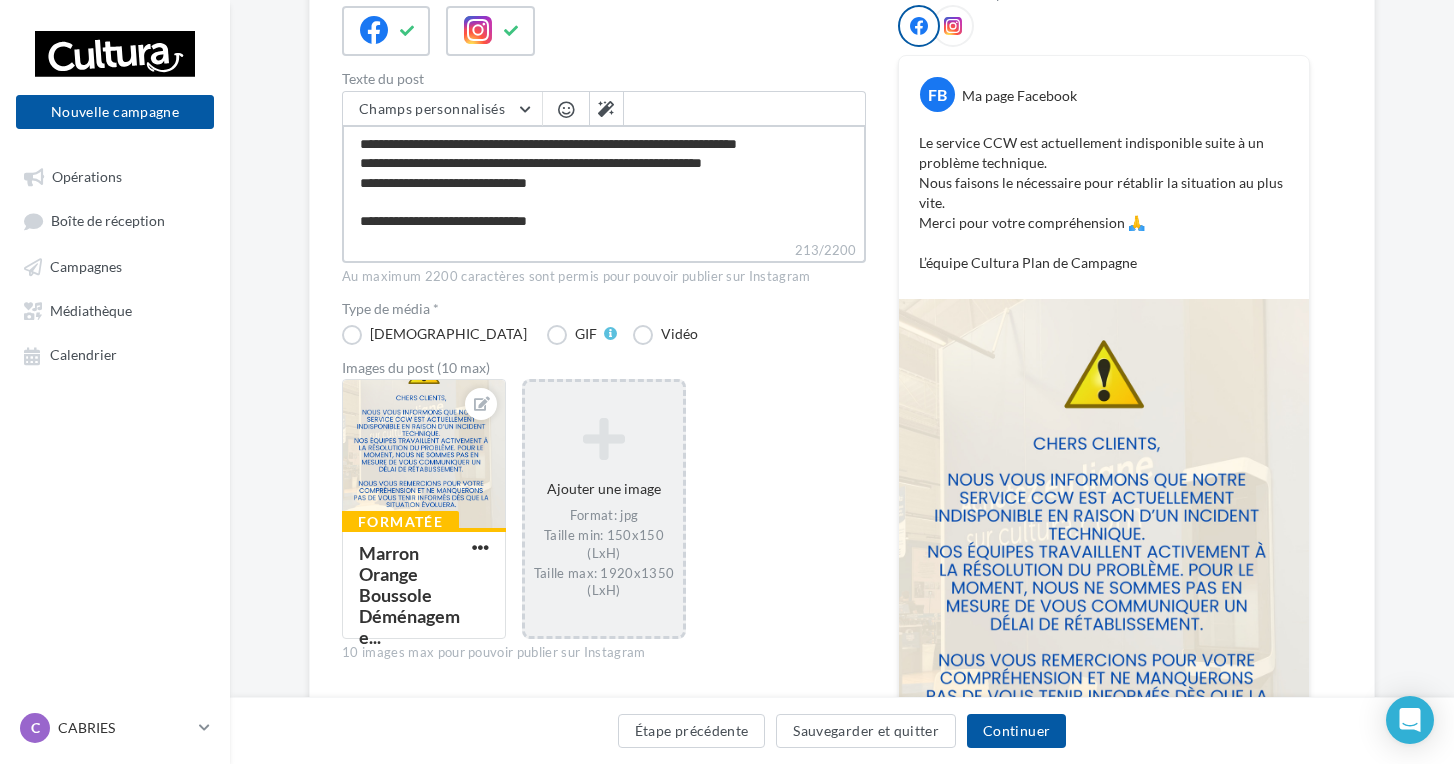 type on "**********" 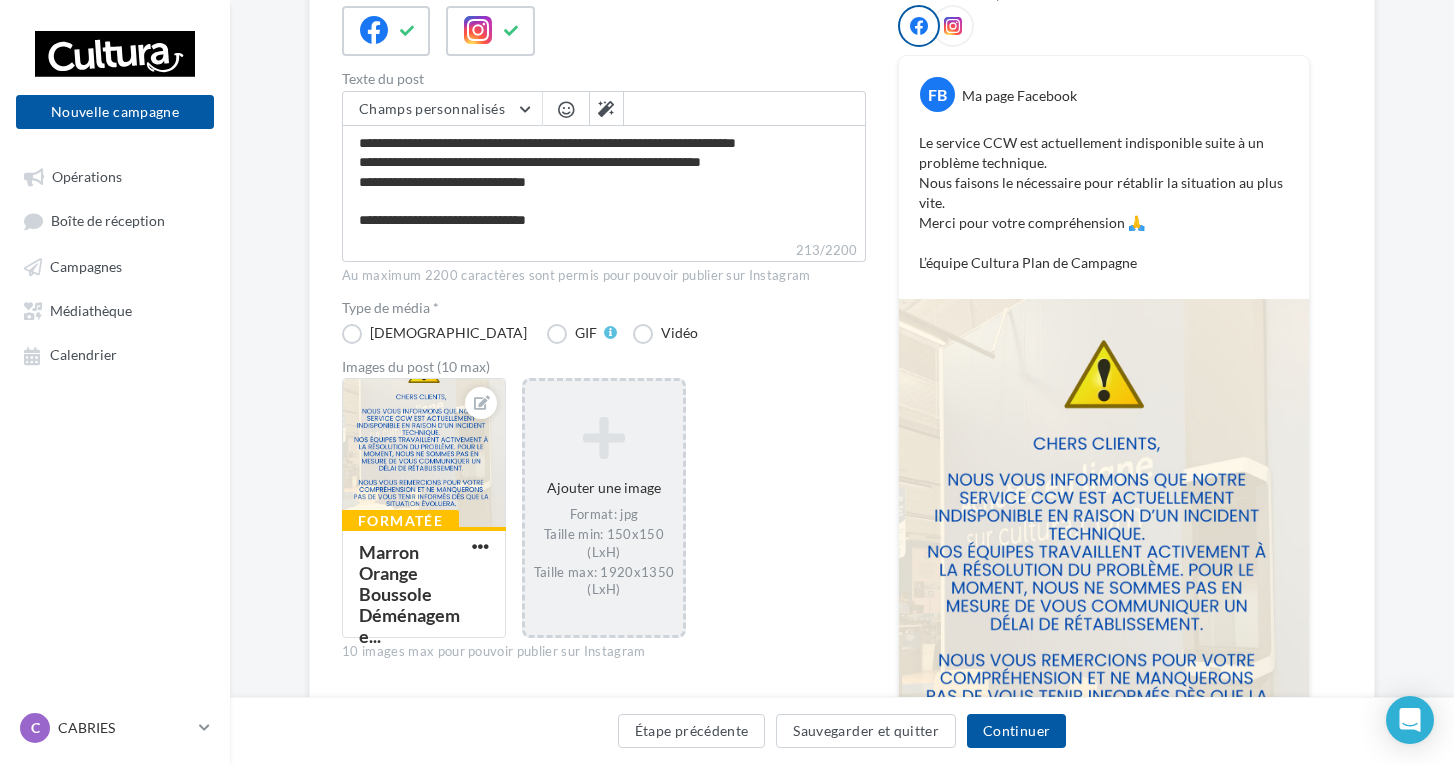 click at bounding box center (953, 26) 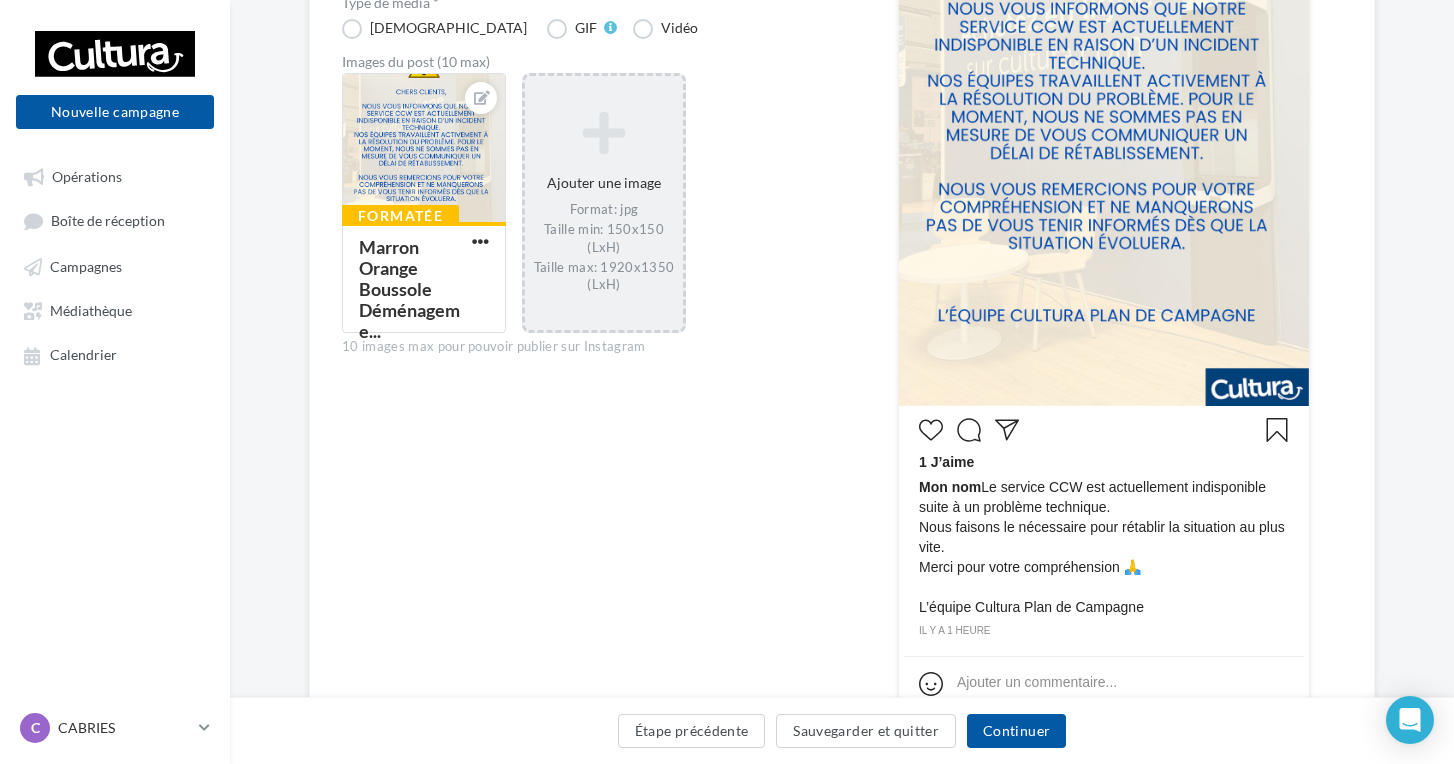 scroll, scrollTop: 550, scrollLeft: 0, axis: vertical 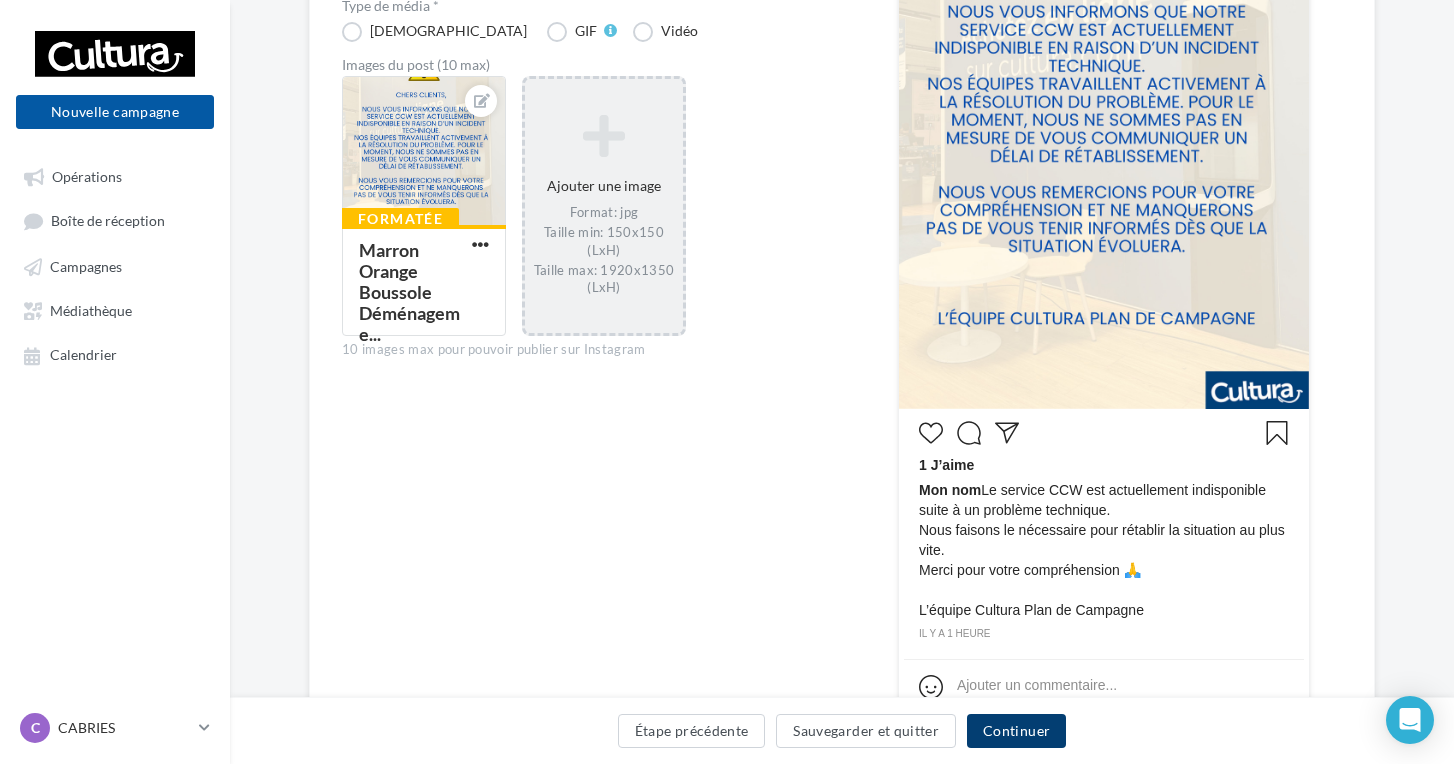 click on "Continuer" at bounding box center [1016, 731] 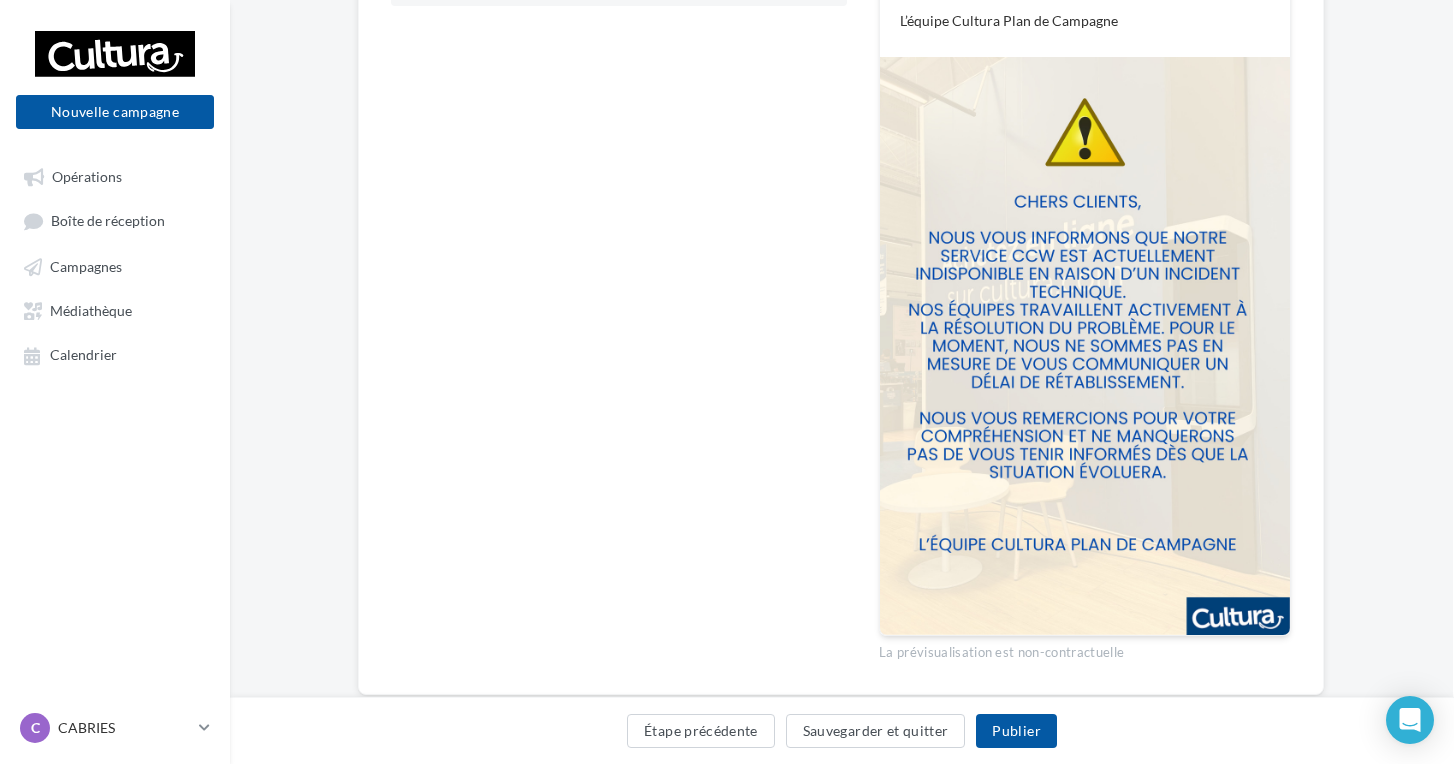 scroll, scrollTop: 469, scrollLeft: 1, axis: both 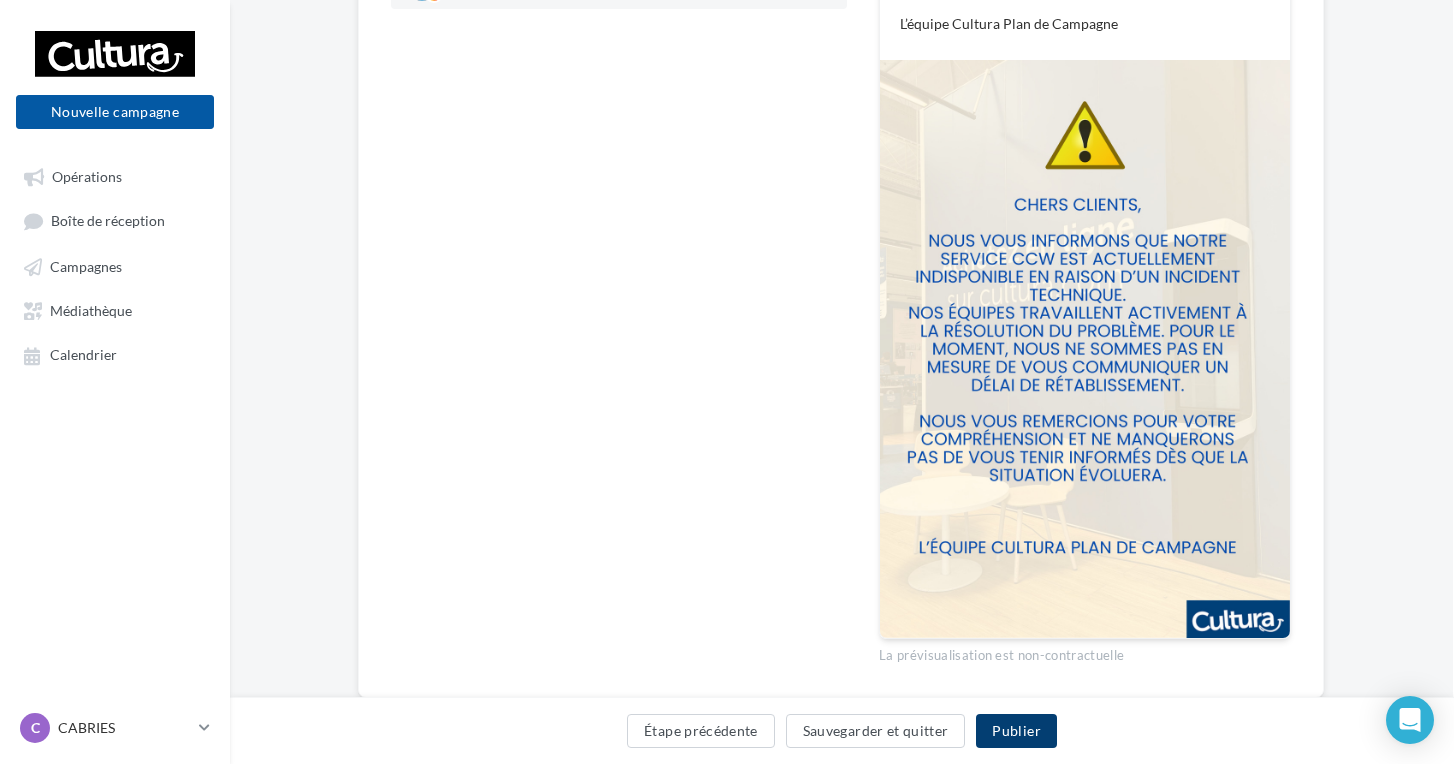 click on "Publier" at bounding box center (1016, 731) 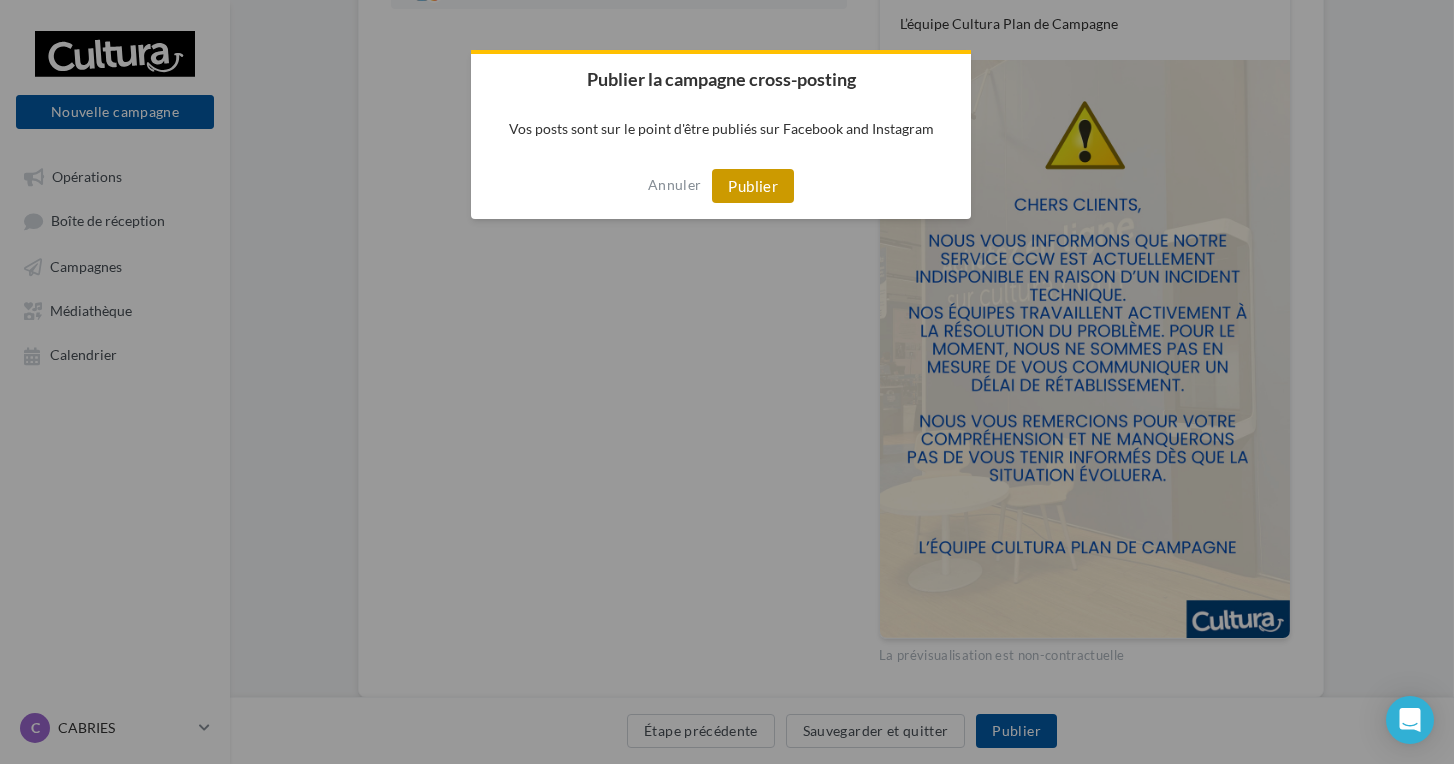click on "Publier" at bounding box center (753, 186) 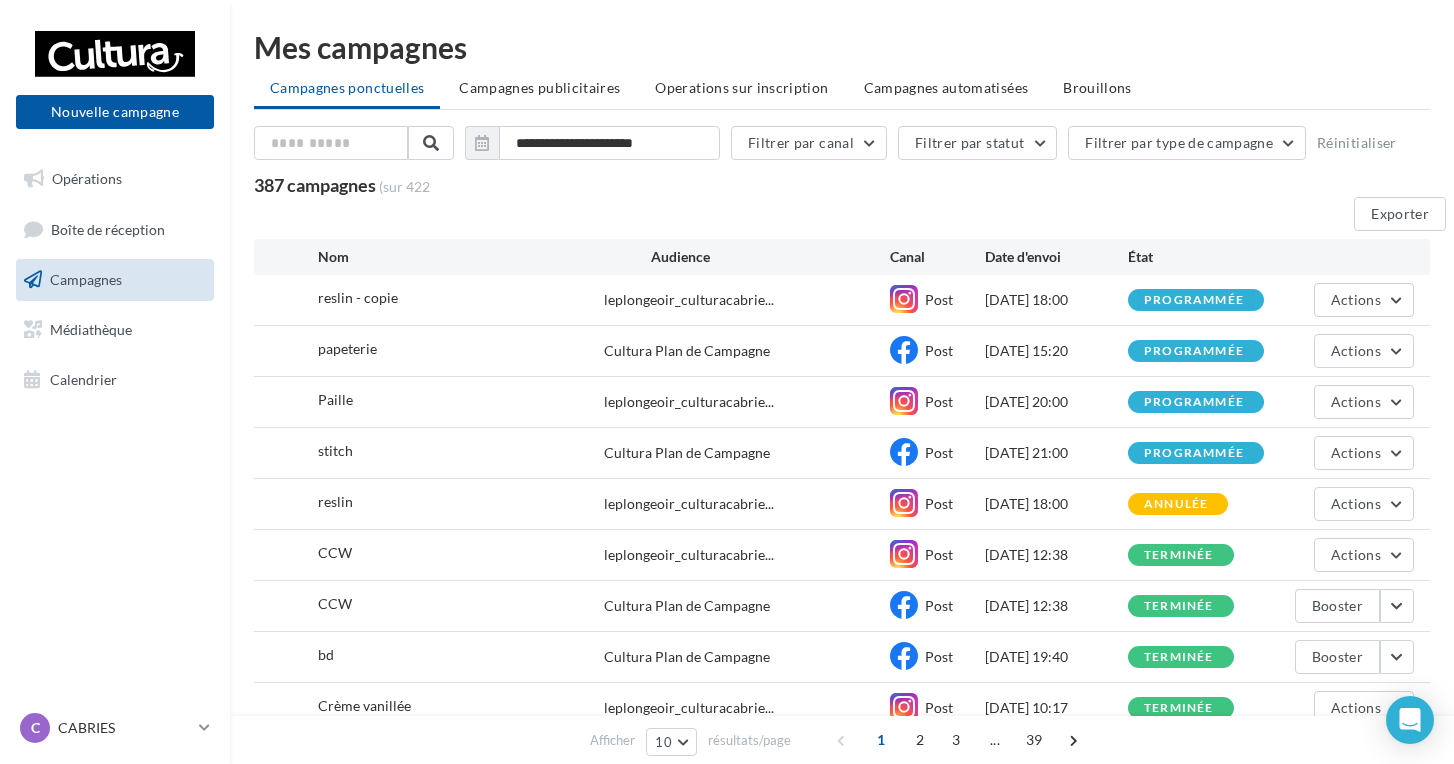 scroll, scrollTop: 0, scrollLeft: 0, axis: both 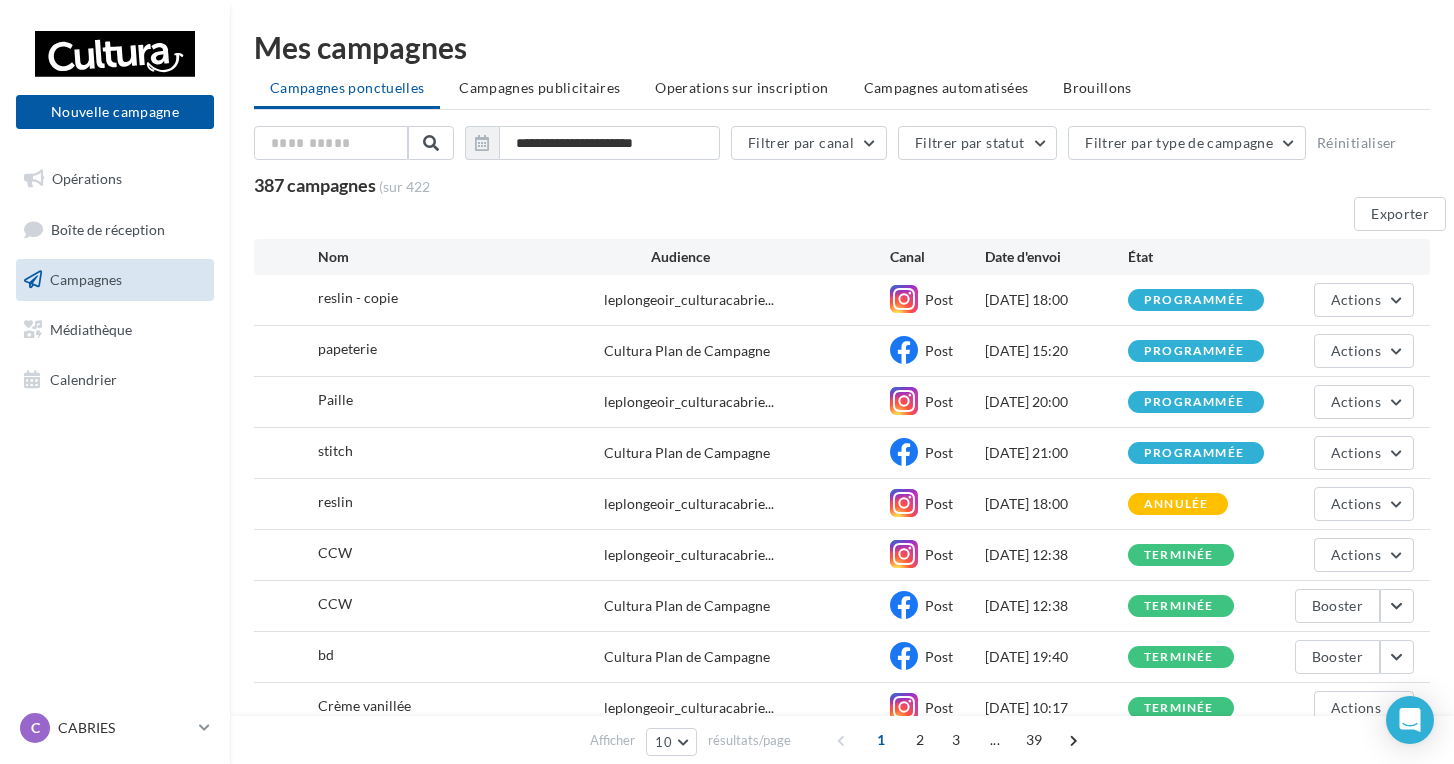 drag, startPoint x: 240, startPoint y: 181, endPoint x: 514, endPoint y: 208, distance: 275.3271 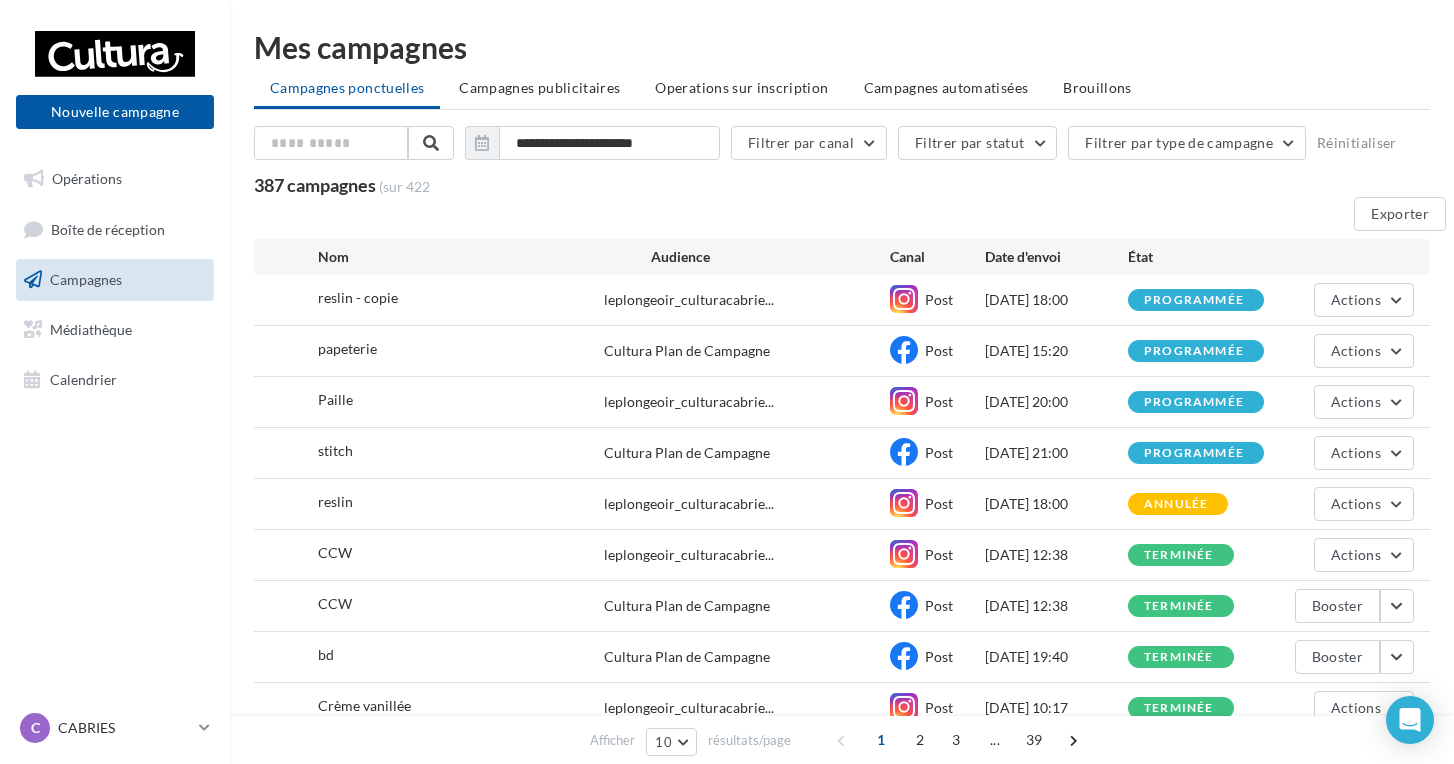 click on "**********" at bounding box center [842, 436] 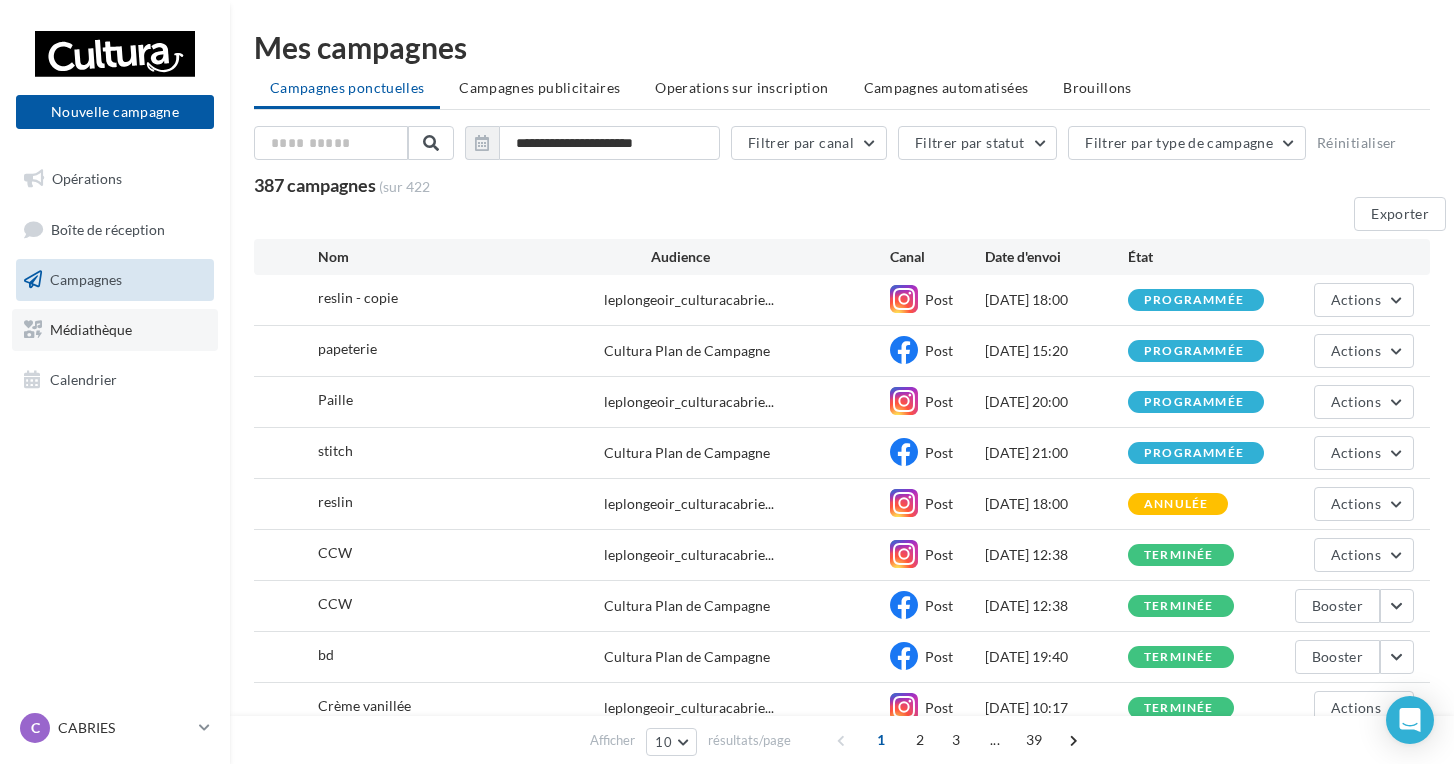 click on "Médiathèque" at bounding box center [115, 330] 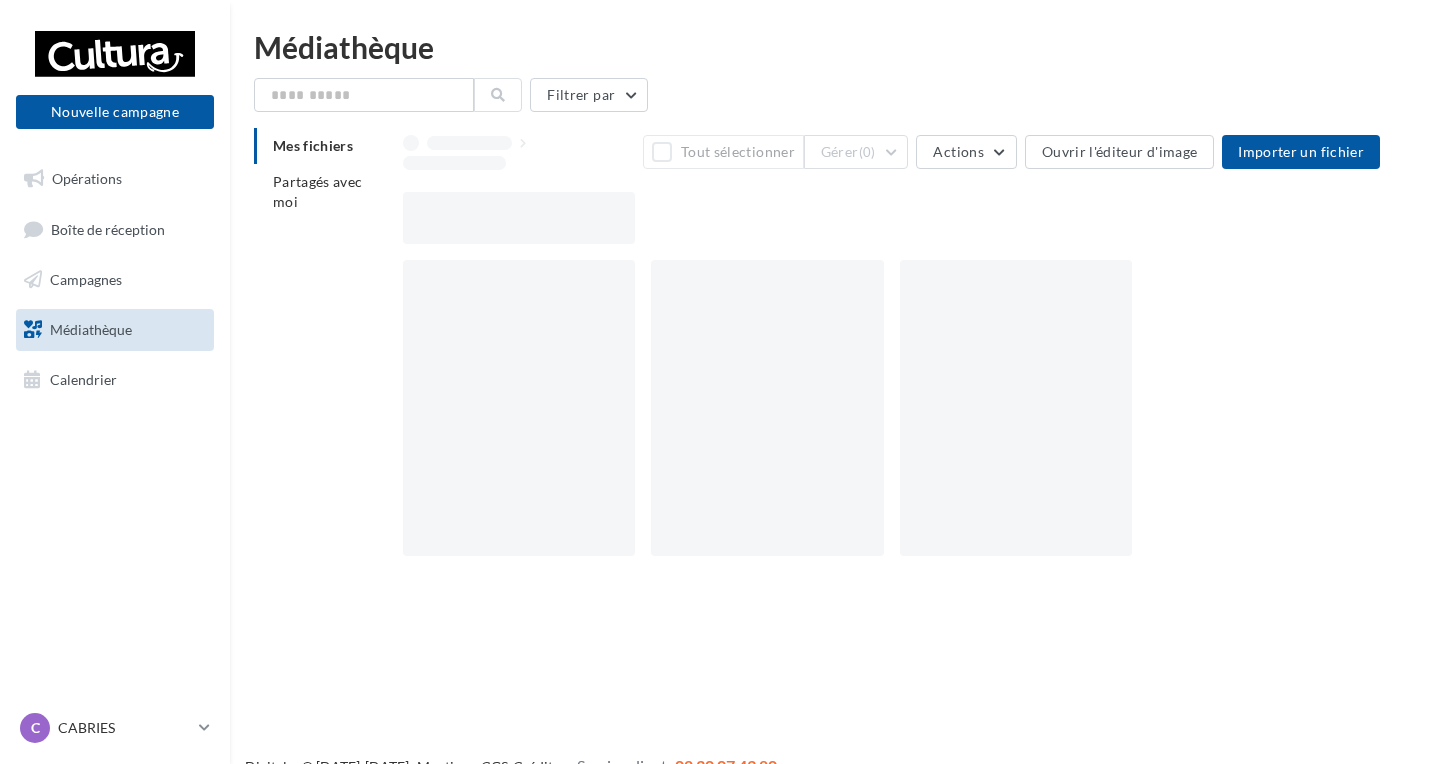 scroll, scrollTop: 0, scrollLeft: 0, axis: both 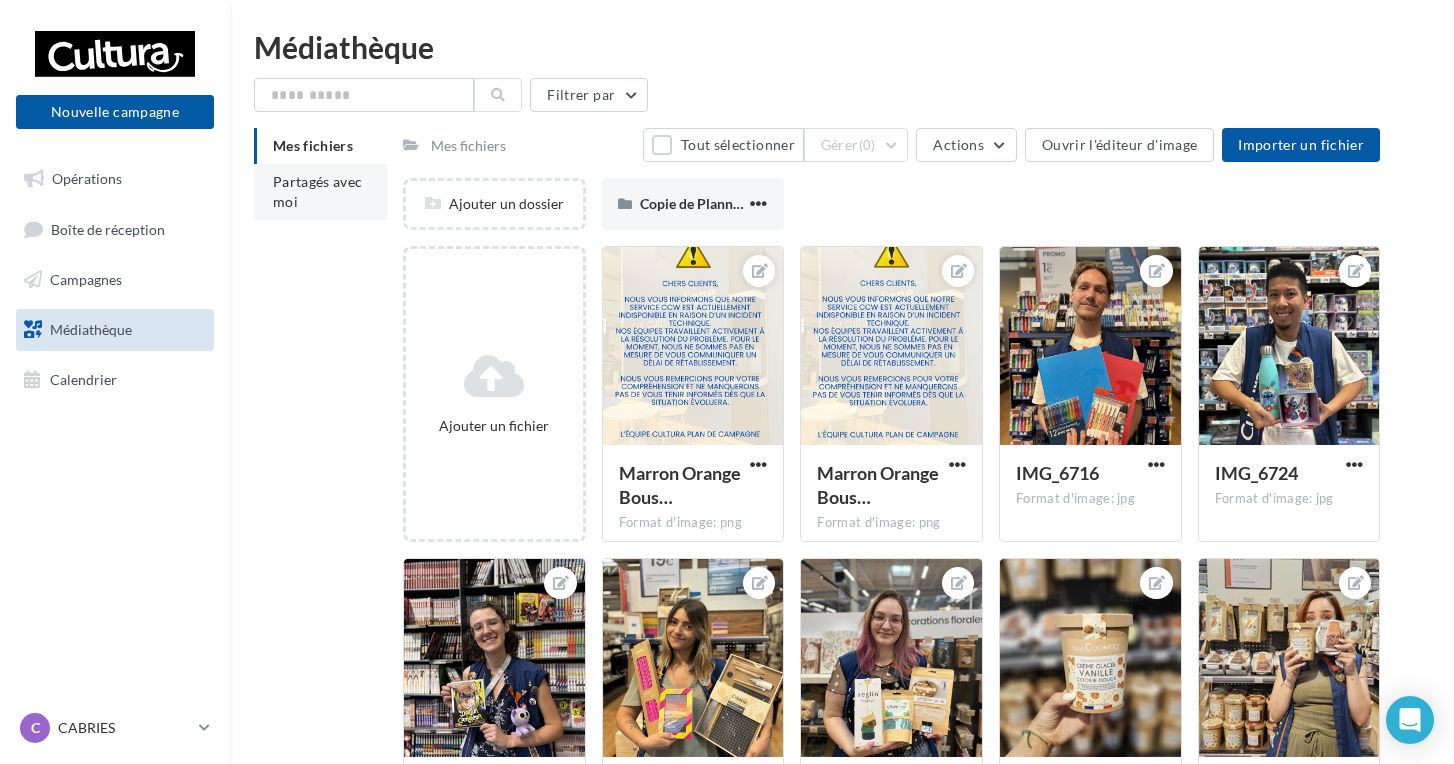 click on "Partagés avec moi" at bounding box center [318, 191] 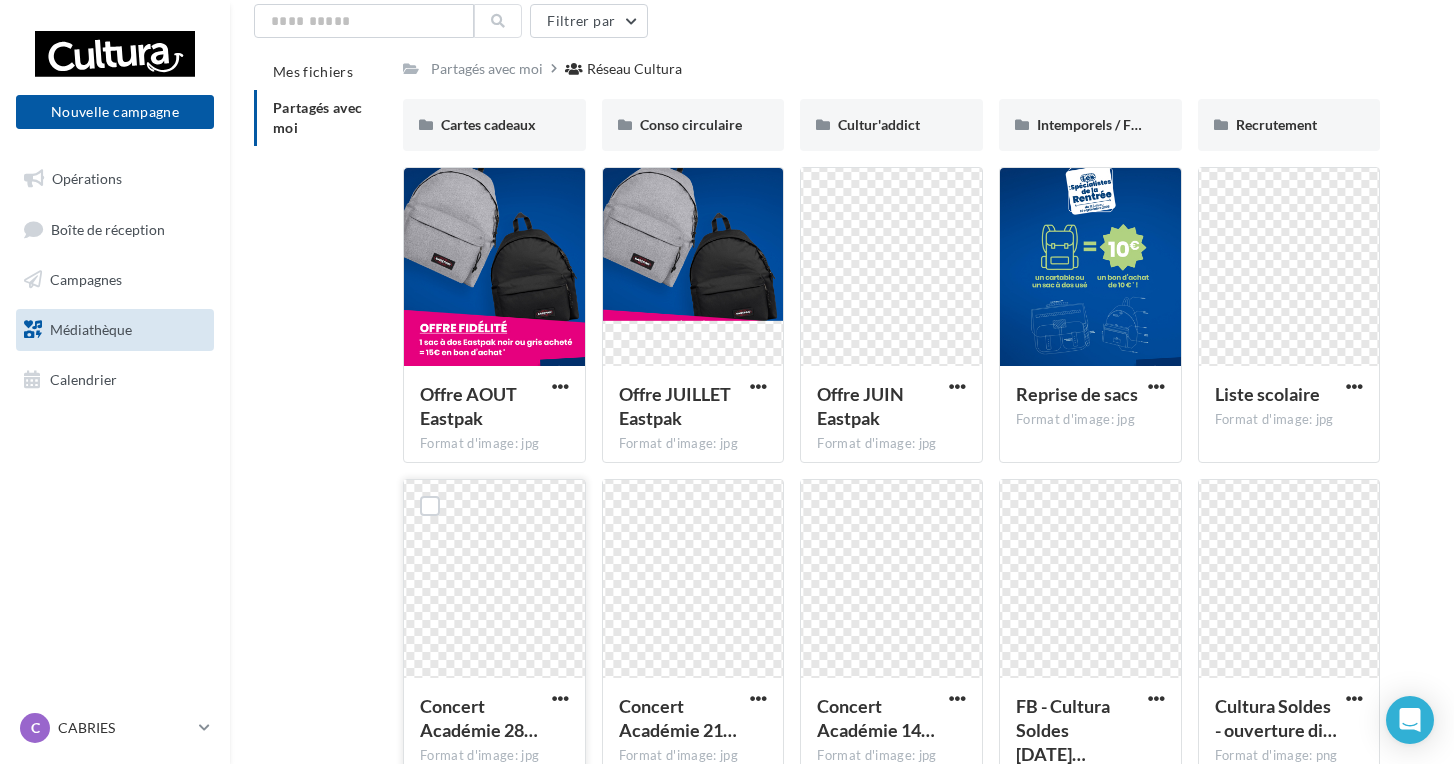 scroll, scrollTop: 85, scrollLeft: 0, axis: vertical 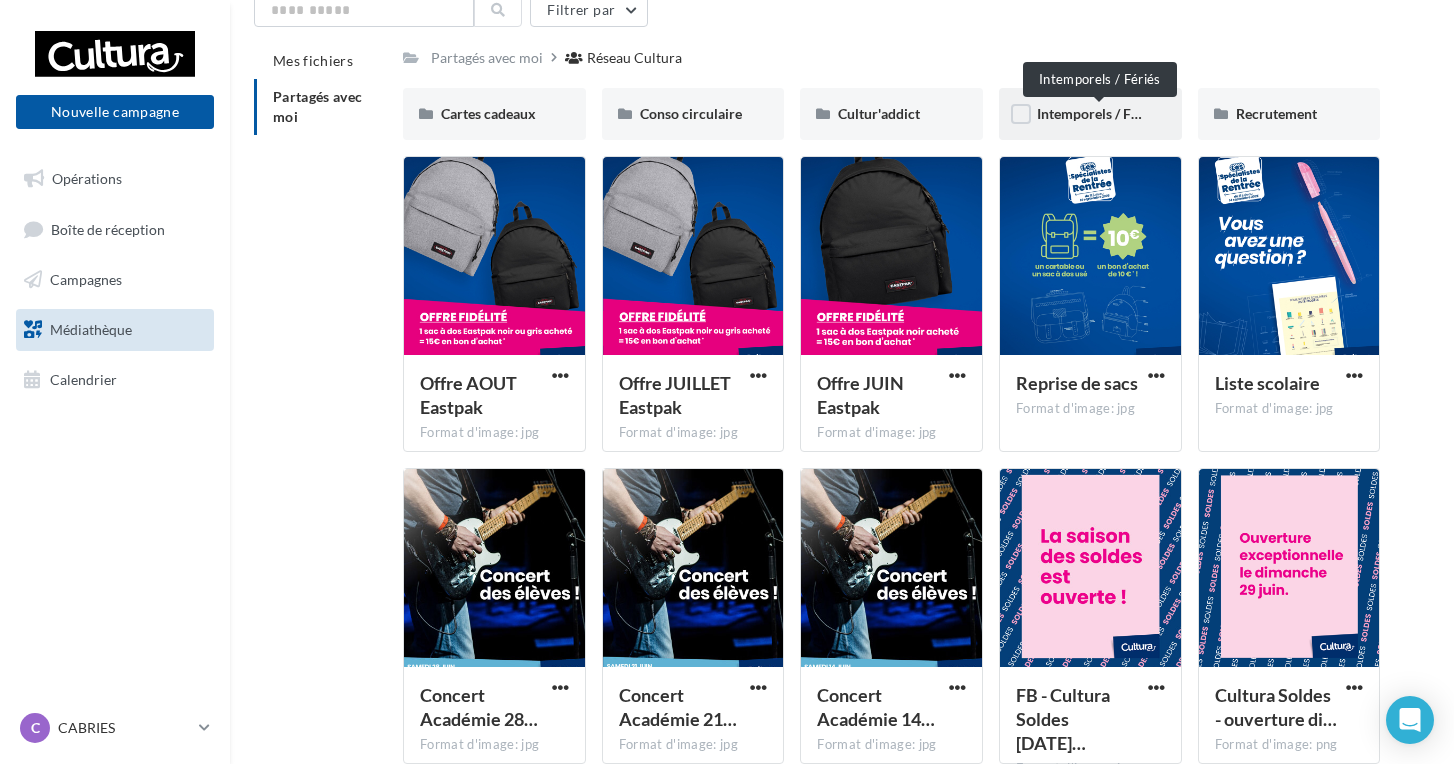 click on "Intemporels / Fériés" at bounding box center (1099, 113) 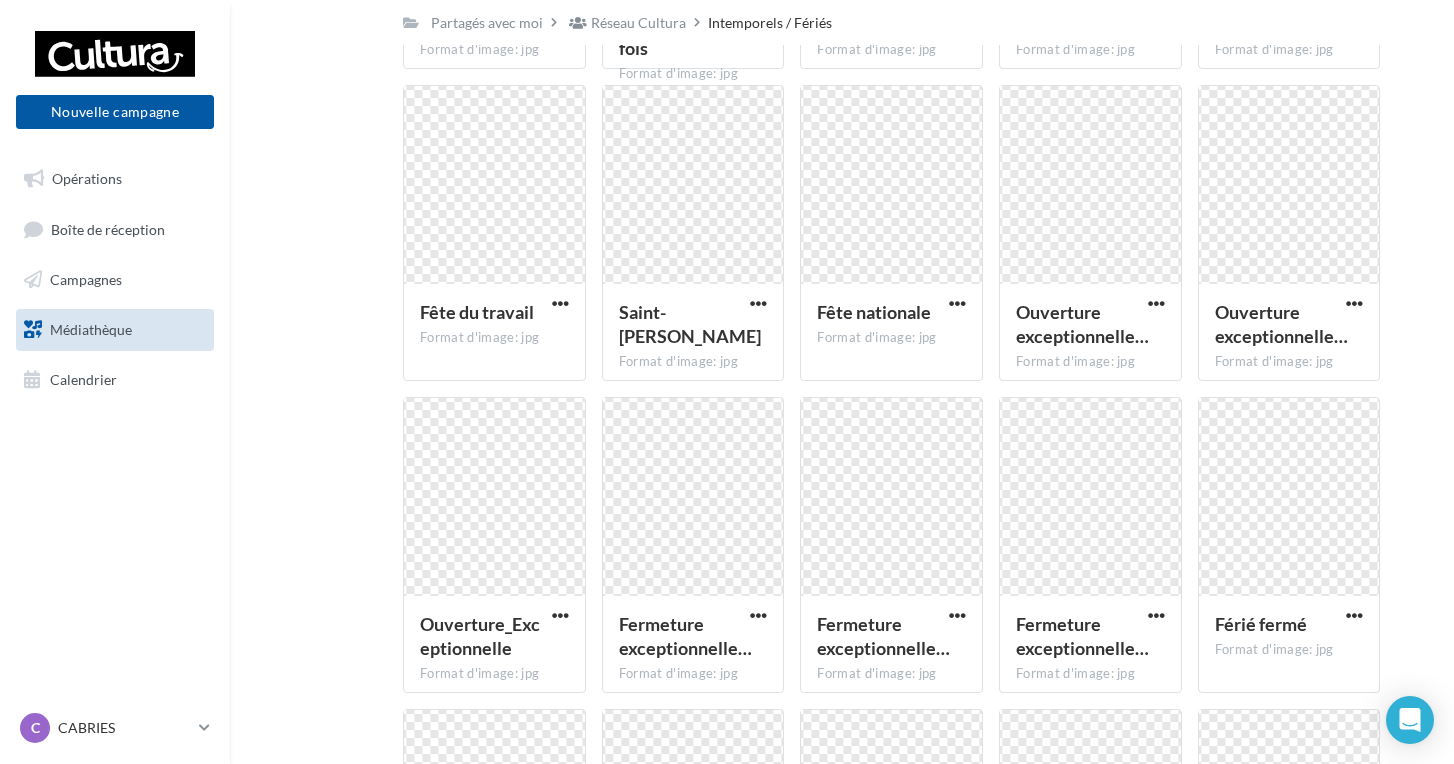 scroll, scrollTop: 1011, scrollLeft: 0, axis: vertical 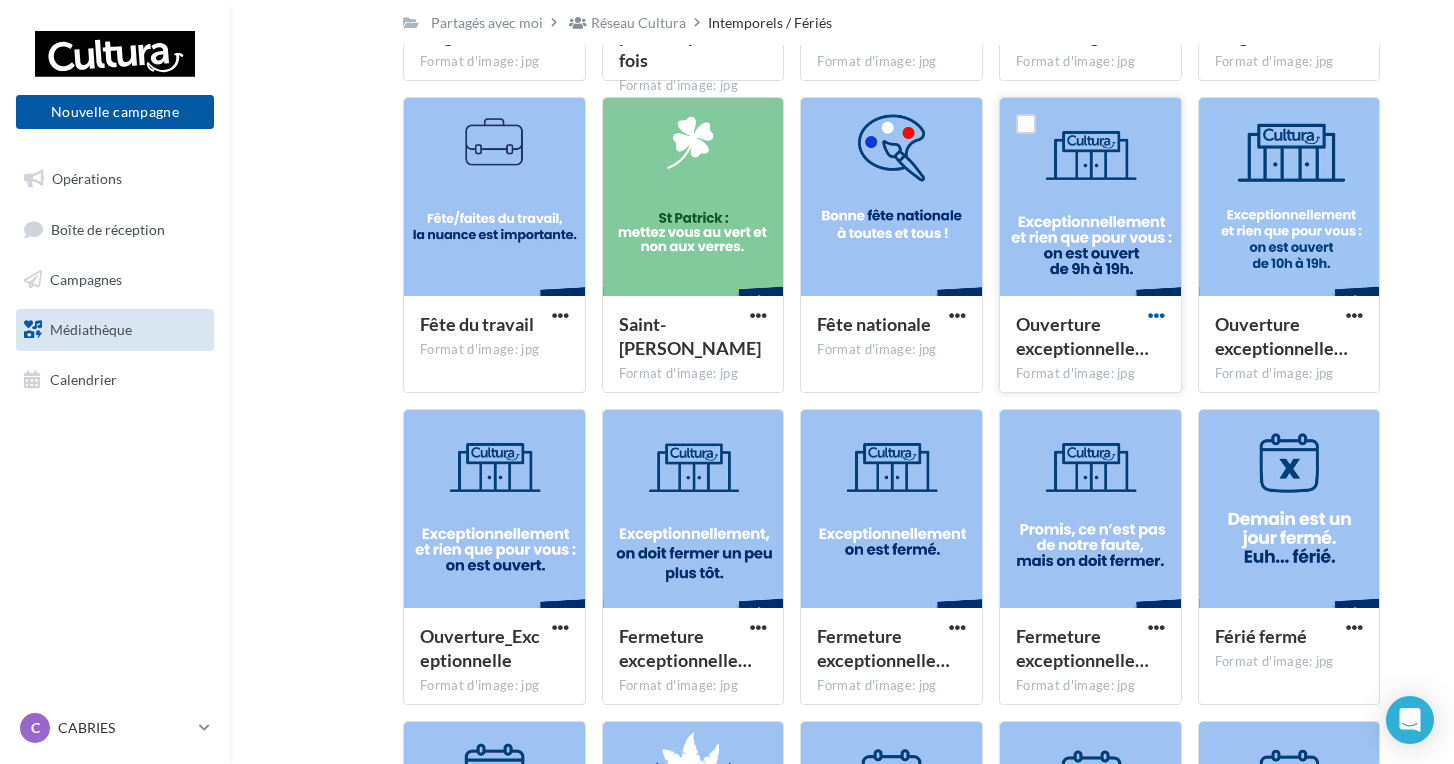 click at bounding box center (1156, 315) 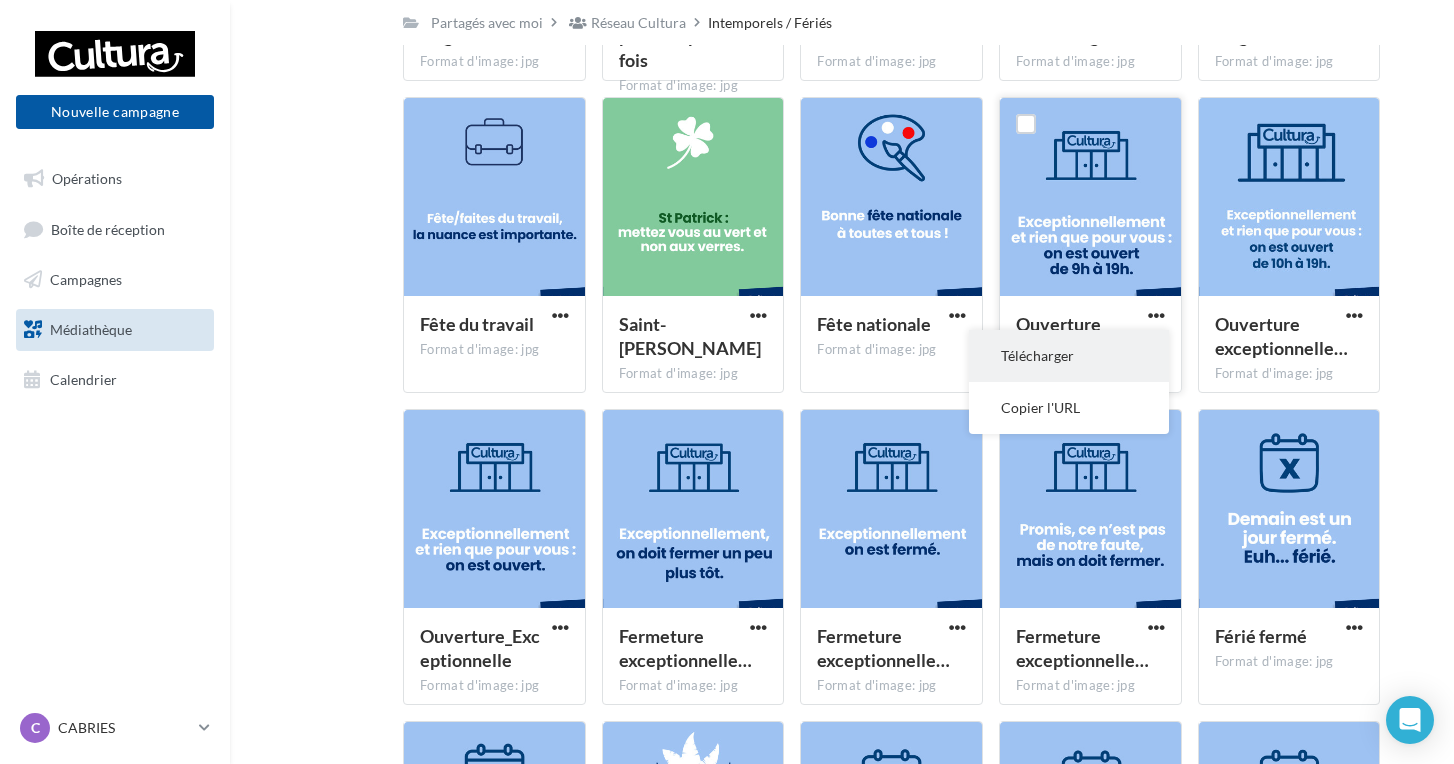click on "Télécharger" at bounding box center (1069, 356) 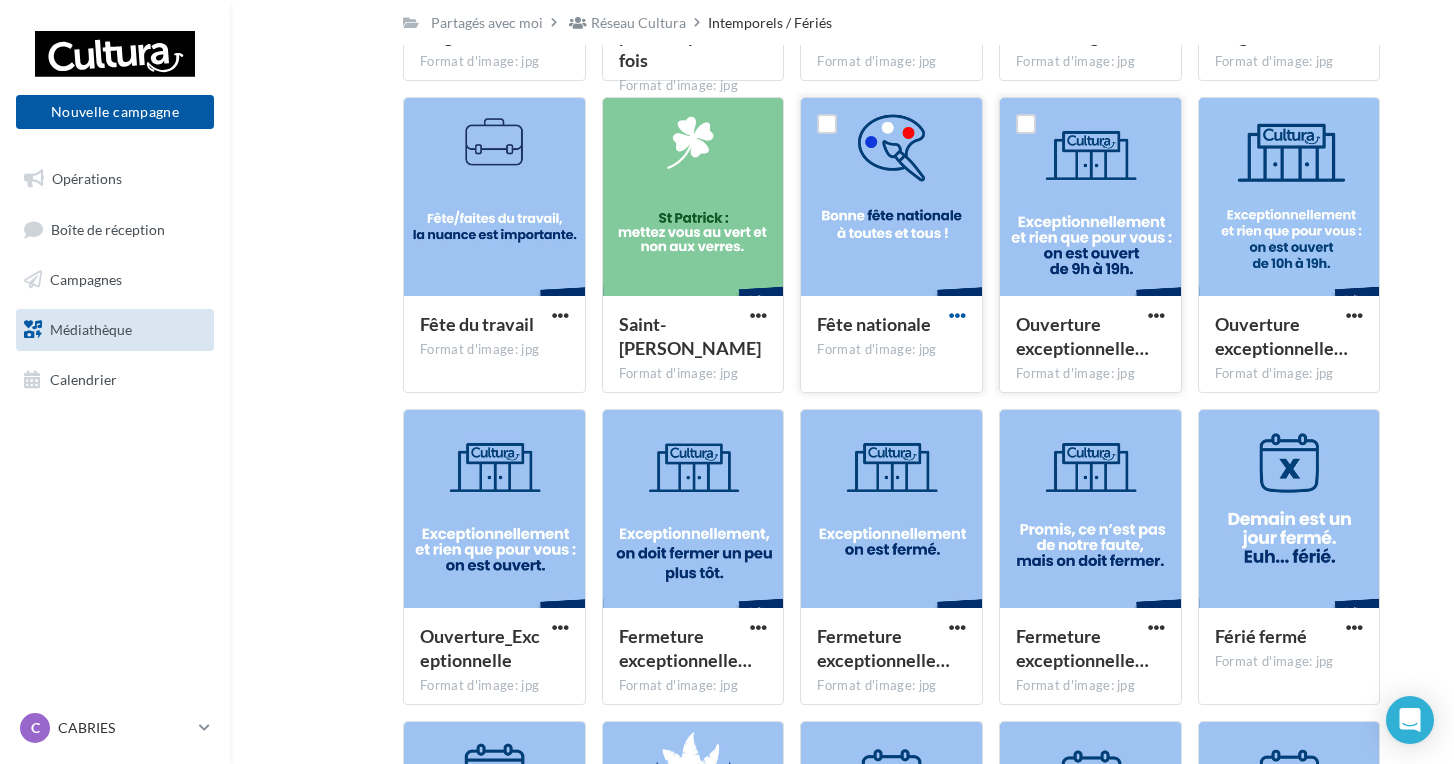 click at bounding box center [957, 315] 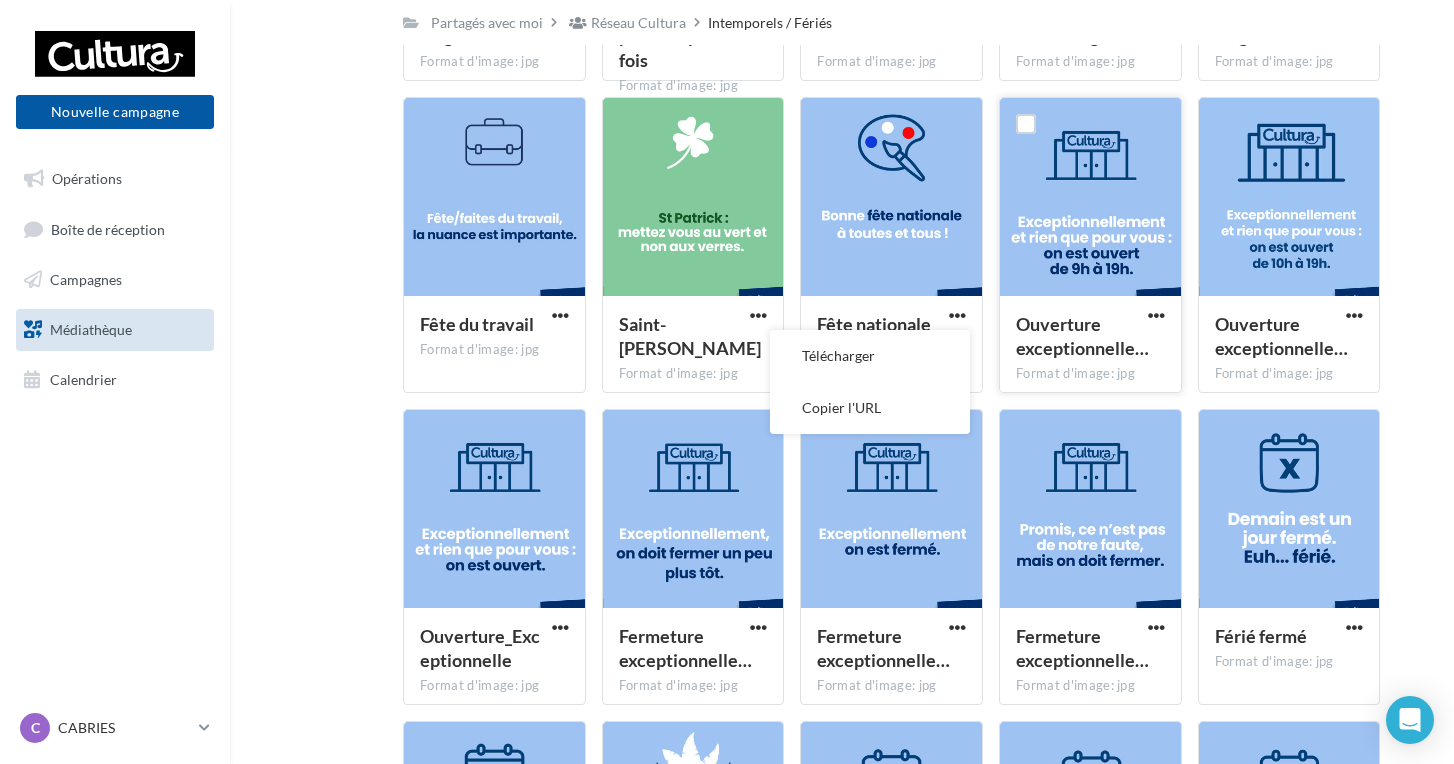 click on "Fête nationale  Format d'image: jpg           Télécharger       Copier l'URL               Fête nationale" at bounding box center (899, 245) 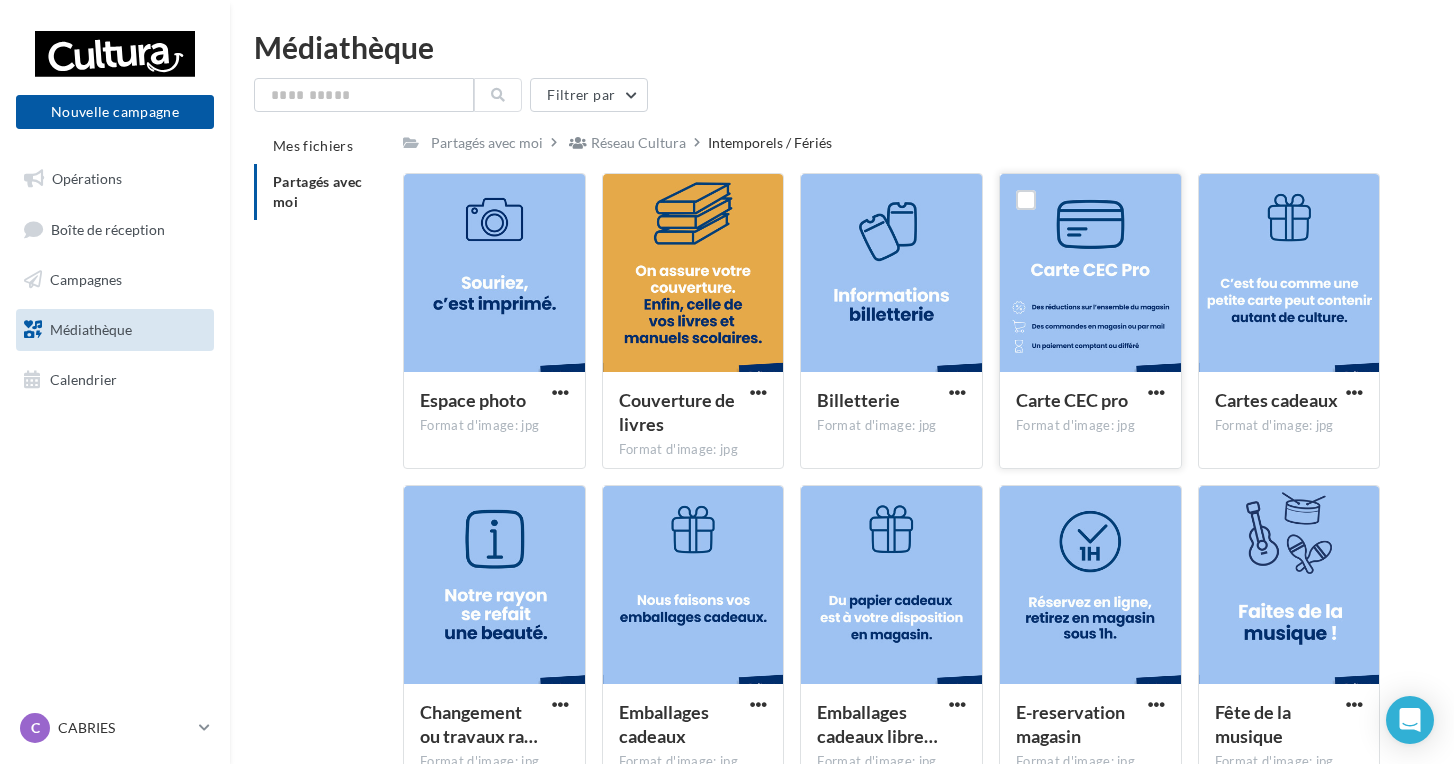scroll, scrollTop: 0, scrollLeft: 0, axis: both 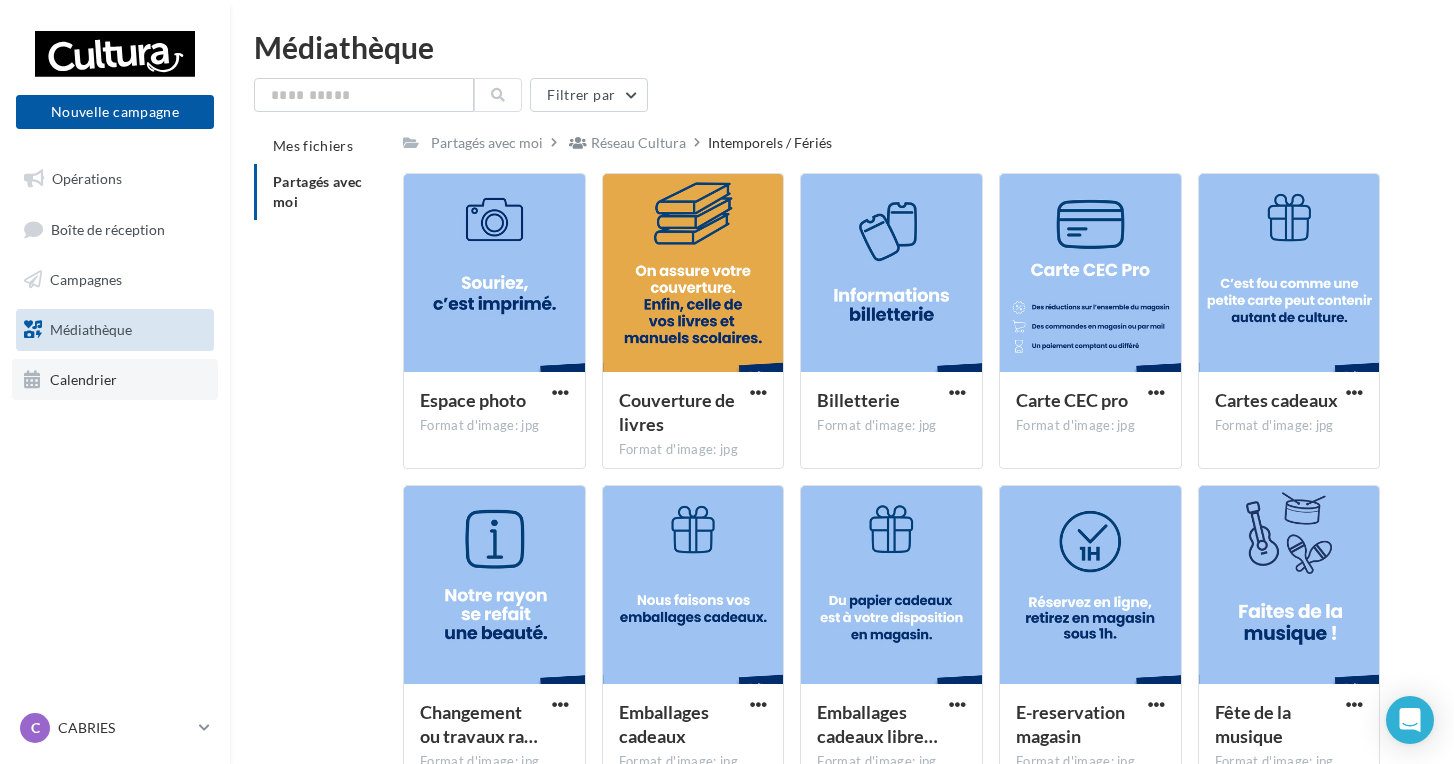 click on "Calendrier" at bounding box center [115, 380] 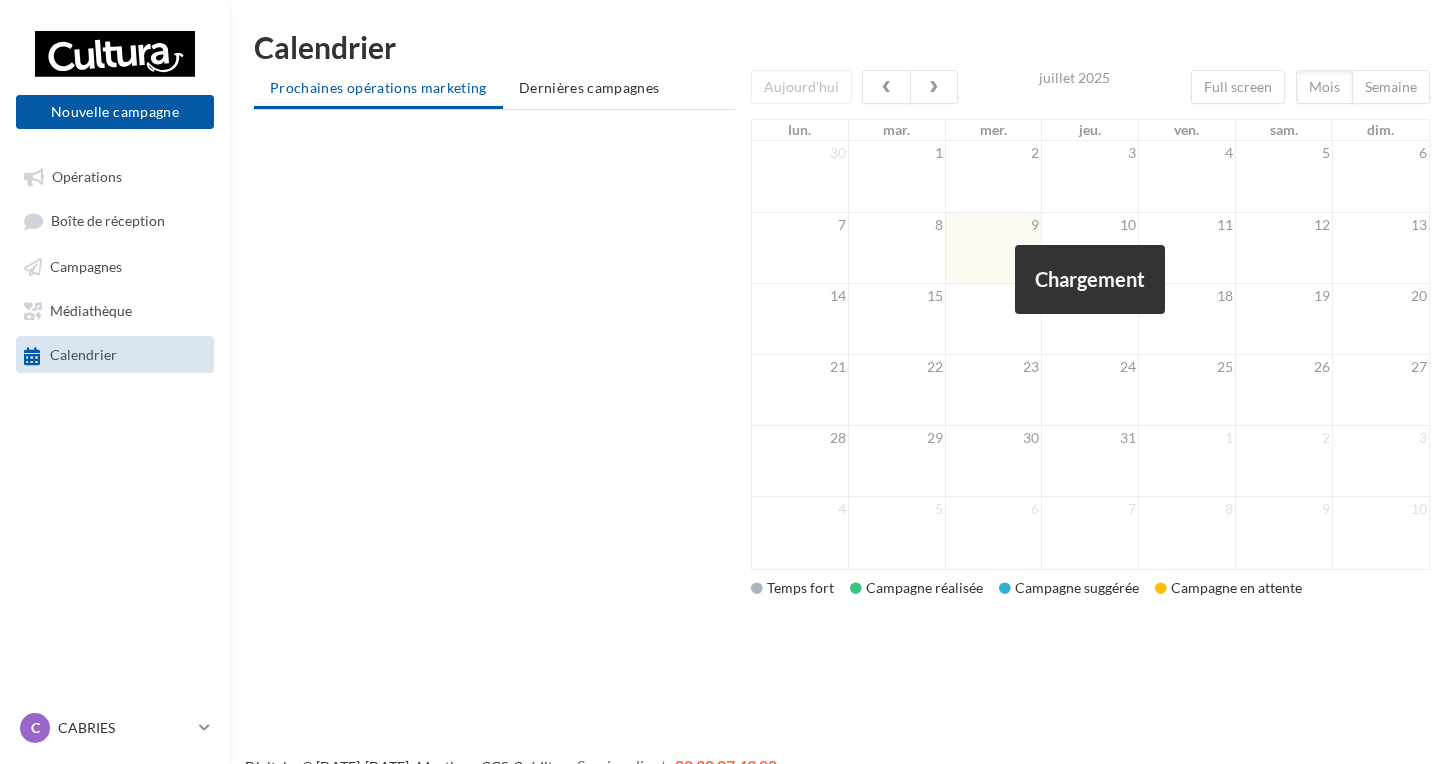 scroll, scrollTop: 0, scrollLeft: 0, axis: both 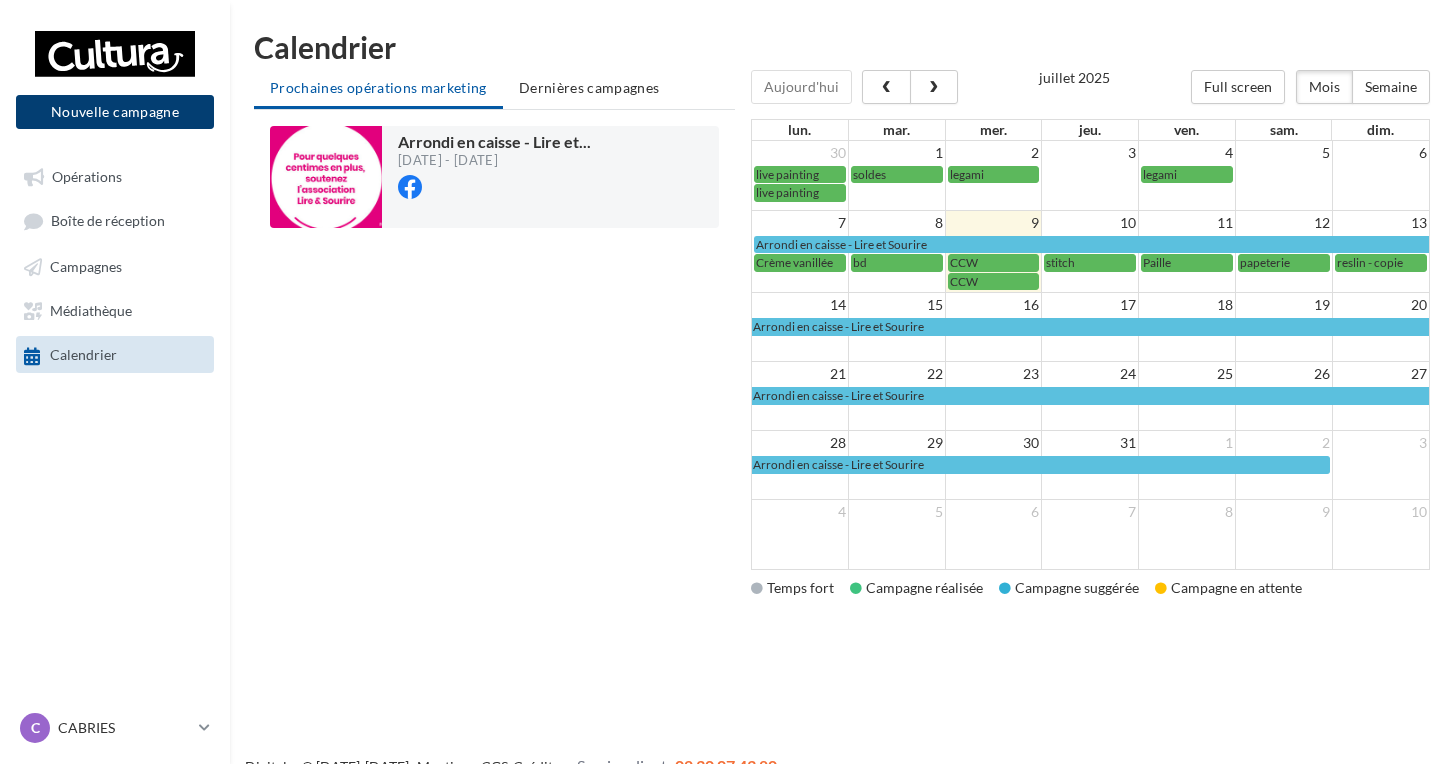 click on "Nouvelle campagne" at bounding box center [115, 112] 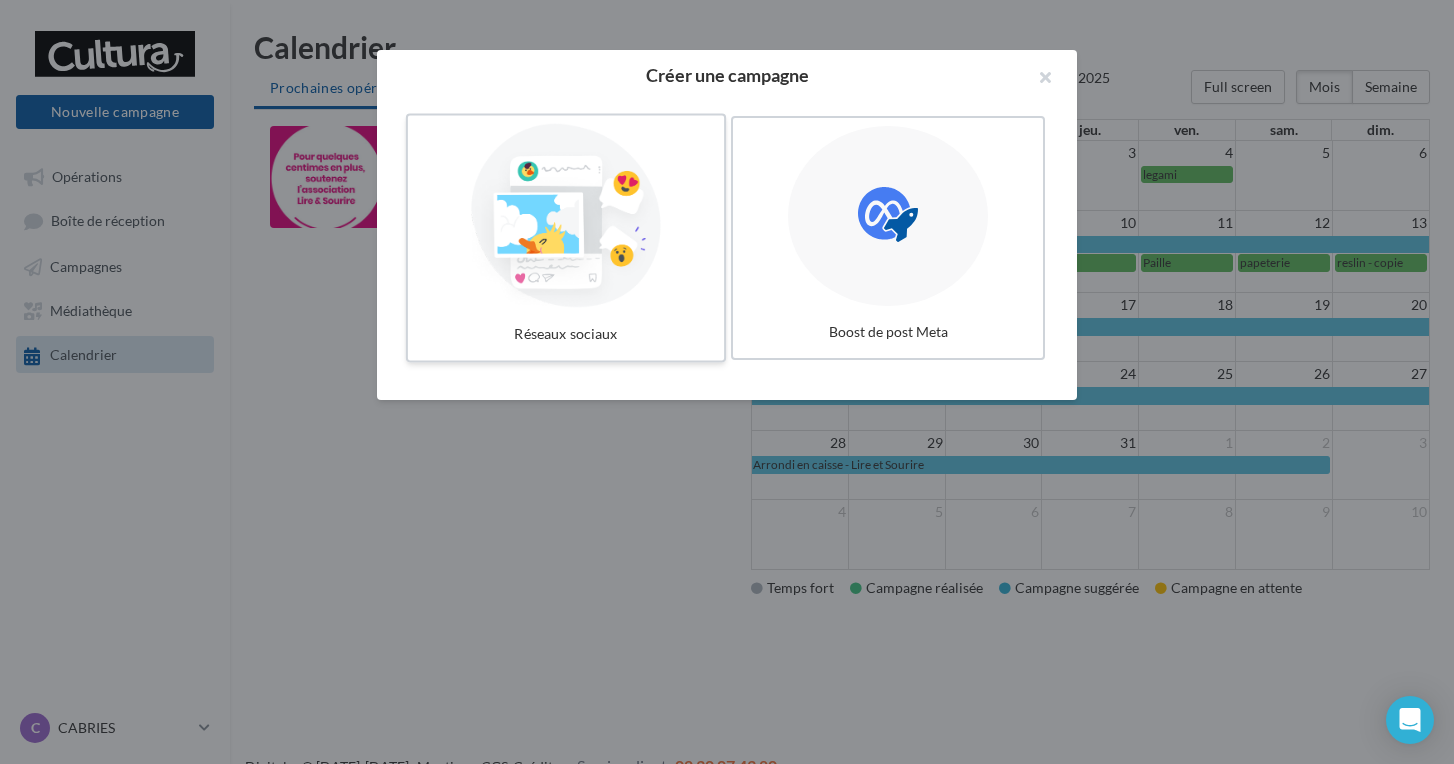 click at bounding box center (566, 216) 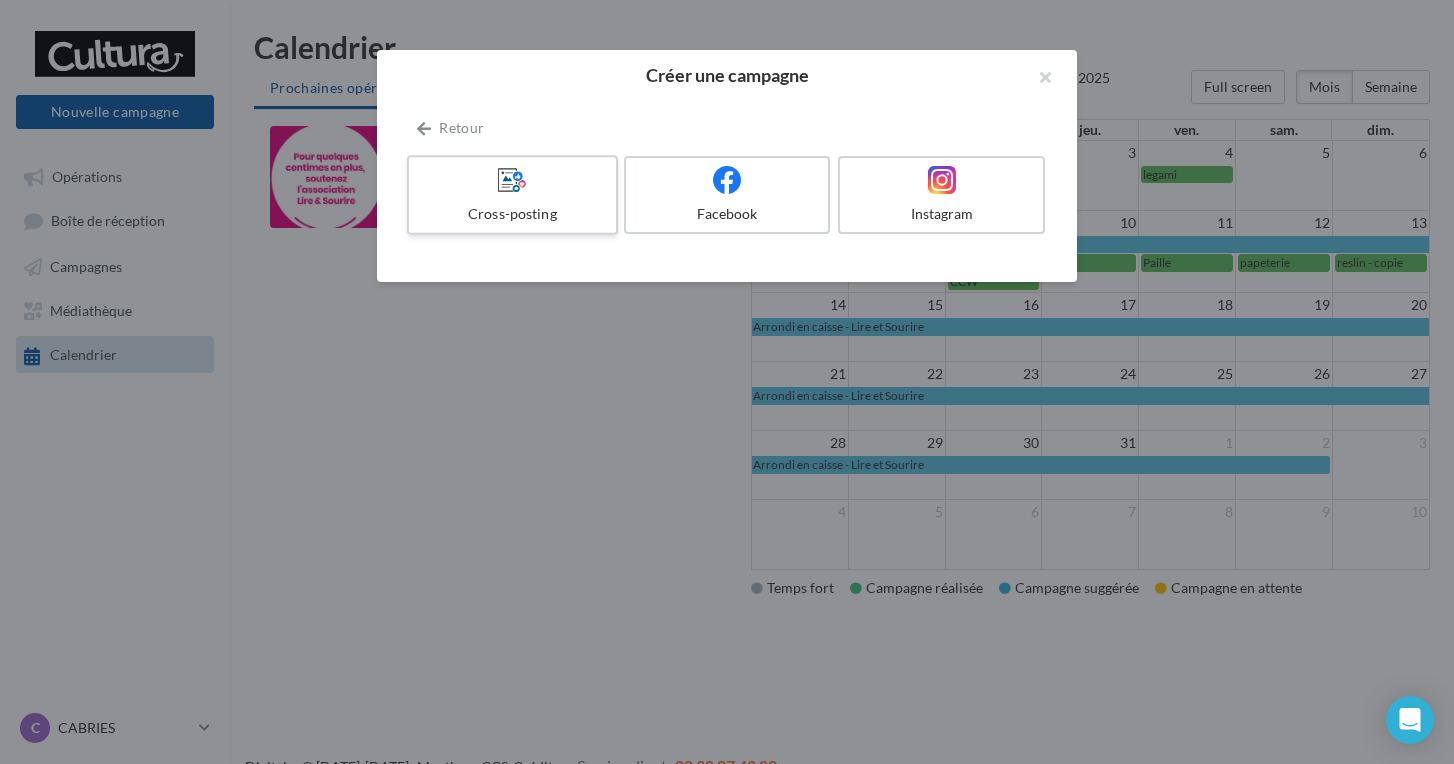 click on "Cross-posting" at bounding box center [512, 195] 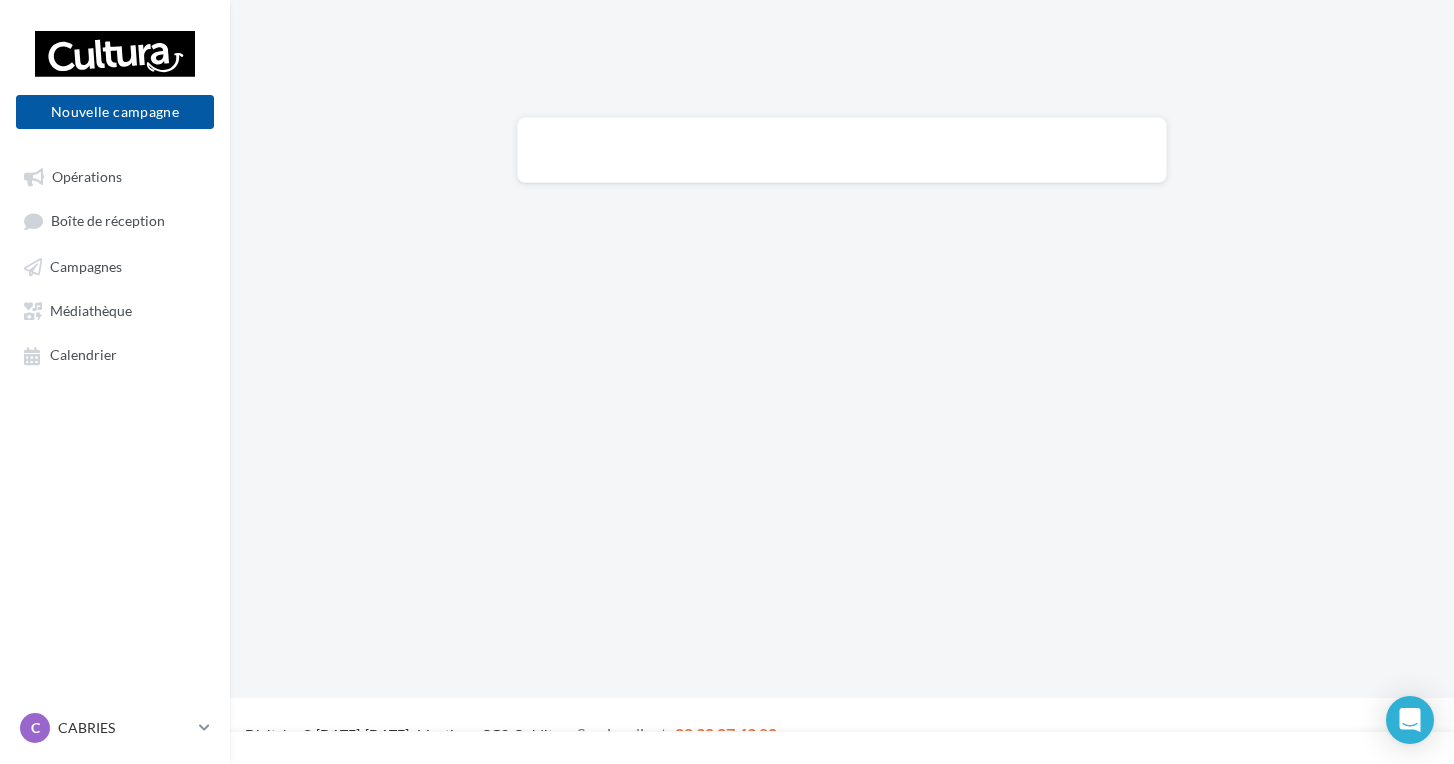 scroll, scrollTop: 0, scrollLeft: 0, axis: both 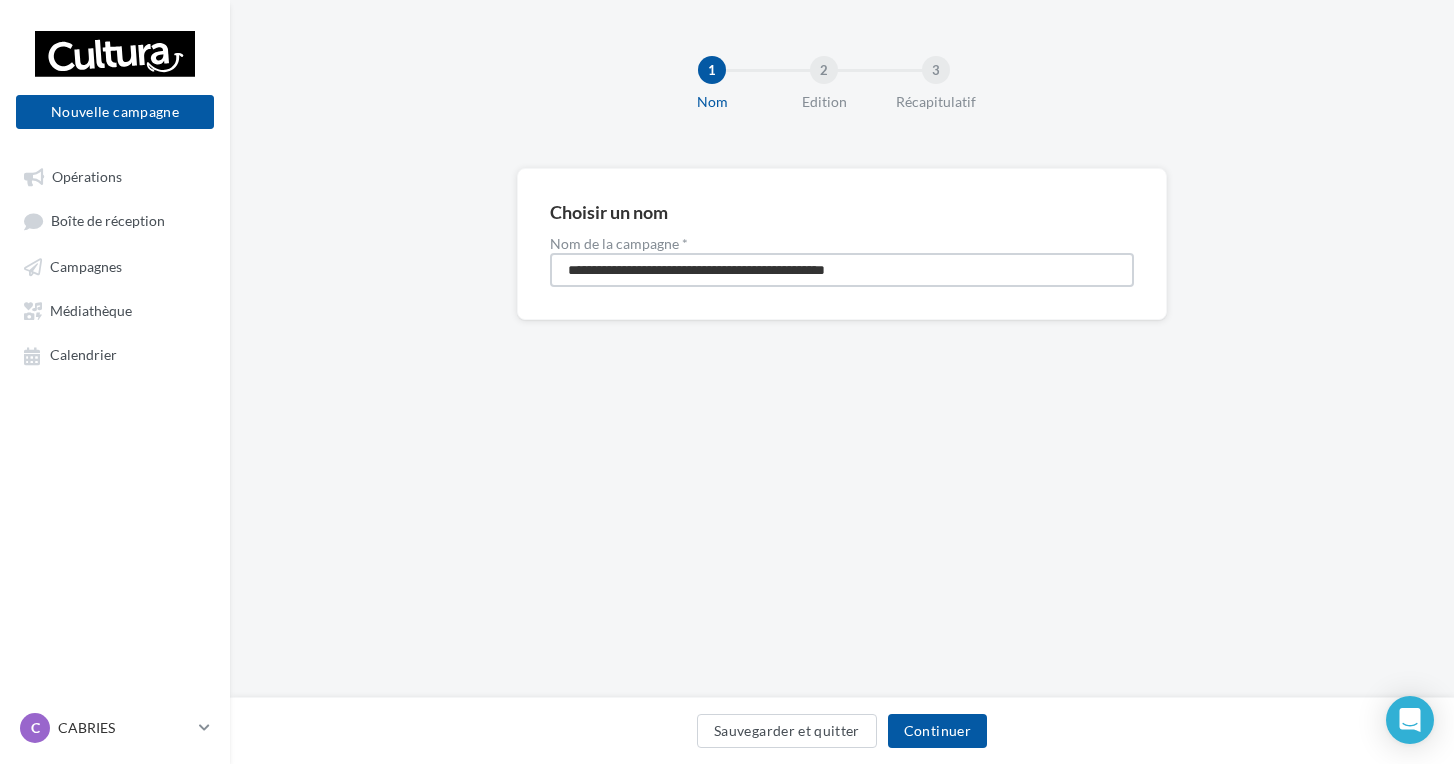 drag, startPoint x: 932, startPoint y: 277, endPoint x: 572, endPoint y: 243, distance: 361.602 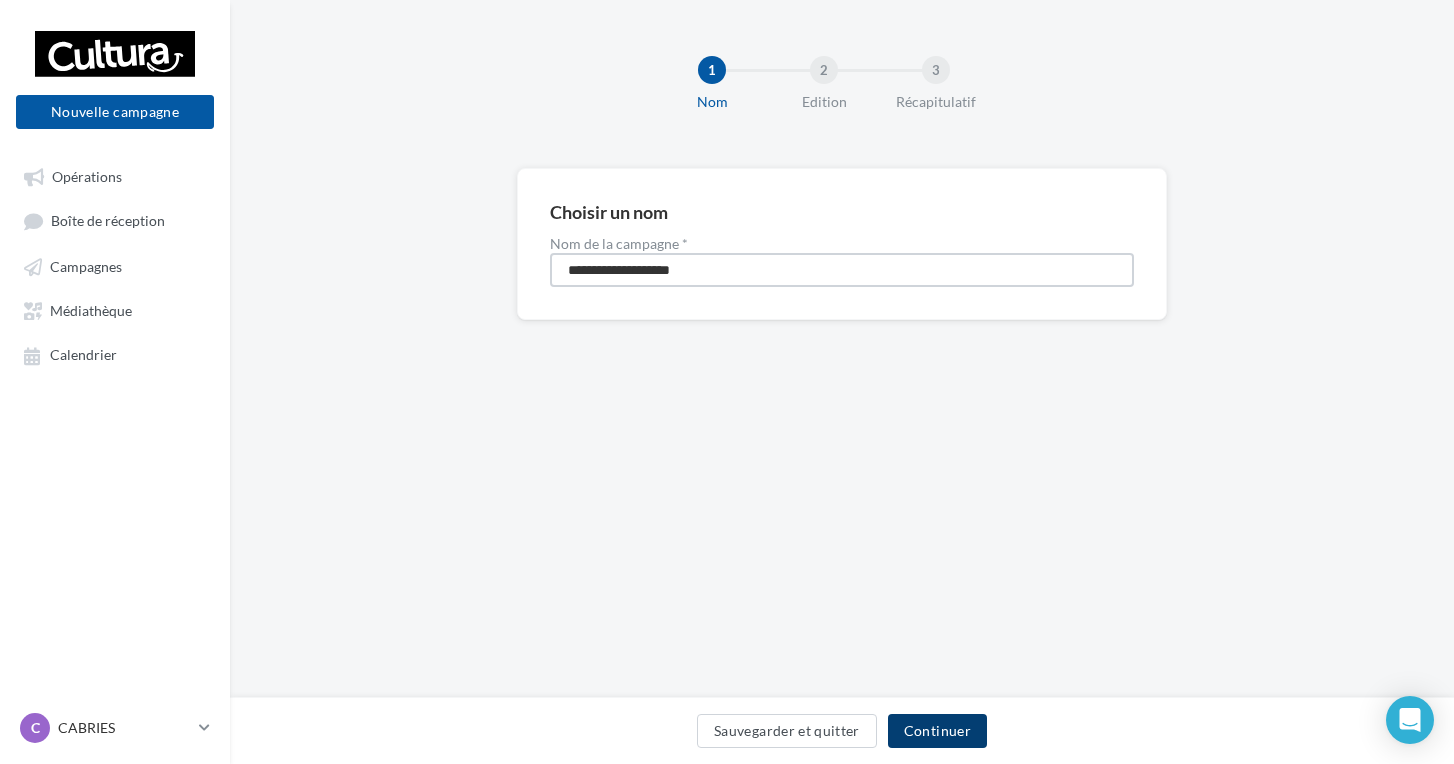 type on "**********" 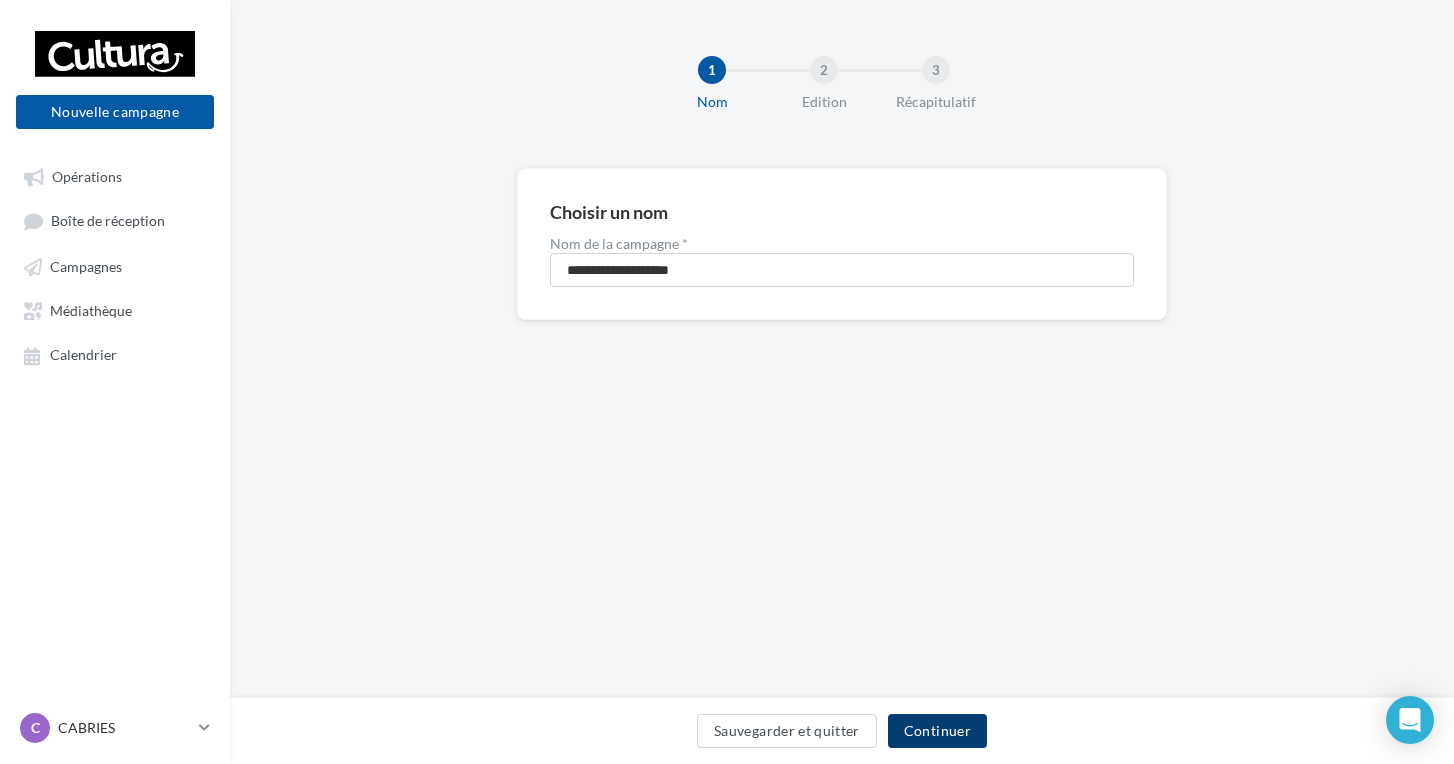 click on "Continuer" at bounding box center (937, 731) 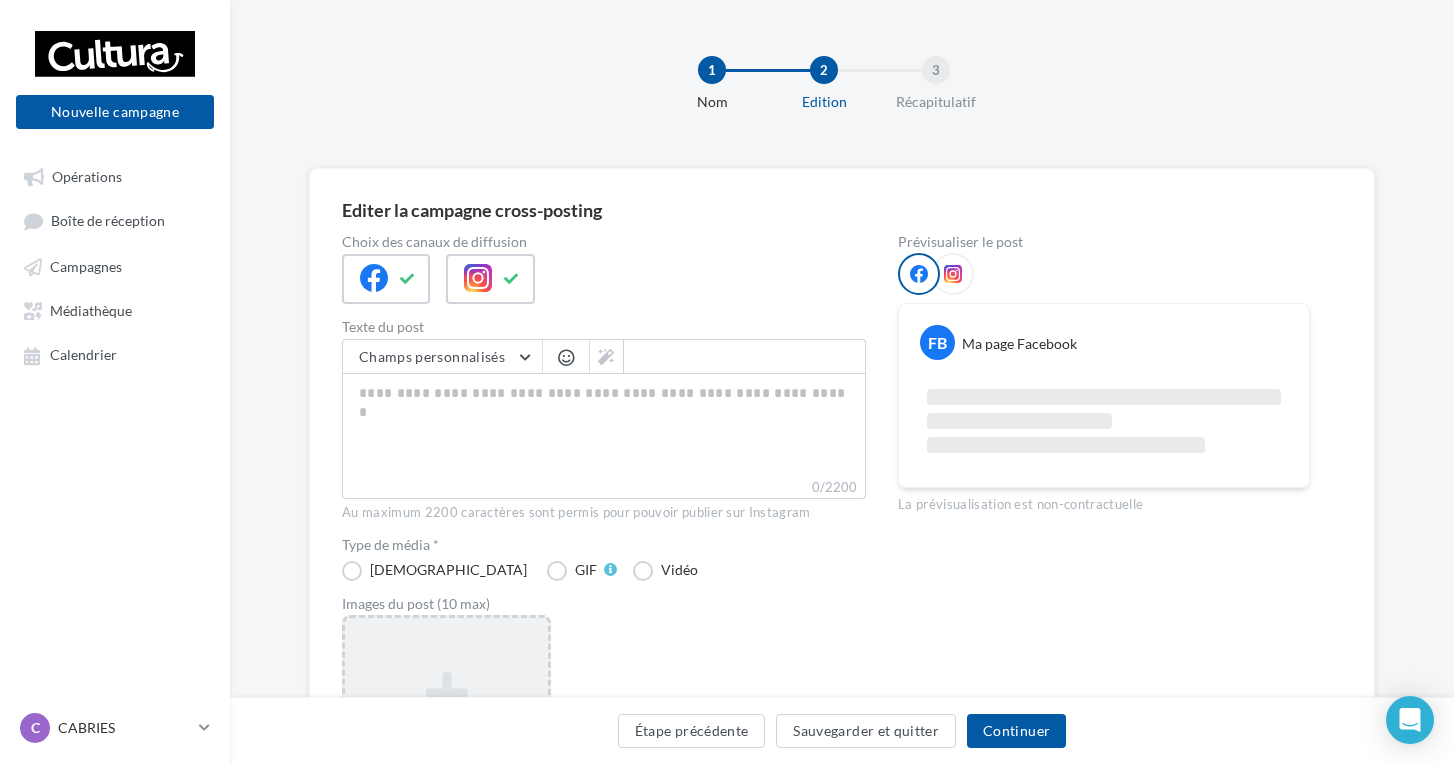 click at bounding box center [446, 693] 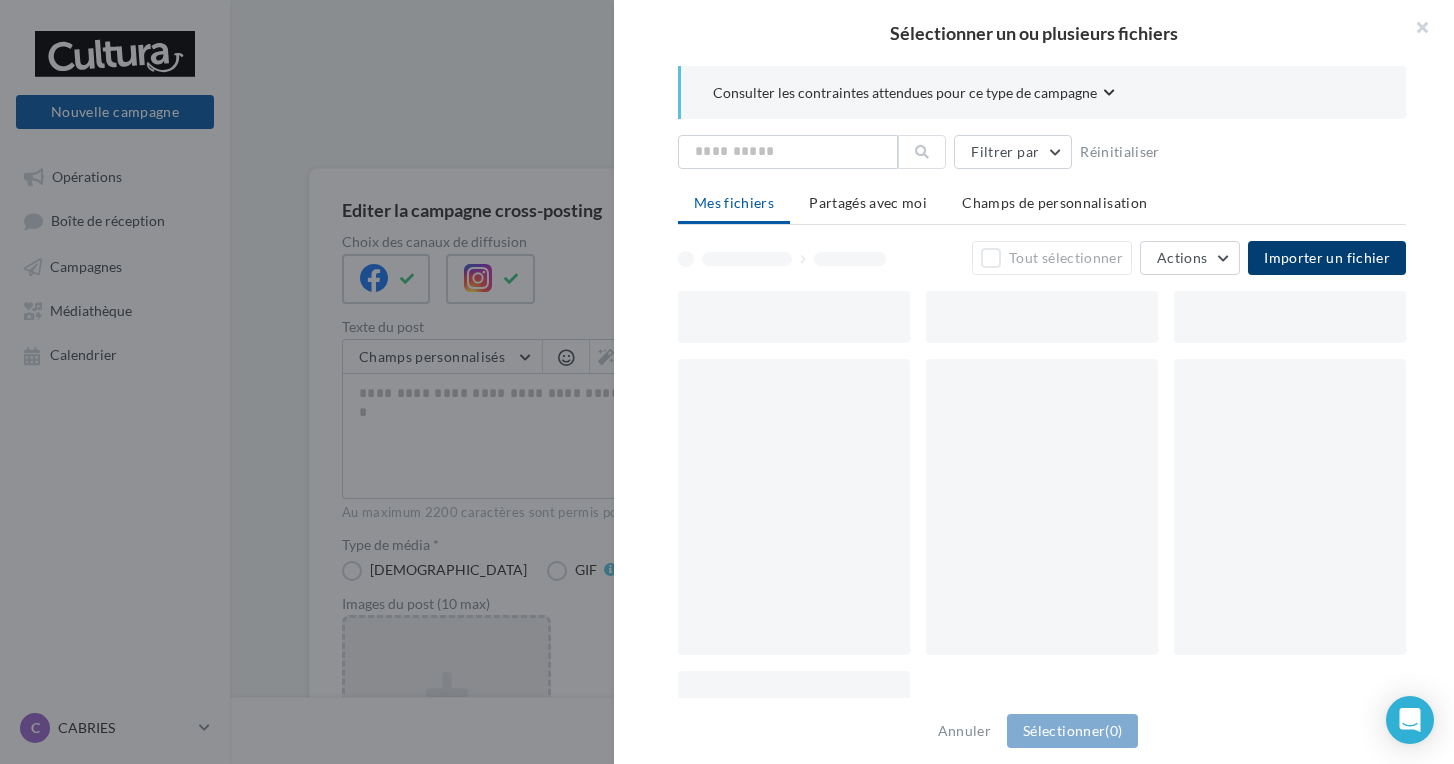 click on "Importer un fichier" at bounding box center [1327, 257] 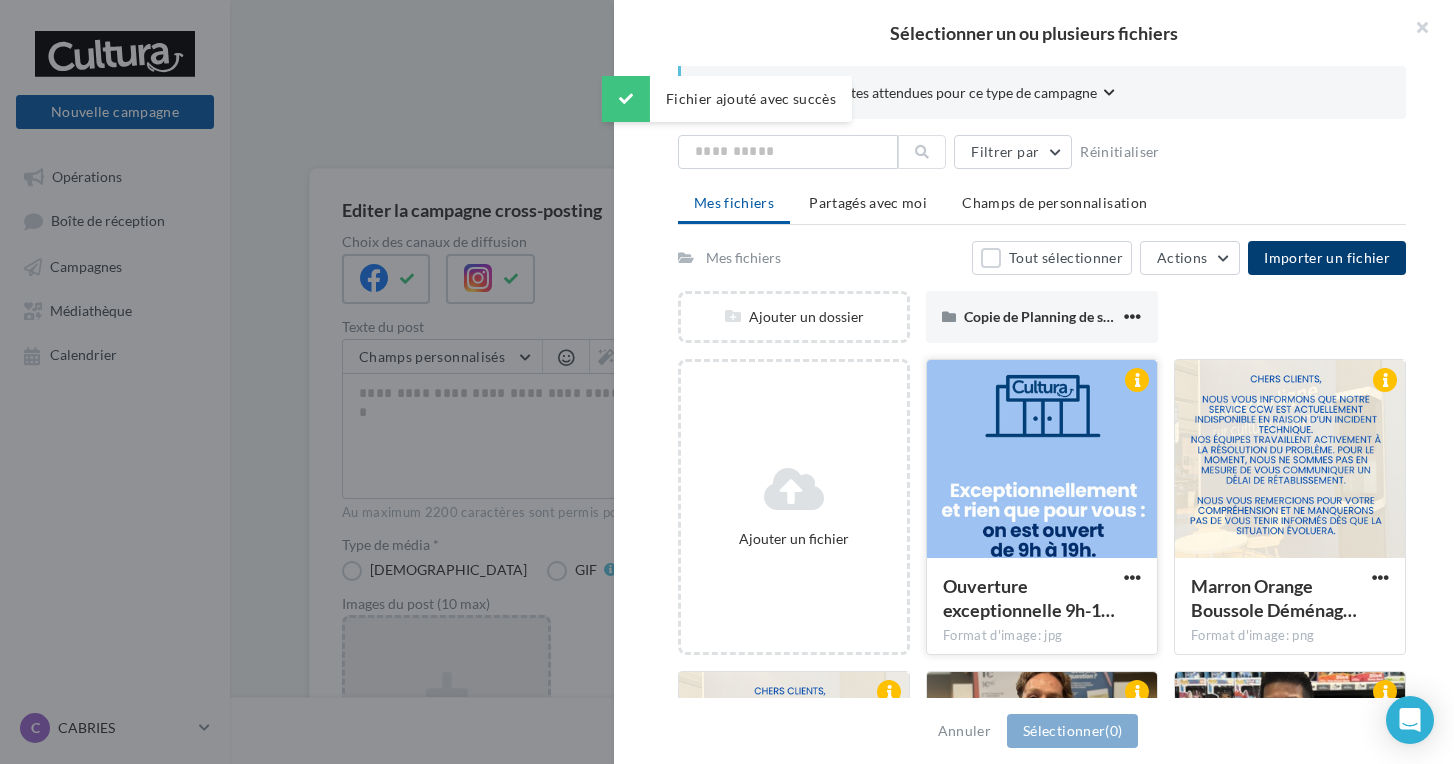 click on "Ouverture exceptionnelle 9h-1…  Format d'image: jpg" at bounding box center (1042, 605) 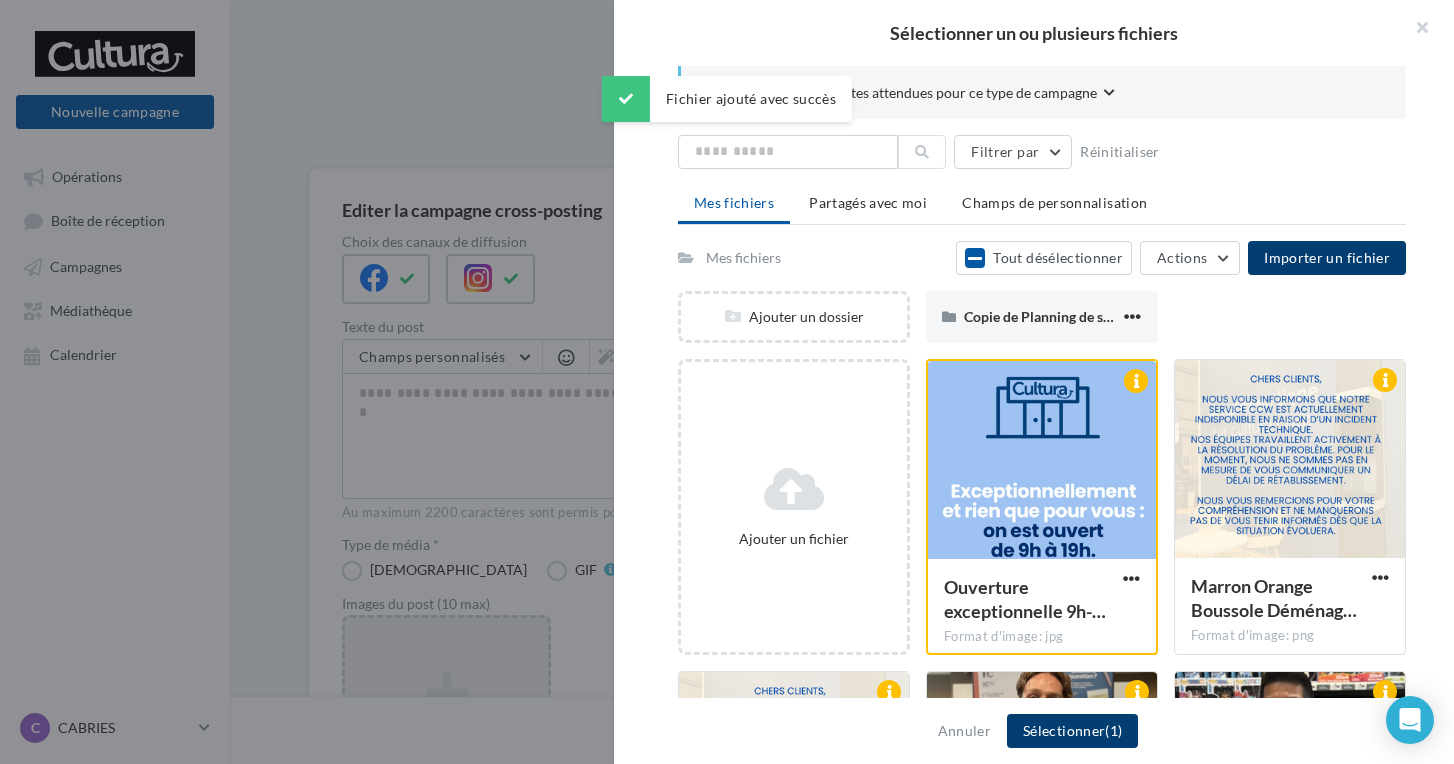 click on "Sélectionner   (1)" at bounding box center (1072, 731) 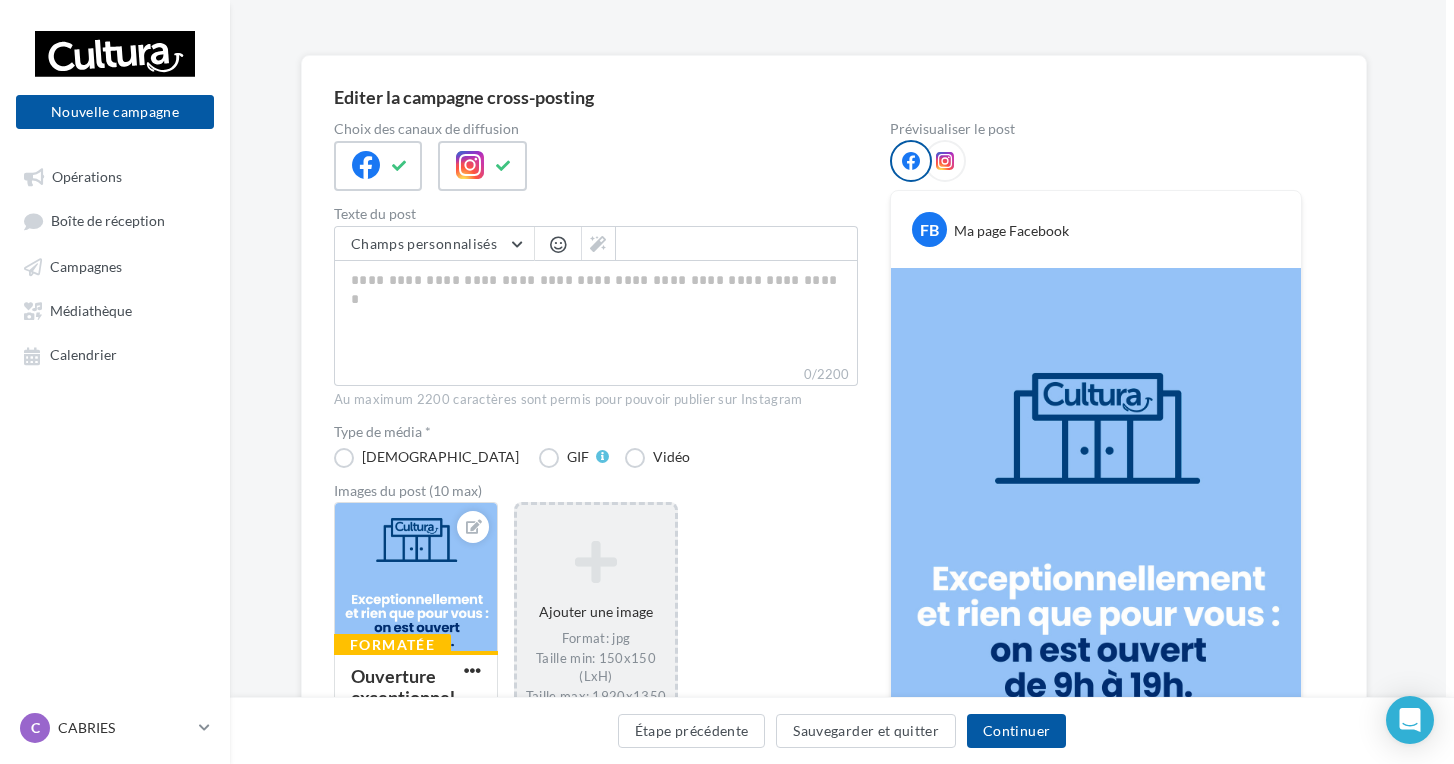 scroll, scrollTop: 110, scrollLeft: 8, axis: both 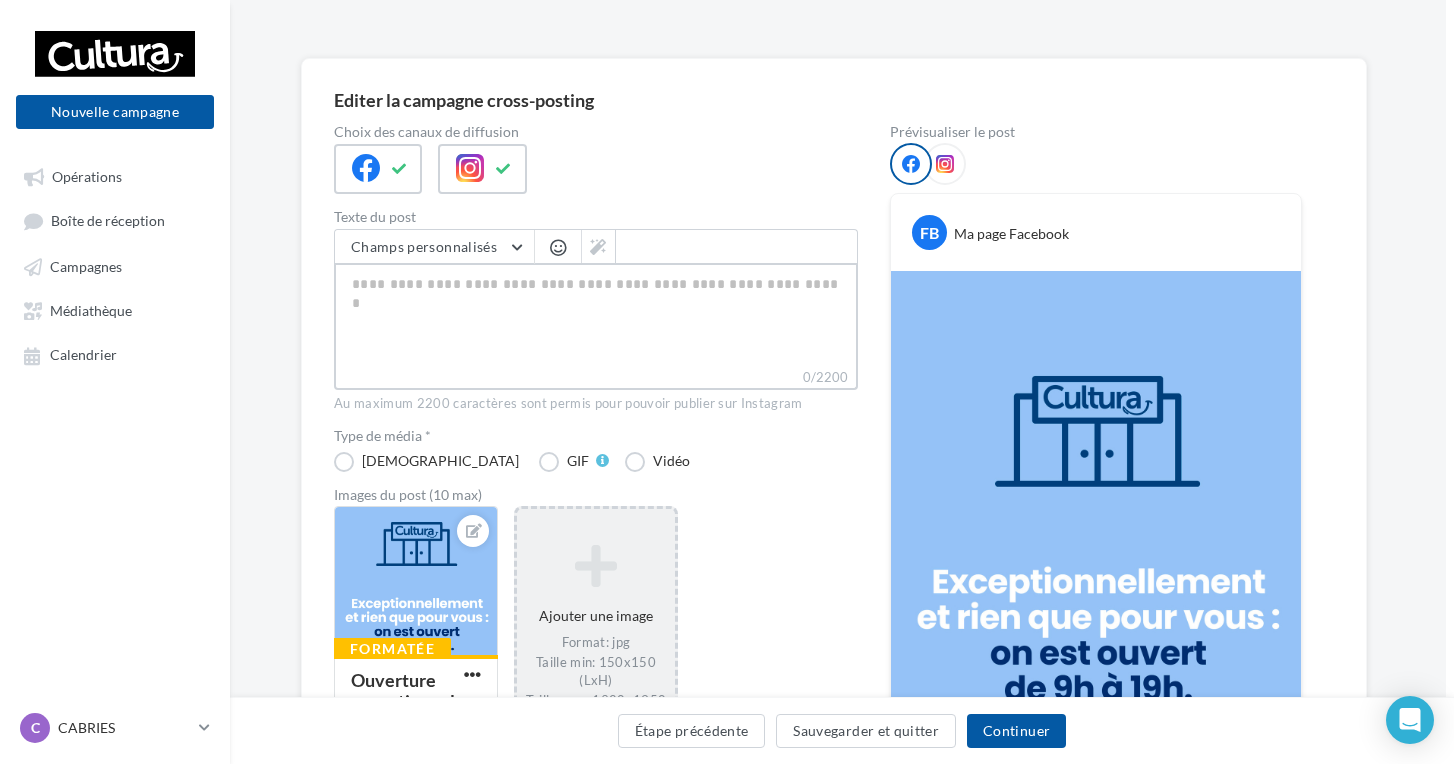 click on "0/2200" at bounding box center [596, 315] 